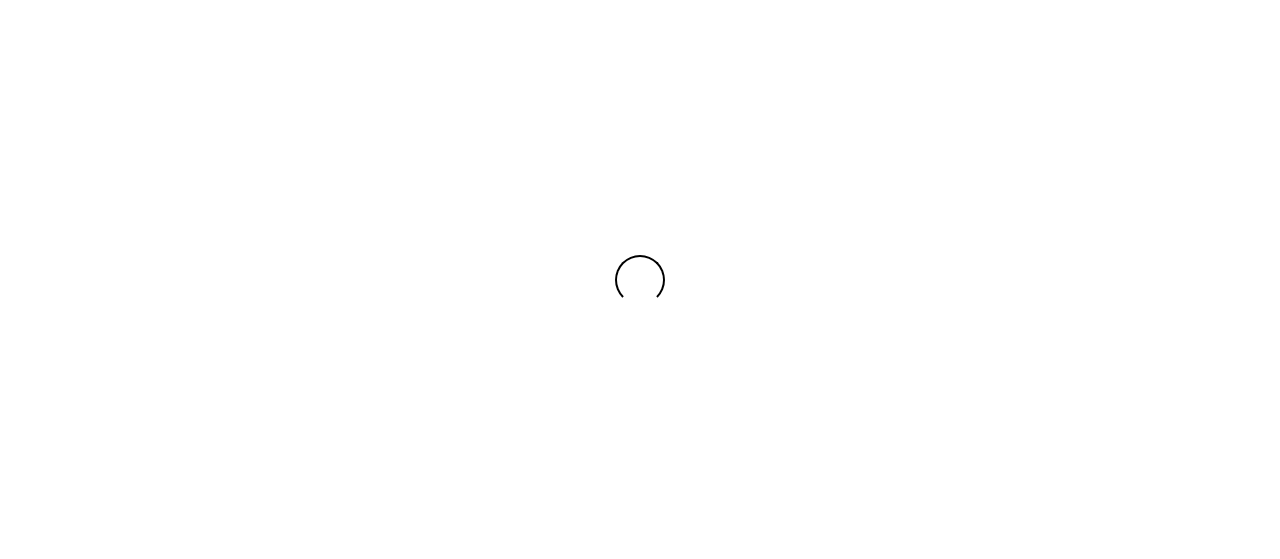 scroll, scrollTop: 0, scrollLeft: 0, axis: both 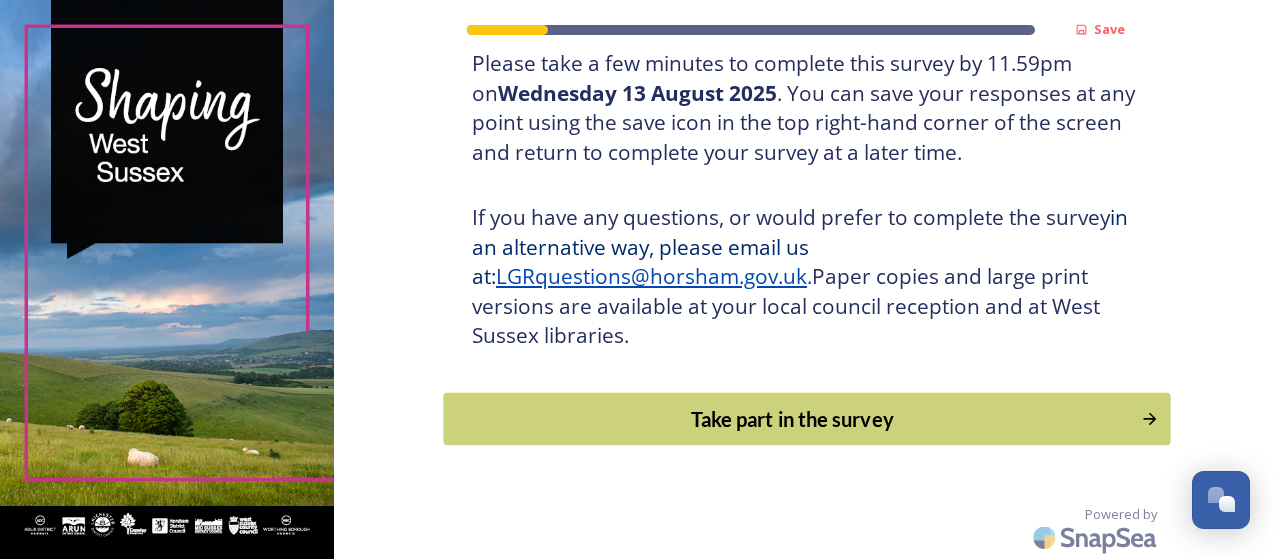 click on "Take part in the survey" at bounding box center [793, 419] 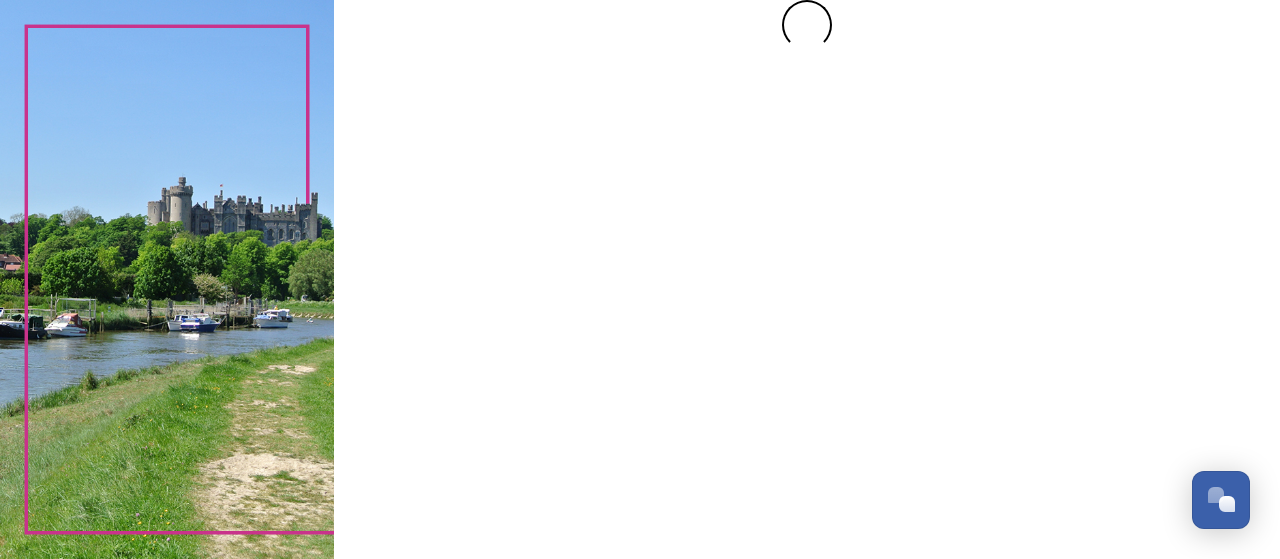 scroll, scrollTop: 0, scrollLeft: 0, axis: both 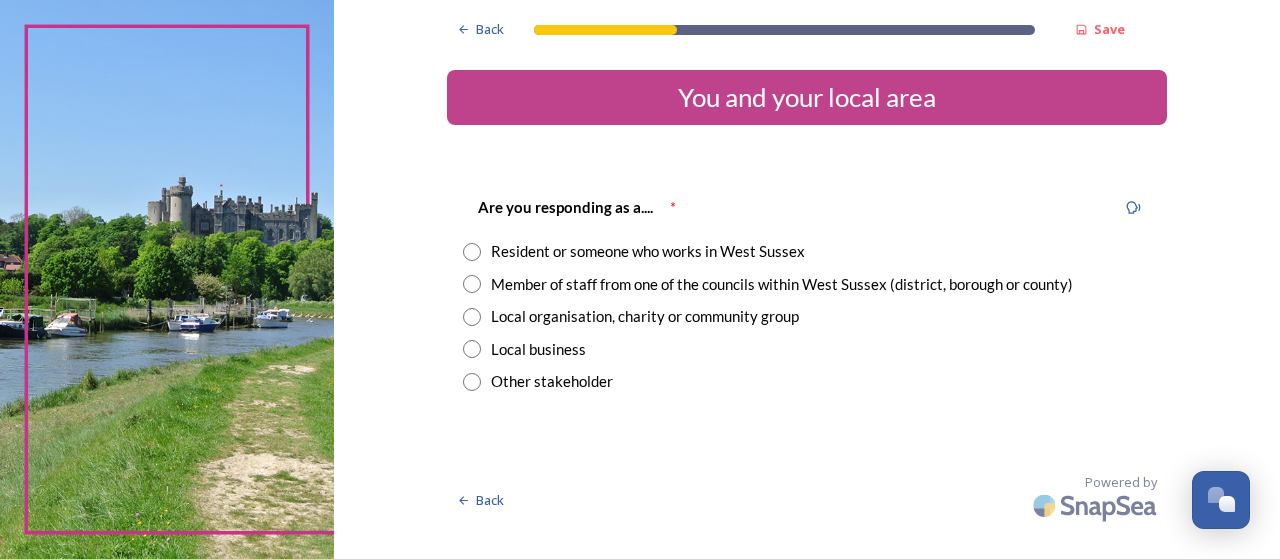 click at bounding box center [472, 252] 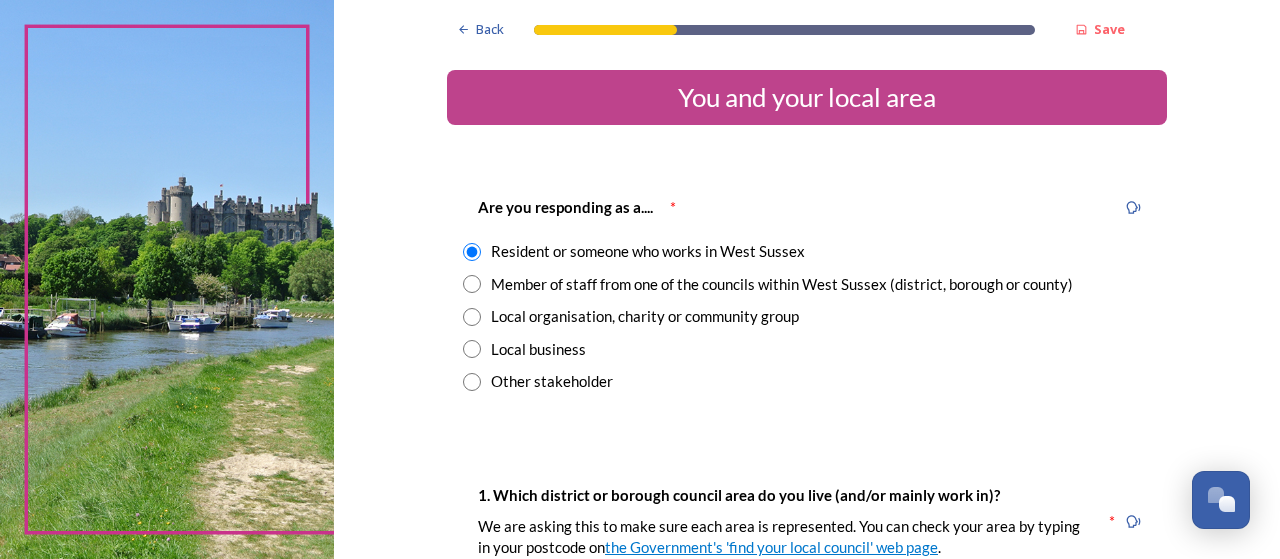 scroll, scrollTop: 489, scrollLeft: 0, axis: vertical 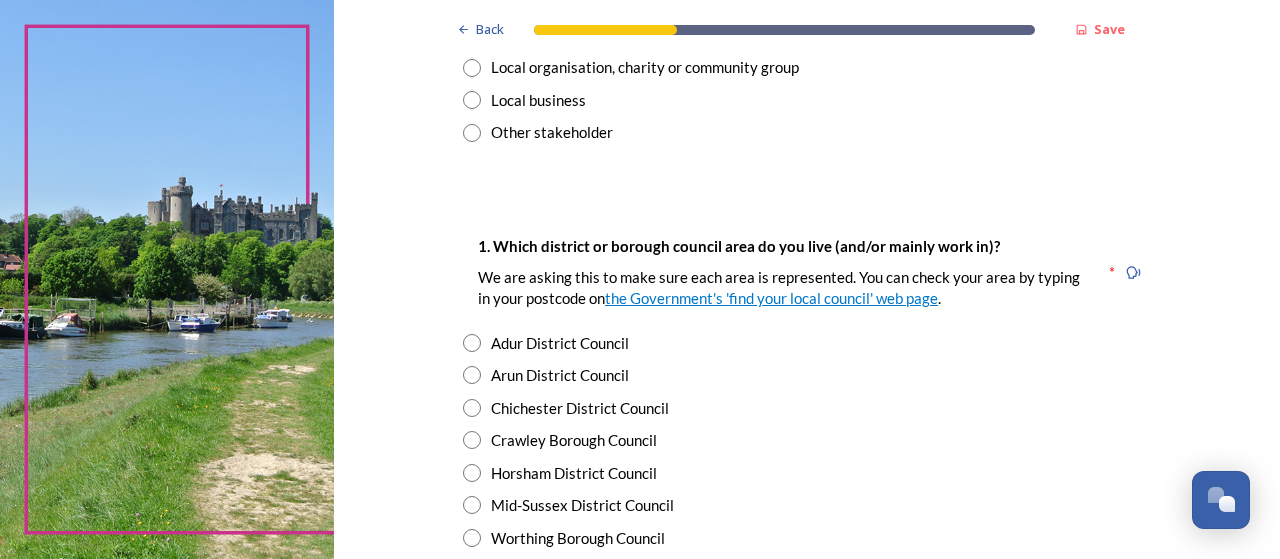 click at bounding box center (472, 473) 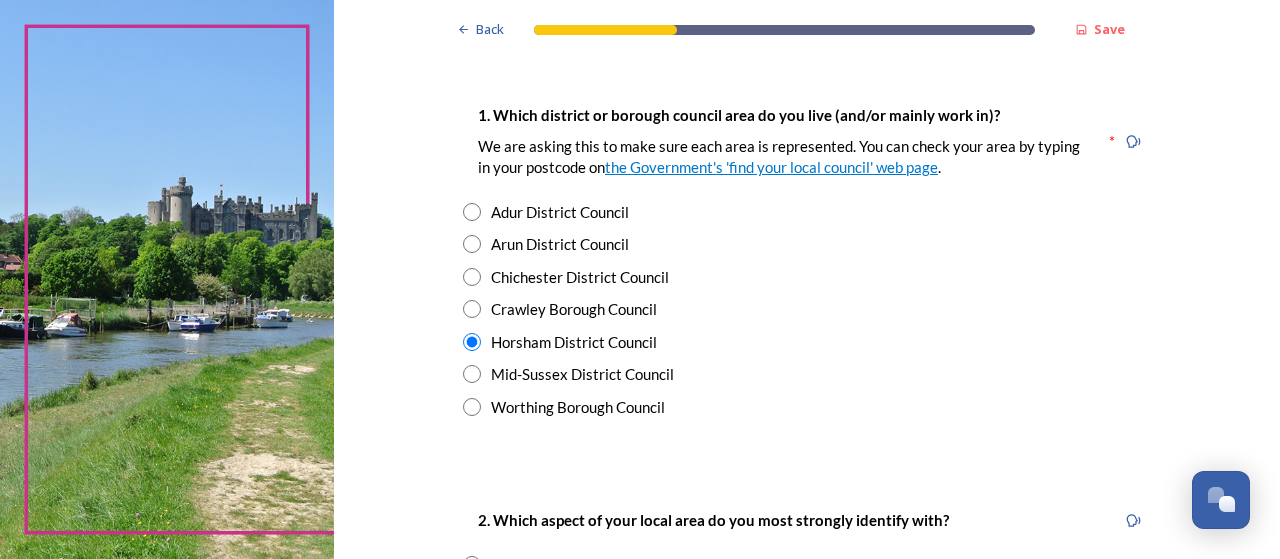scroll, scrollTop: 409, scrollLeft: 0, axis: vertical 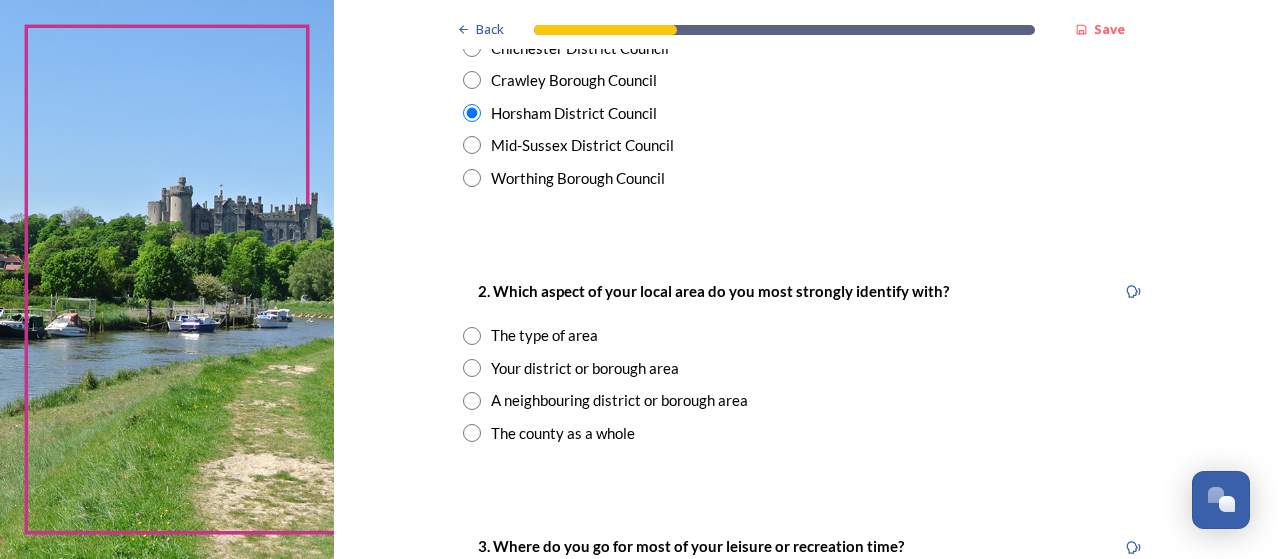 click at bounding box center (472, 368) 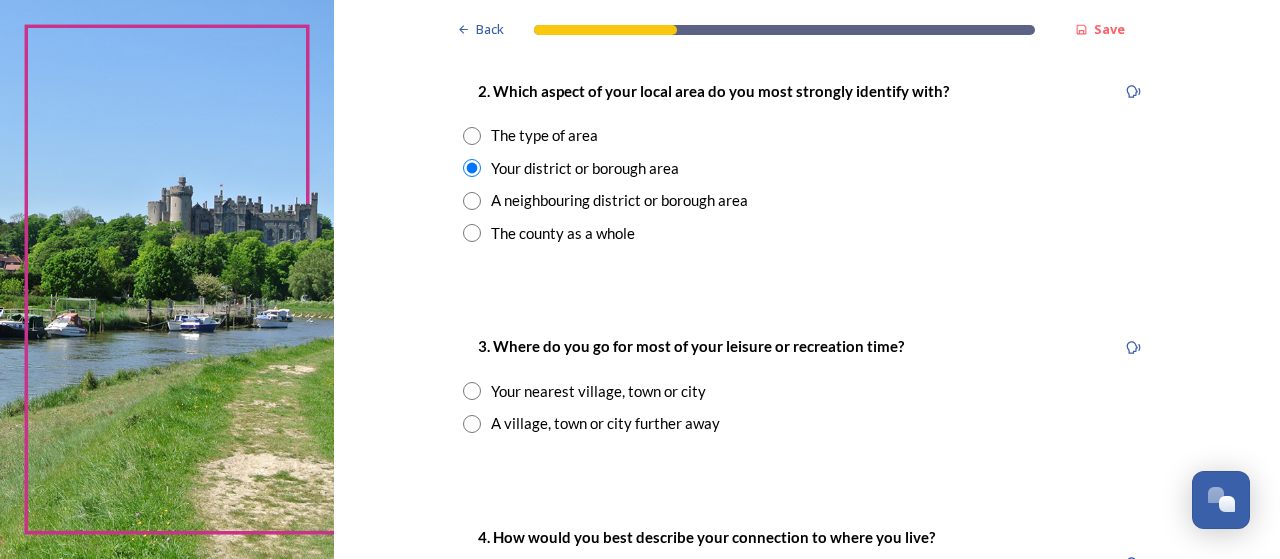 scroll, scrollTop: 849, scrollLeft: 0, axis: vertical 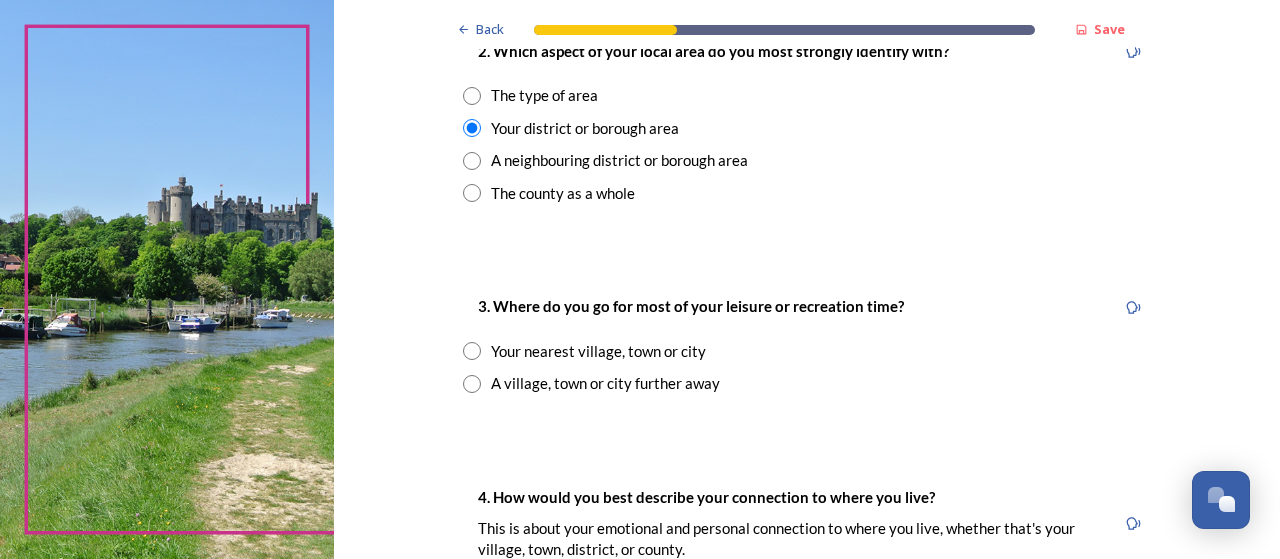 click at bounding box center (472, 351) 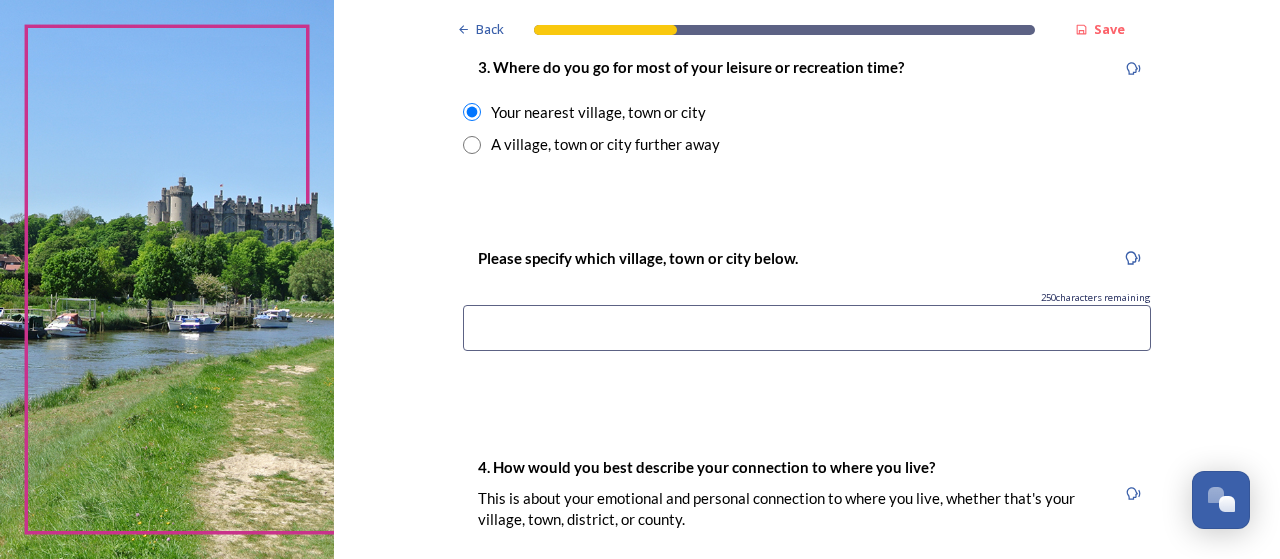 scroll, scrollTop: 1089, scrollLeft: 0, axis: vertical 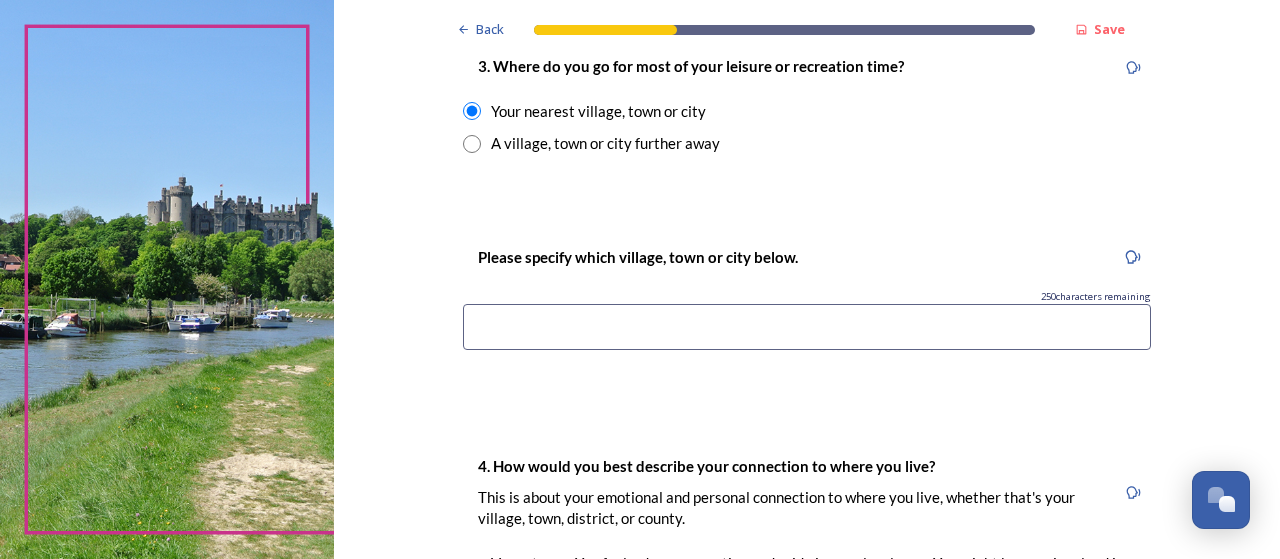 click at bounding box center (807, 327) 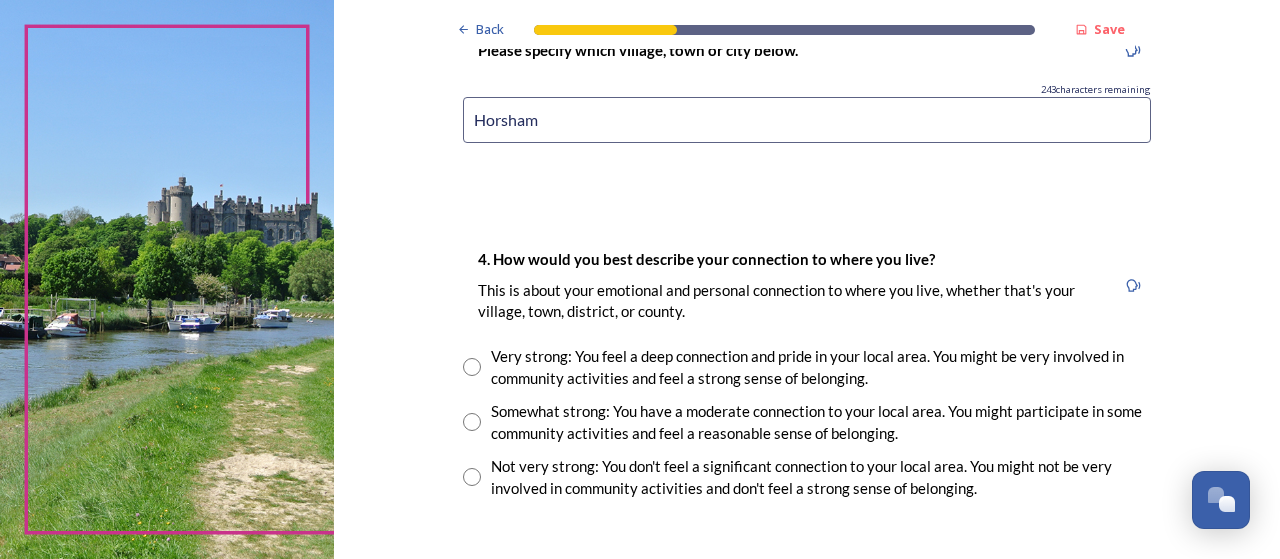 scroll, scrollTop: 1329, scrollLeft: 0, axis: vertical 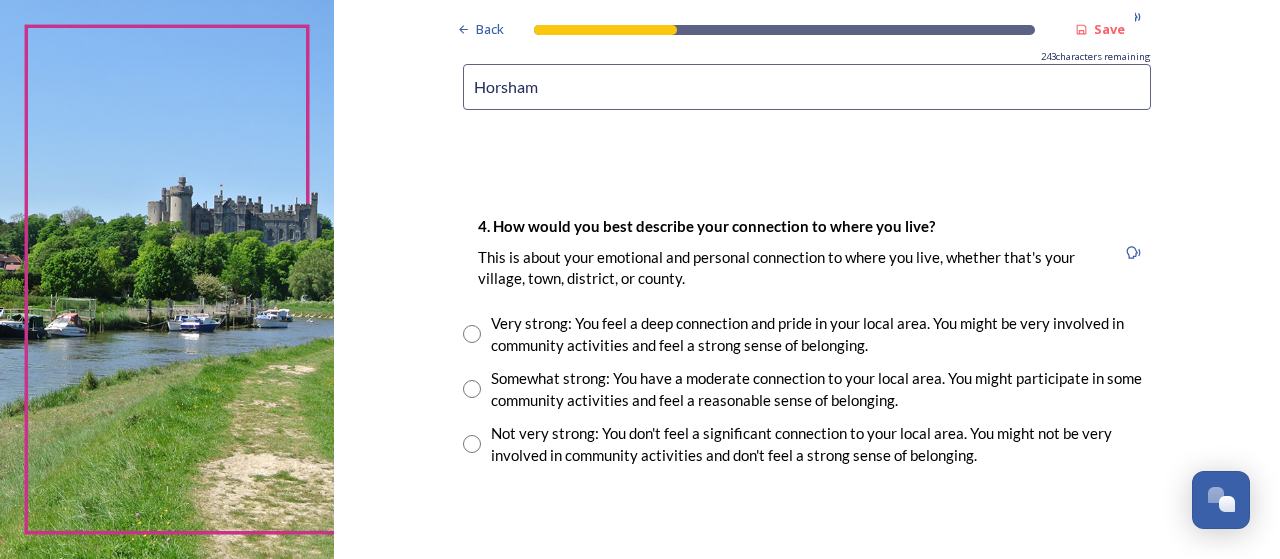 type on "Horsham" 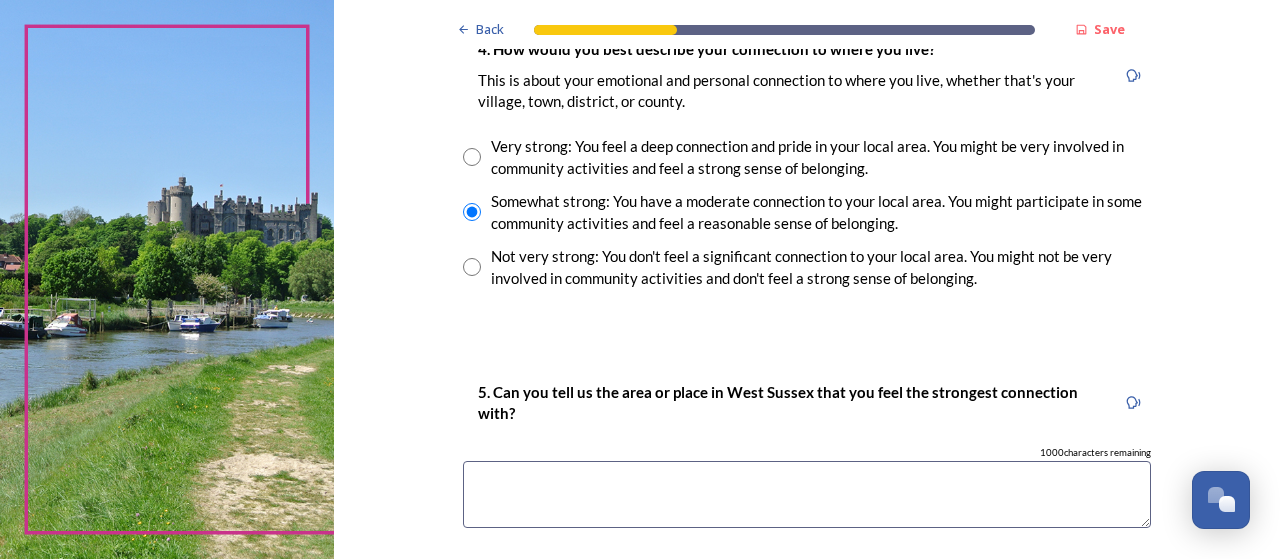 scroll, scrollTop: 1529, scrollLeft: 0, axis: vertical 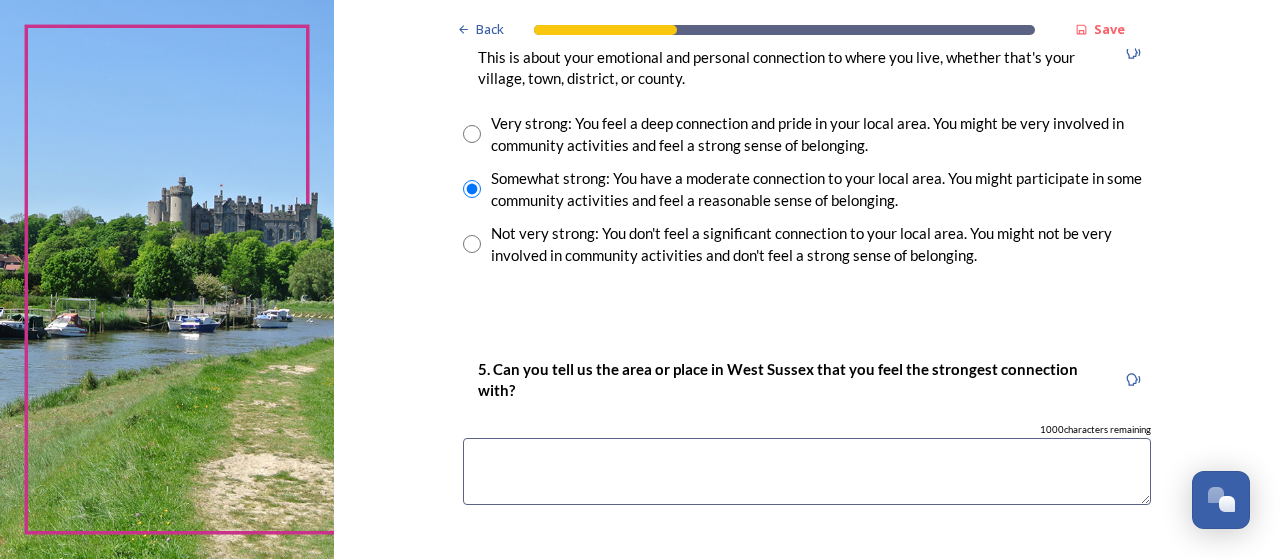 click at bounding box center [807, 471] 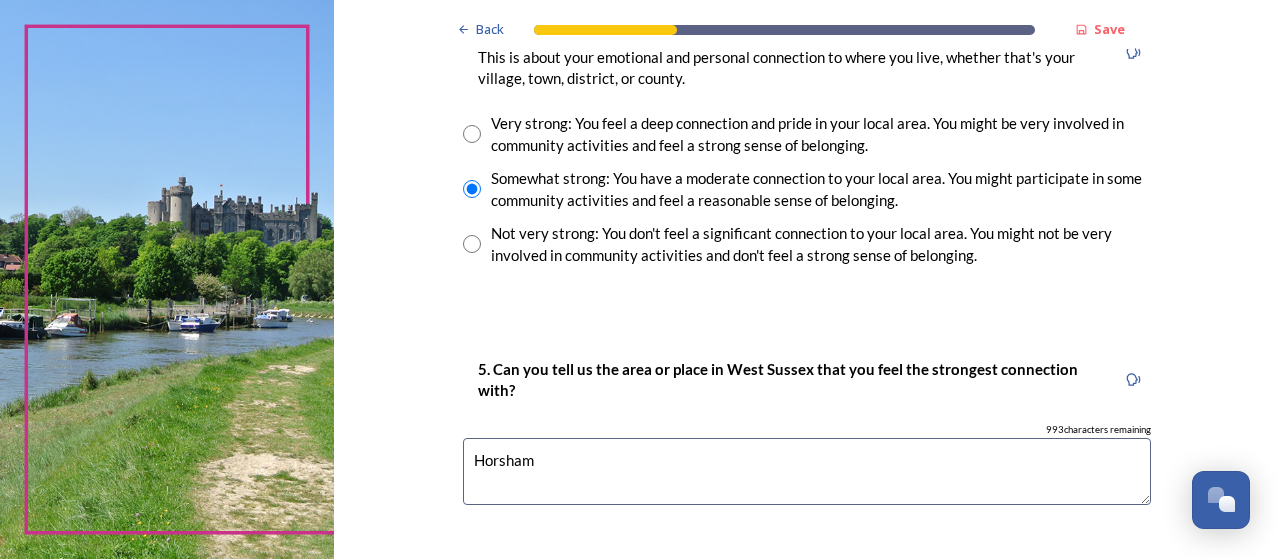 scroll, scrollTop: 2002, scrollLeft: 0, axis: vertical 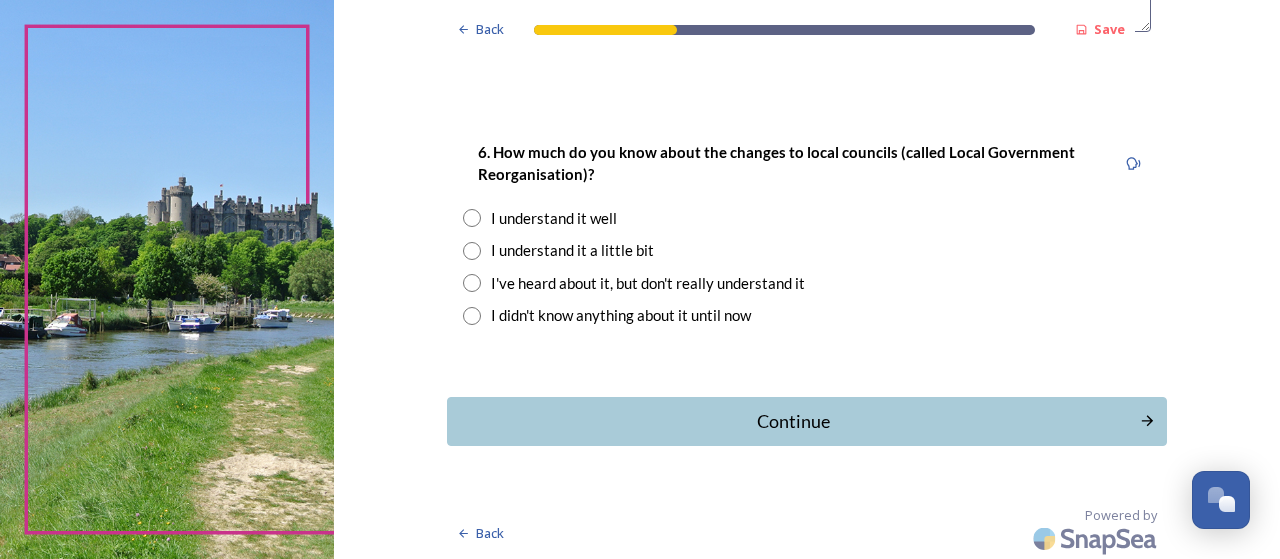 type on "Horsham" 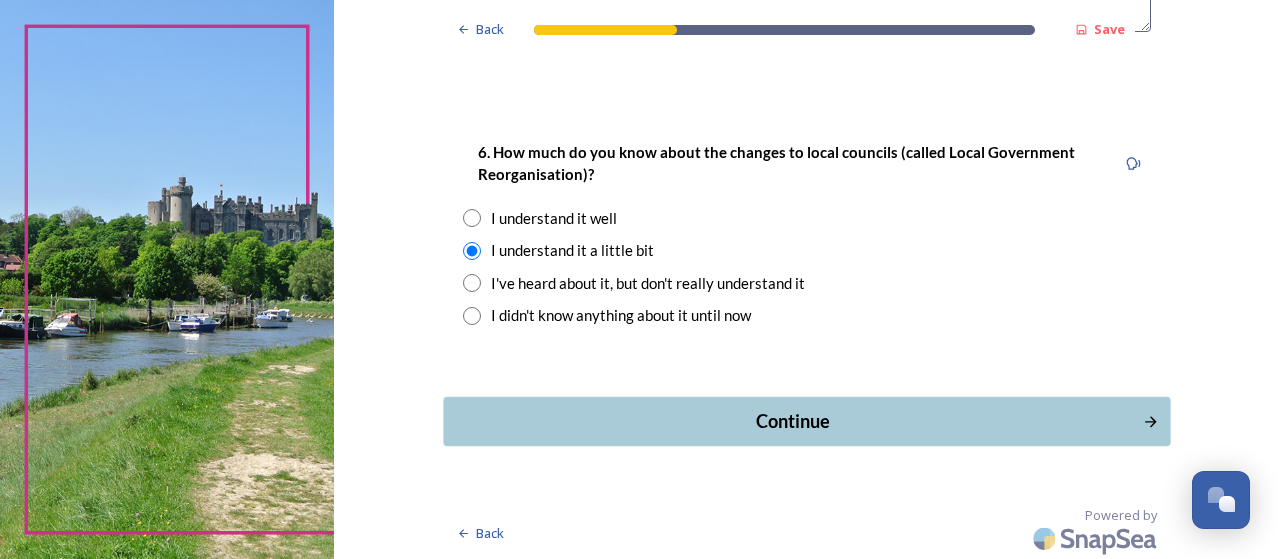 click on "Continue" at bounding box center (793, 421) 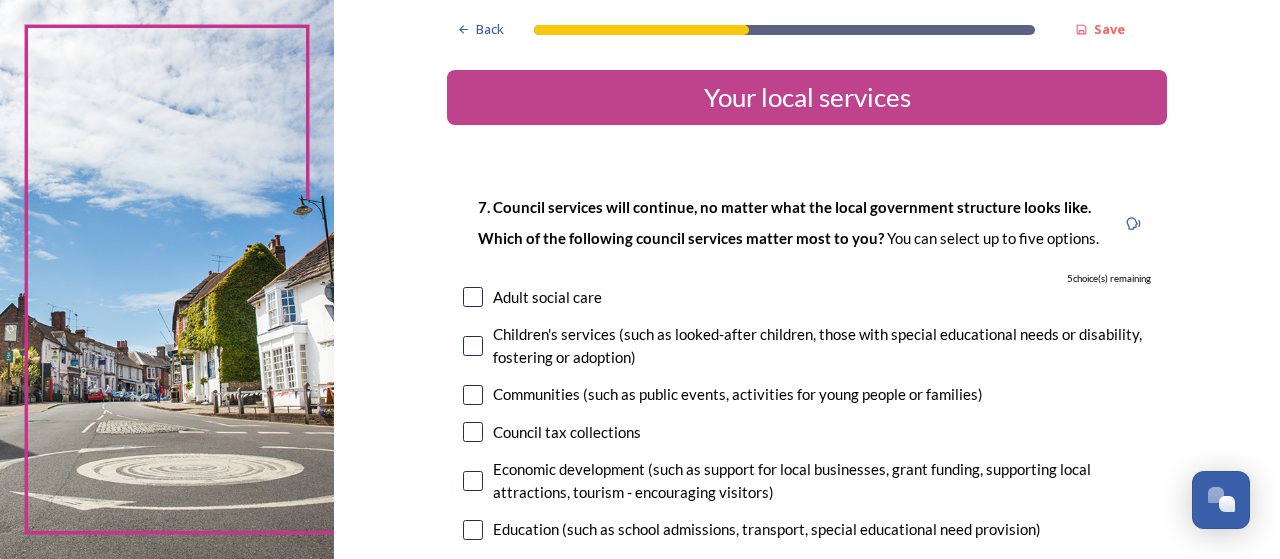 click at bounding box center [473, 395] 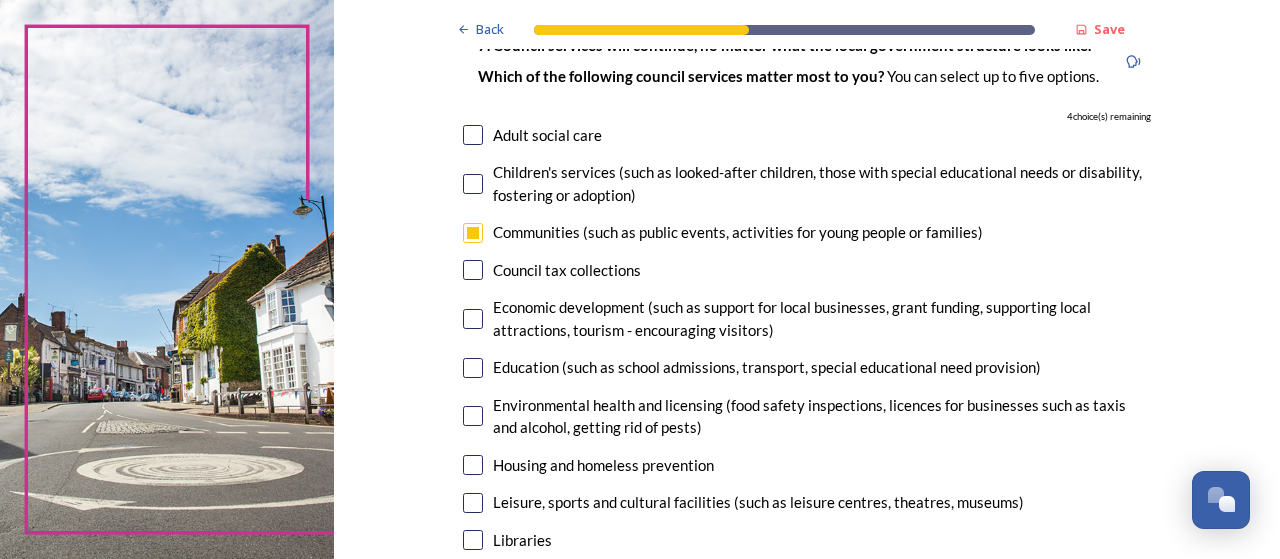 scroll, scrollTop: 200, scrollLeft: 0, axis: vertical 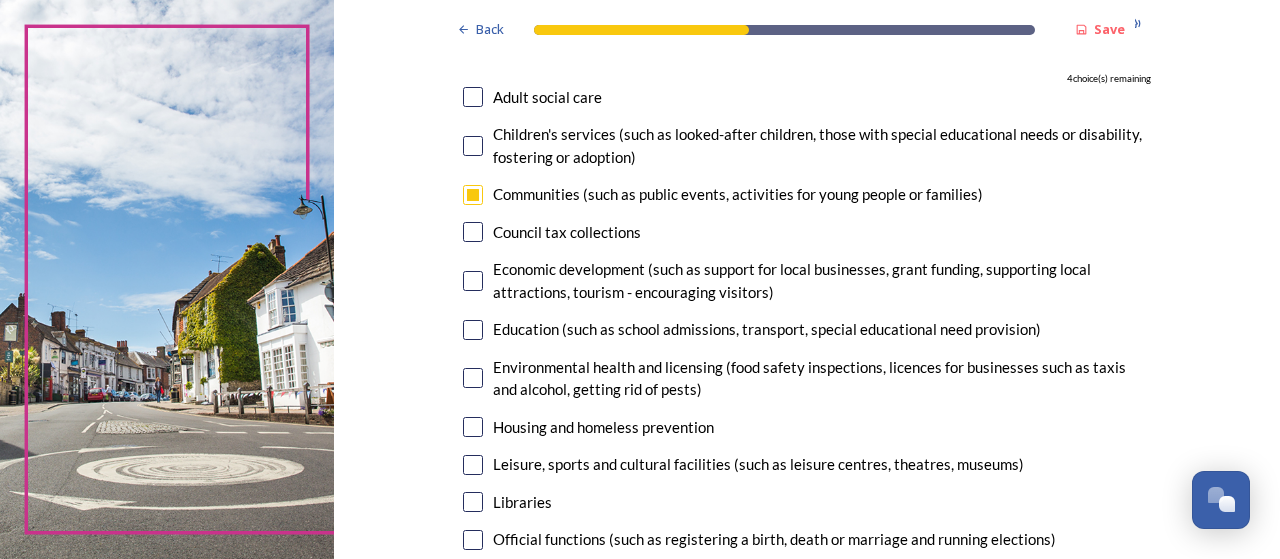 click at bounding box center [473, 465] 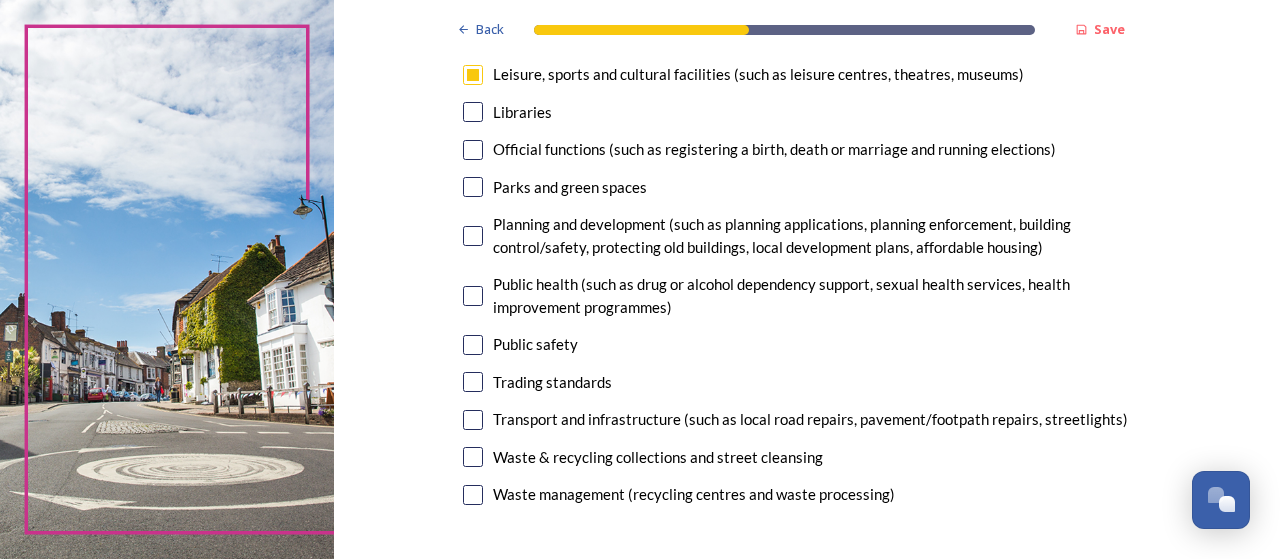 scroll, scrollTop: 600, scrollLeft: 0, axis: vertical 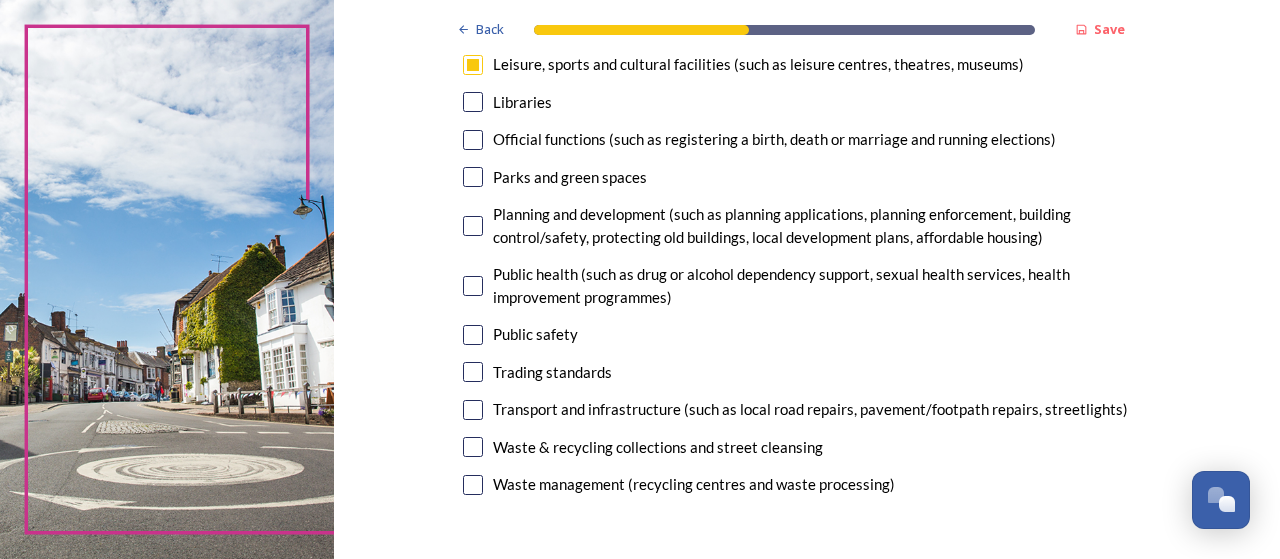 click at bounding box center (473, 335) 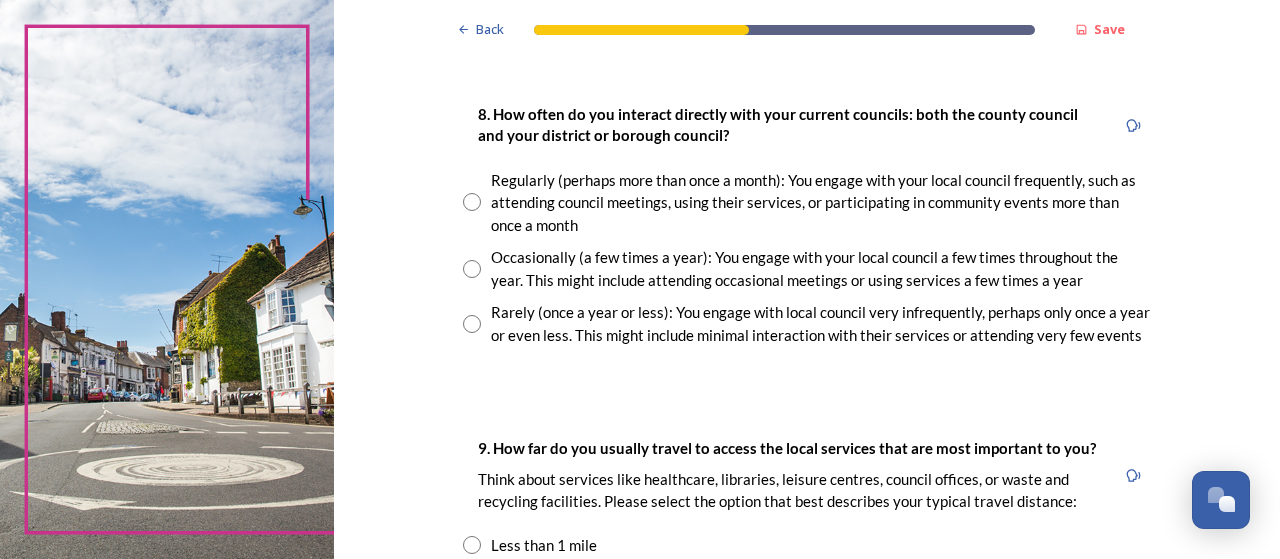 scroll, scrollTop: 600, scrollLeft: 0, axis: vertical 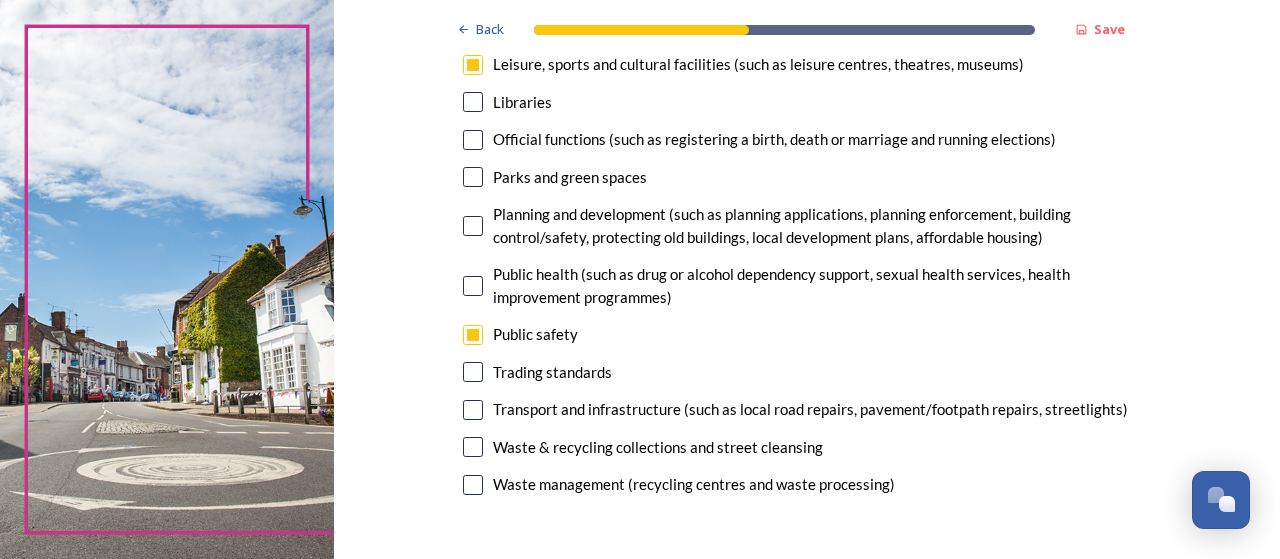 click at bounding box center (473, 410) 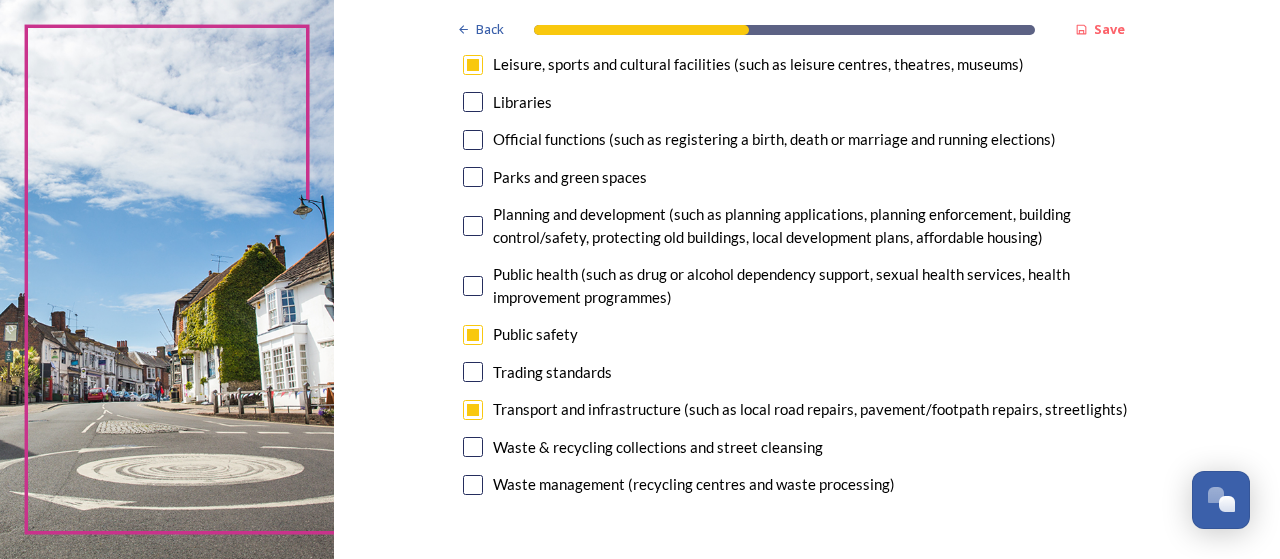 click at bounding box center (473, 447) 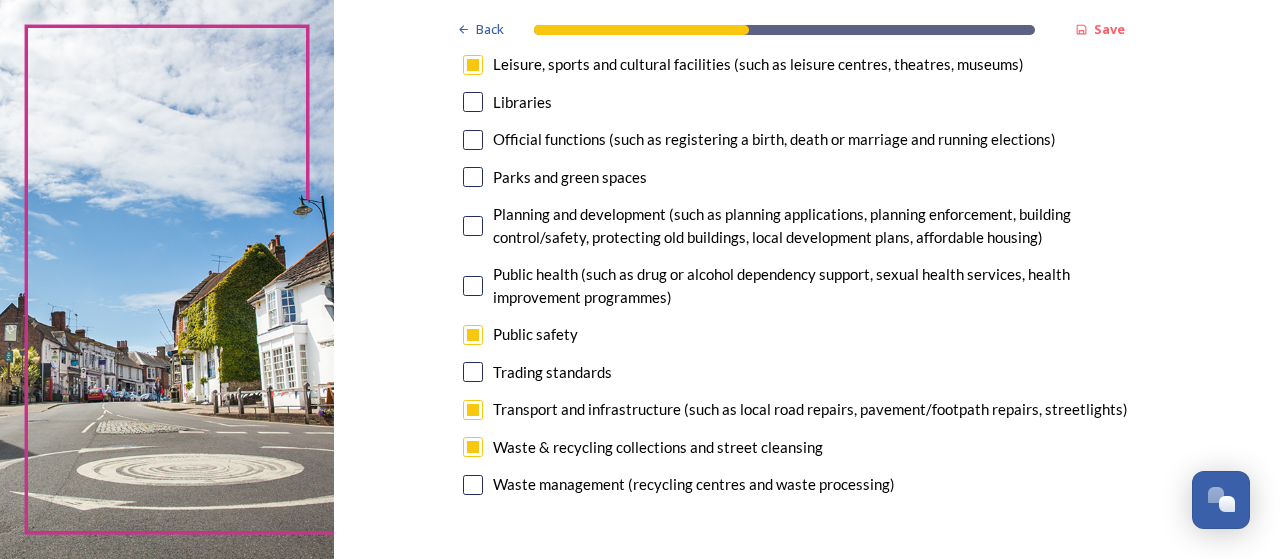 scroll, scrollTop: 1089, scrollLeft: 0, axis: vertical 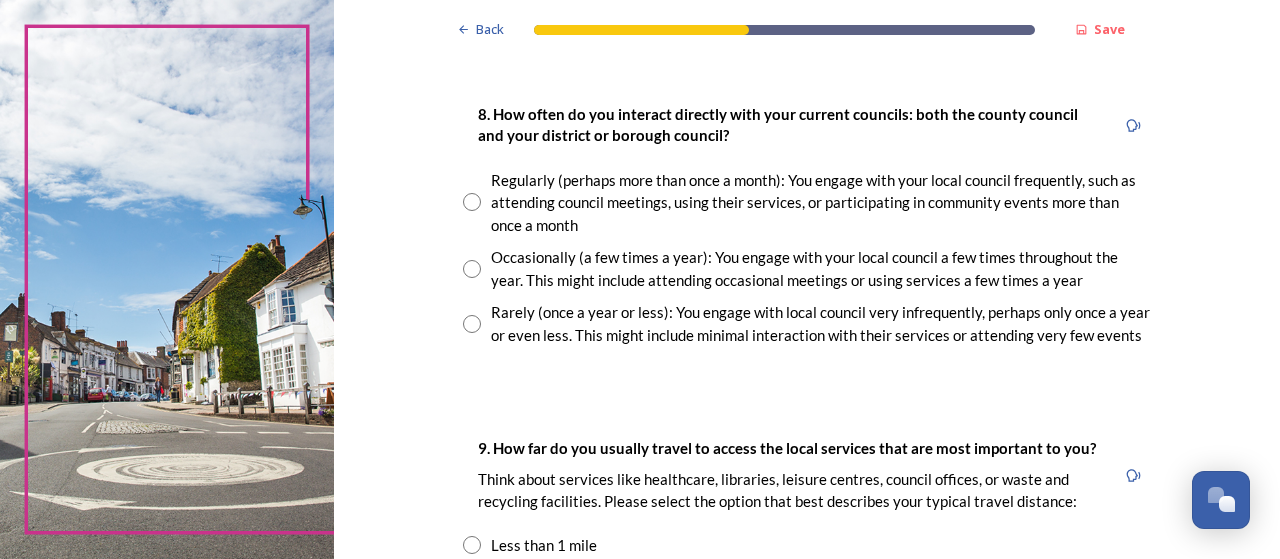 click at bounding box center [472, 202] 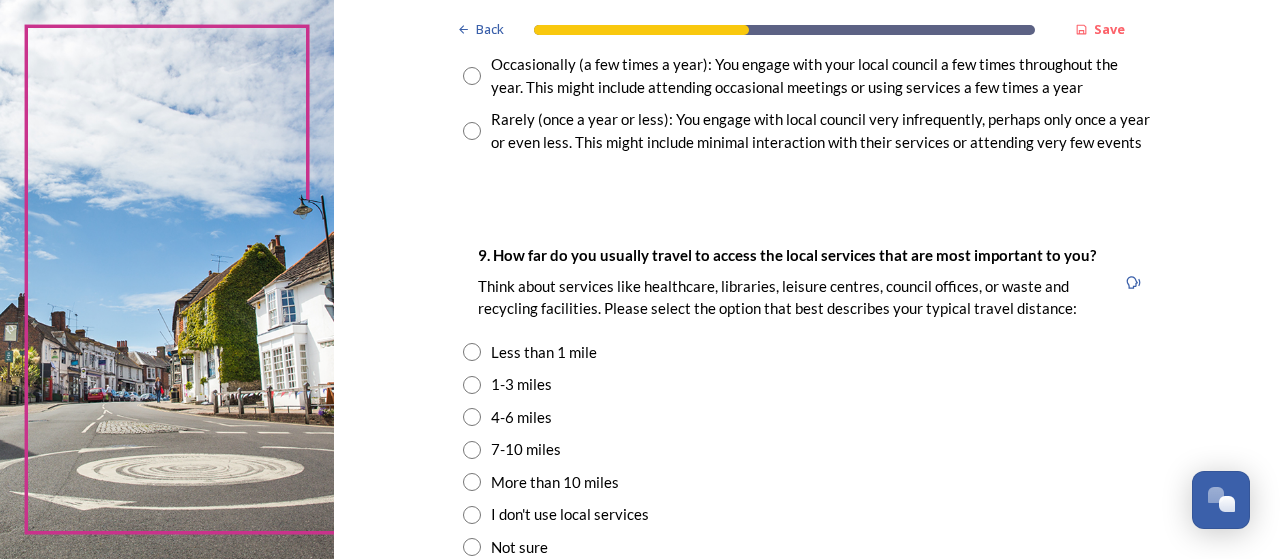 scroll, scrollTop: 1289, scrollLeft: 0, axis: vertical 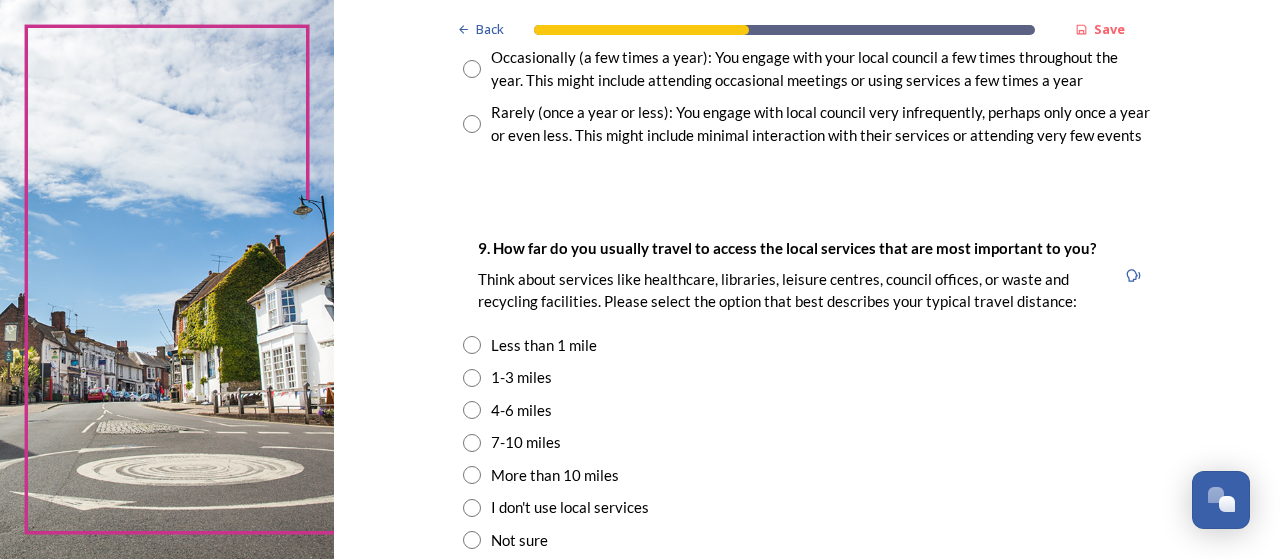 click at bounding box center [472, 378] 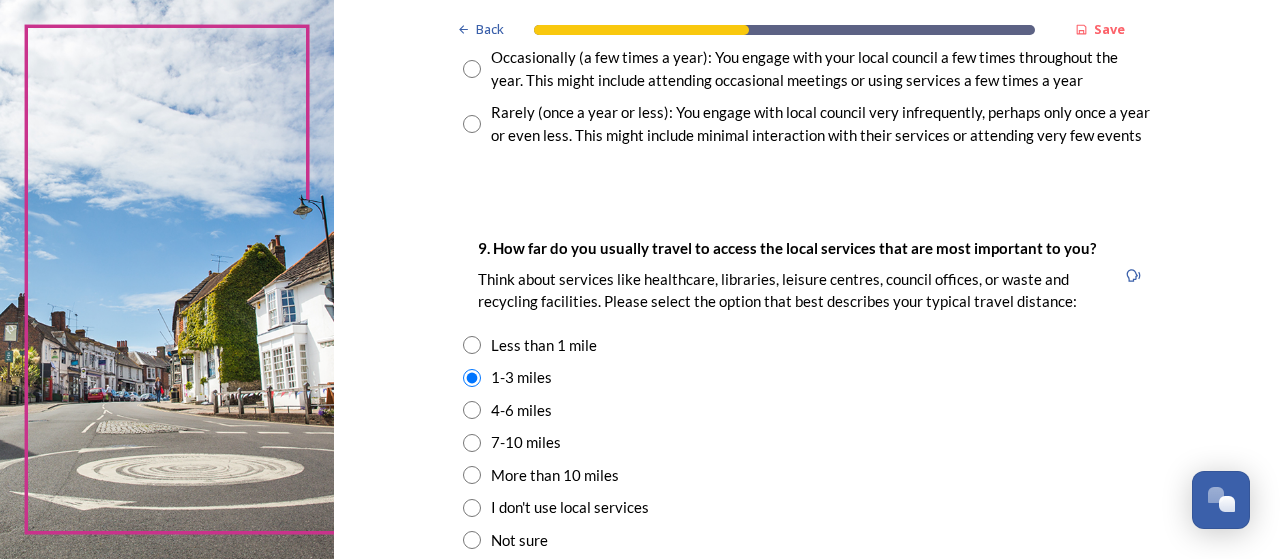 scroll, scrollTop: 1779, scrollLeft: 0, axis: vertical 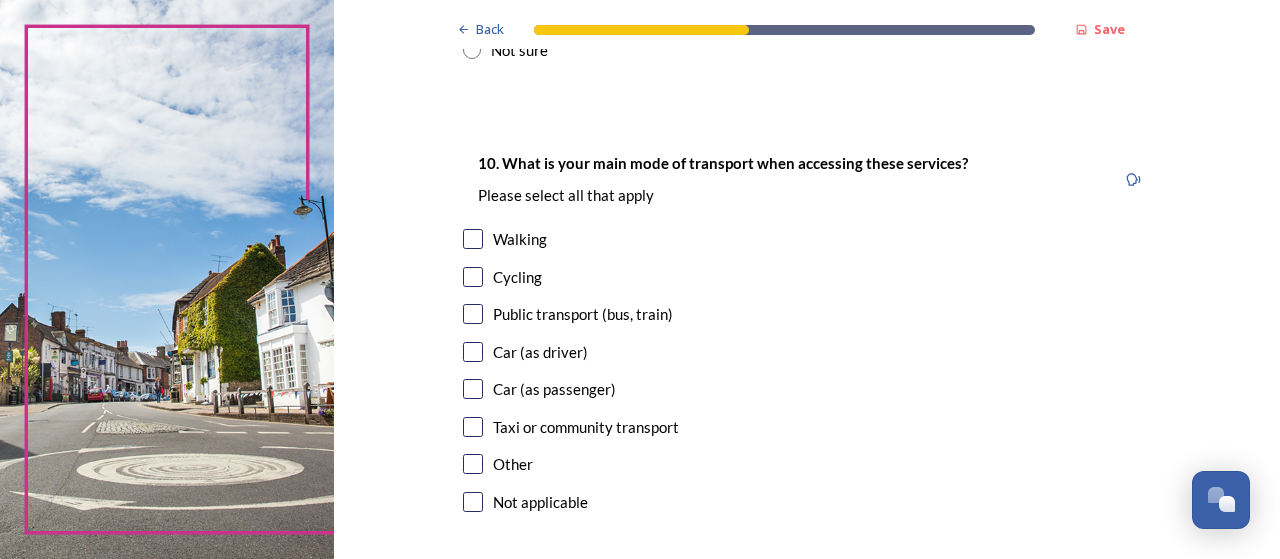 click at bounding box center [473, 352] 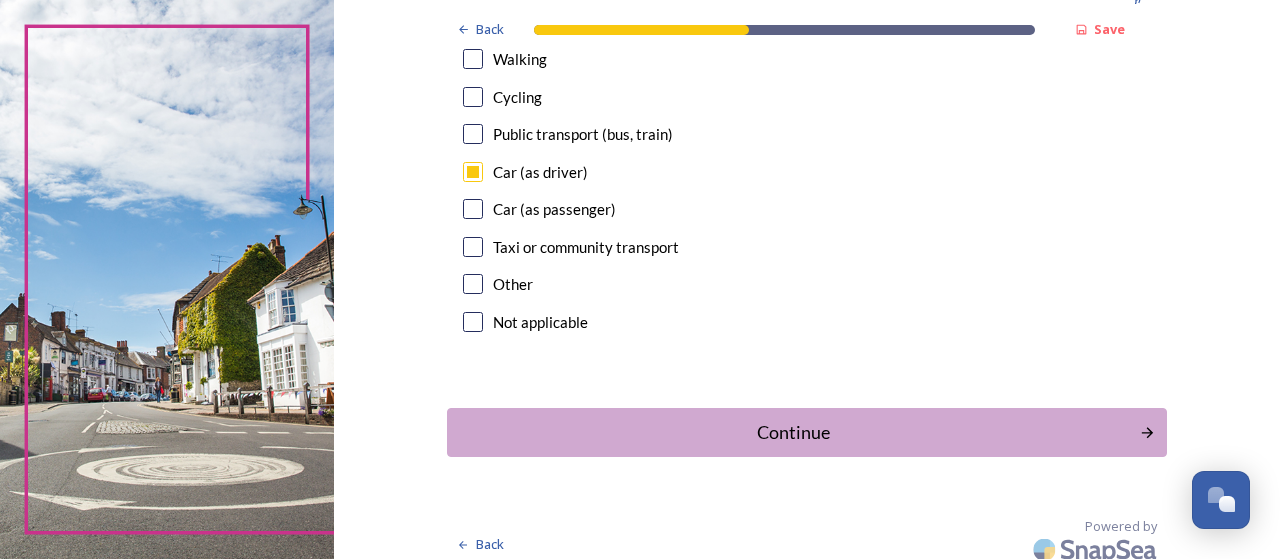 scroll, scrollTop: 1972, scrollLeft: 0, axis: vertical 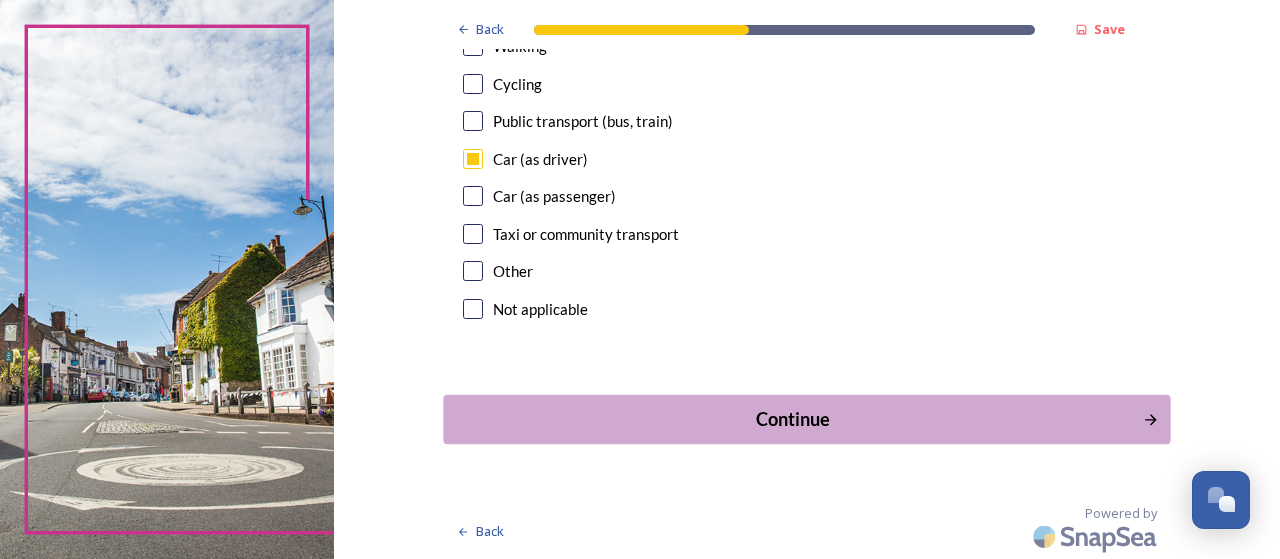 click on "Continue" at bounding box center (793, 419) 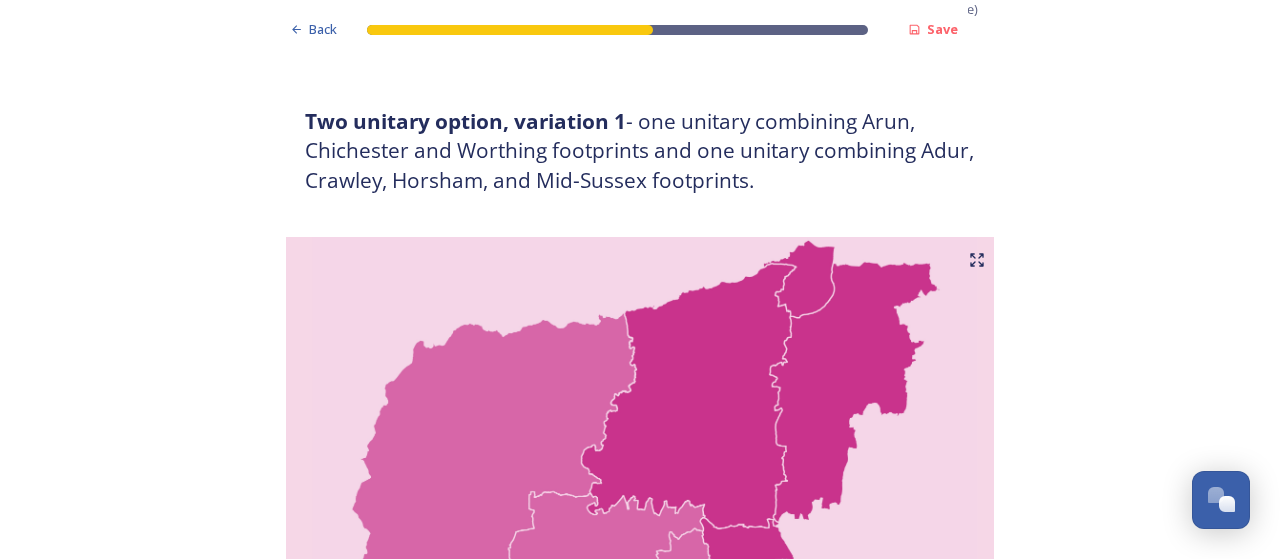 scroll, scrollTop: 0, scrollLeft: 0, axis: both 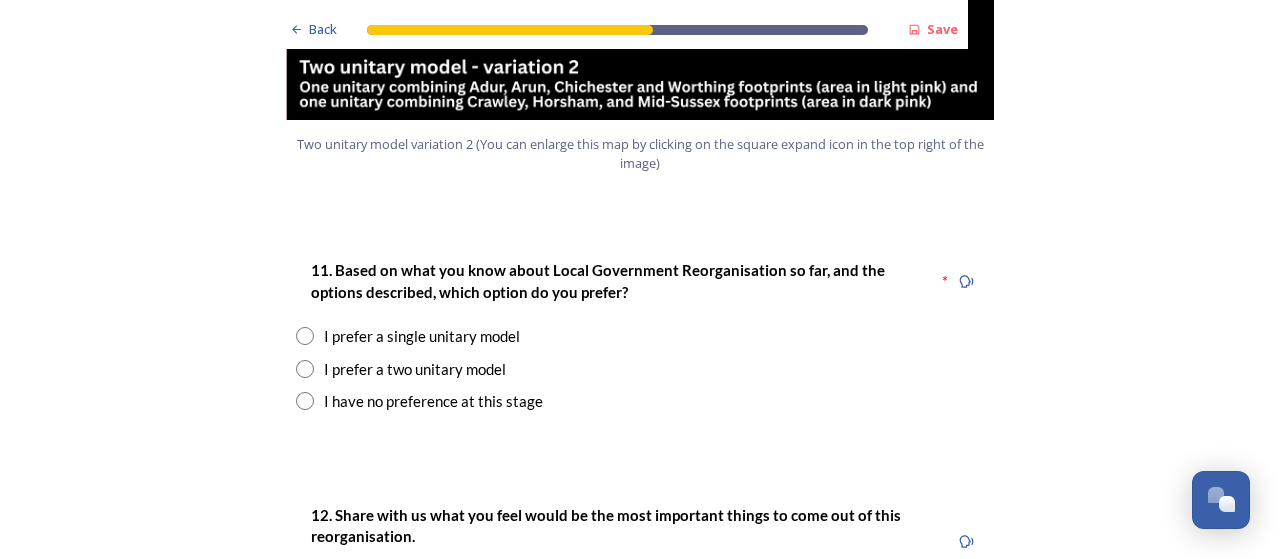 click at bounding box center [305, 401] 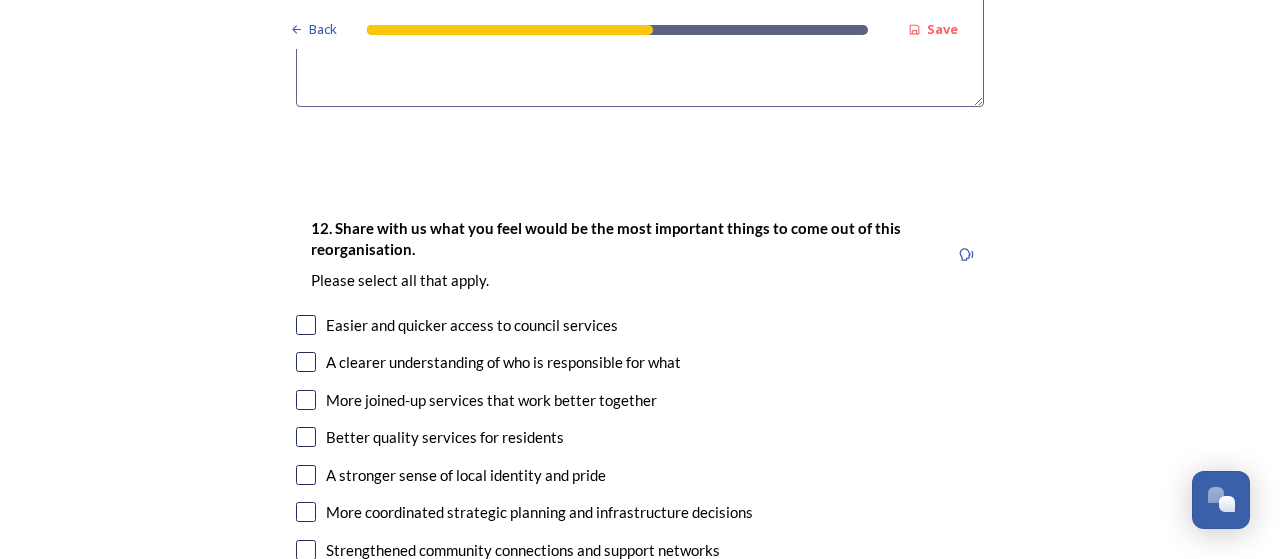scroll, scrollTop: 3240, scrollLeft: 0, axis: vertical 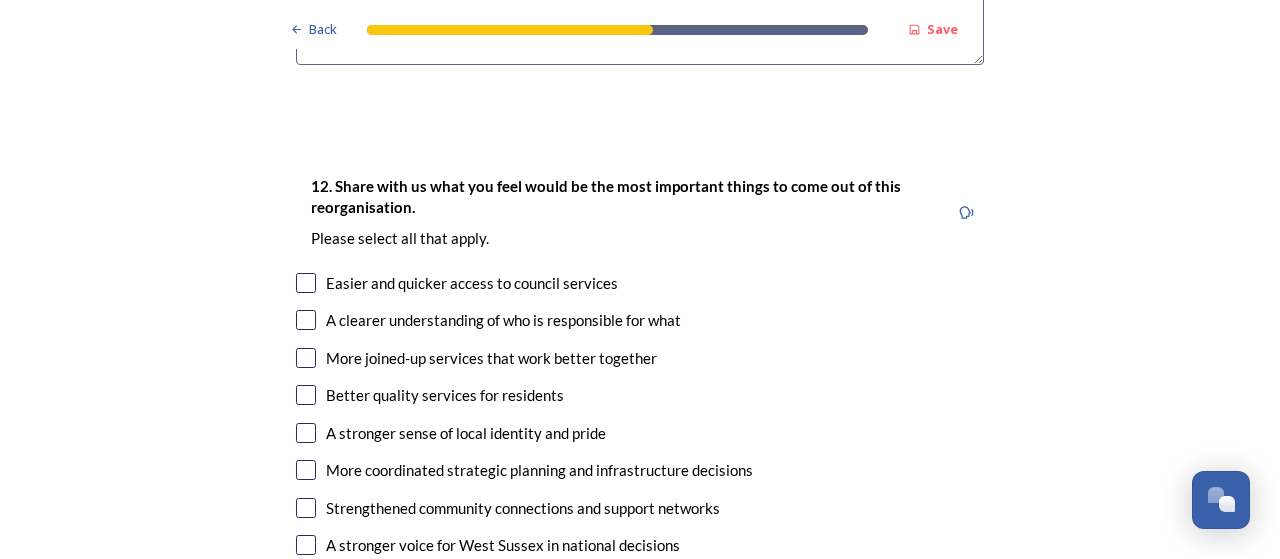 click at bounding box center (306, 283) 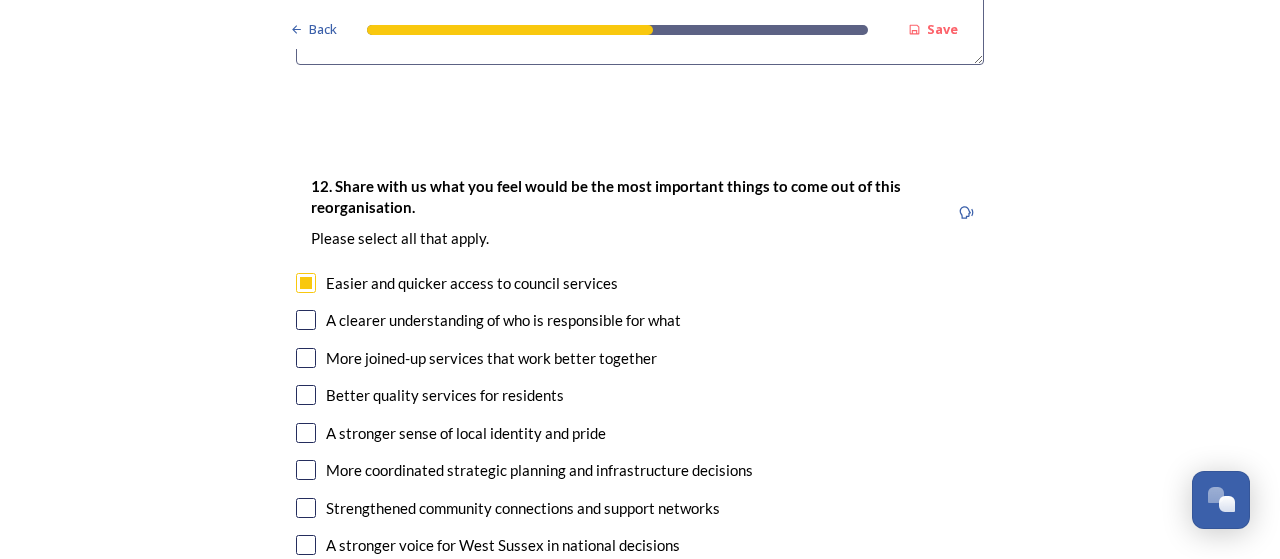 click at bounding box center (306, 320) 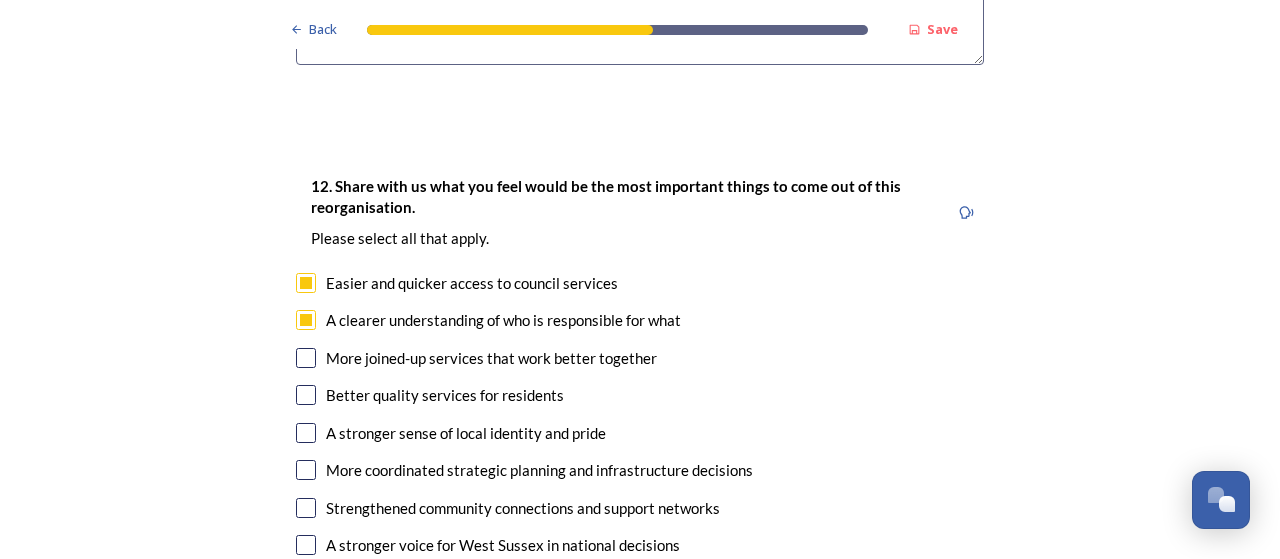 click at bounding box center [306, 358] 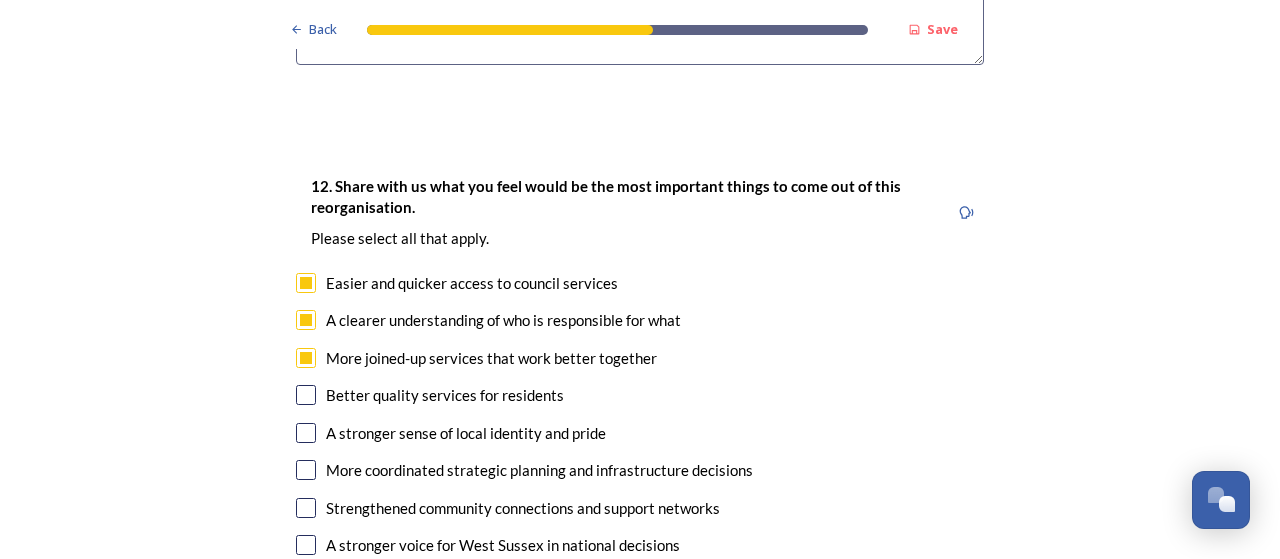 click at bounding box center [306, 395] 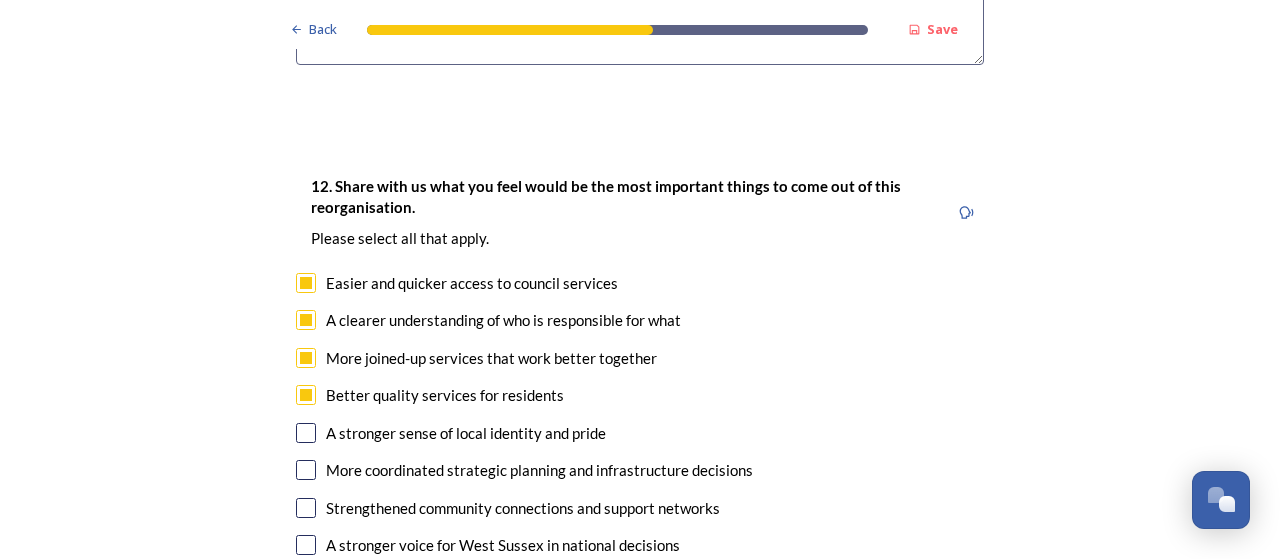 click at bounding box center [306, 433] 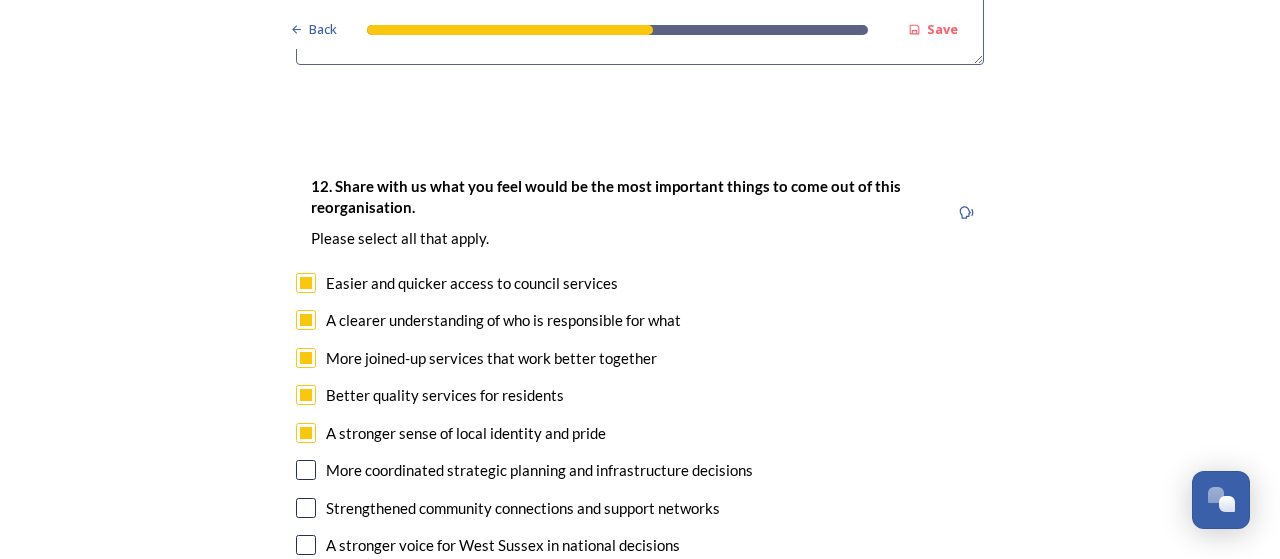 click at bounding box center (306, 470) 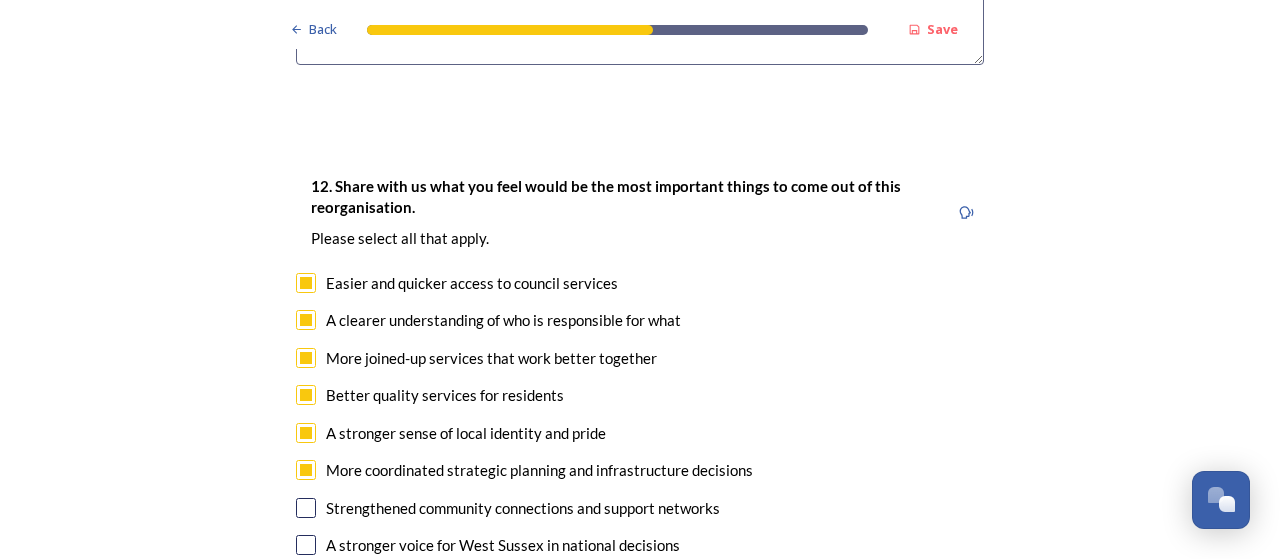click at bounding box center (306, 508) 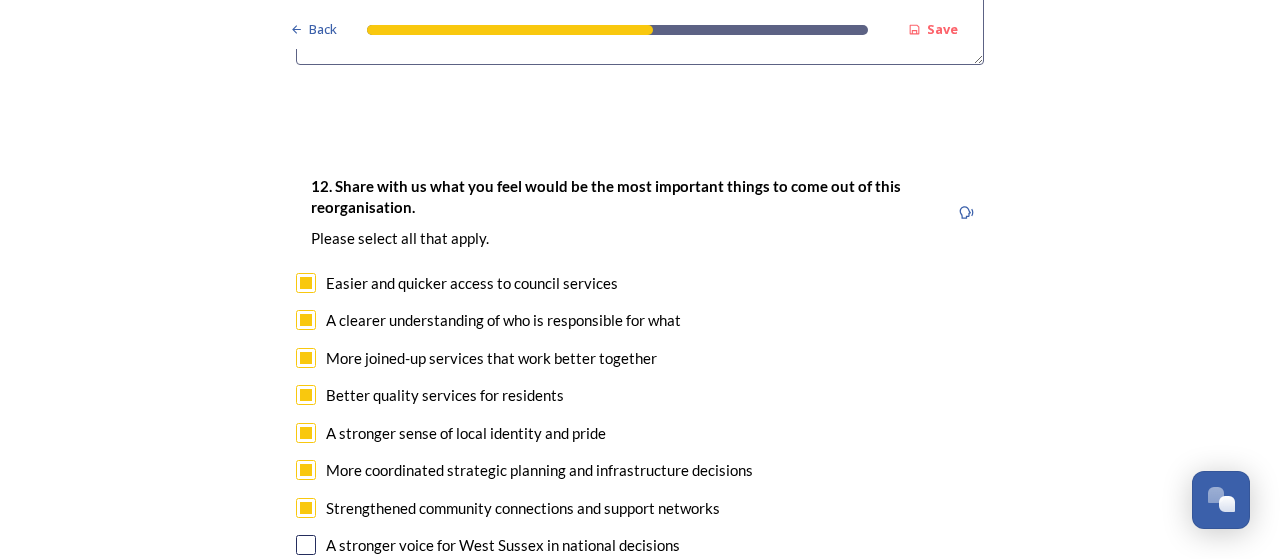 click at bounding box center (306, 545) 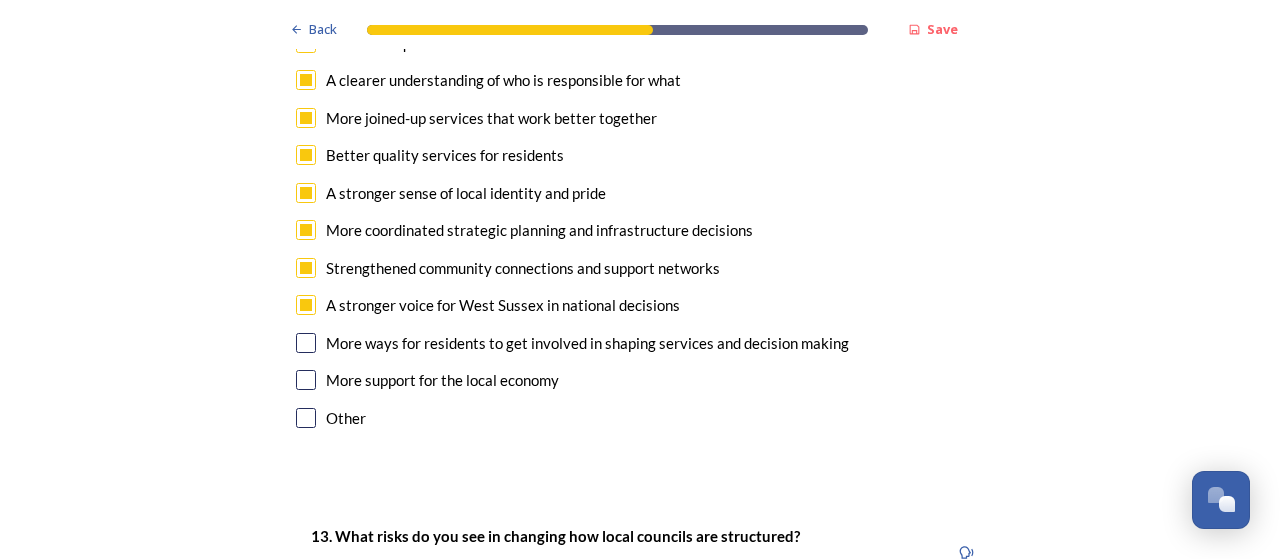 scroll, scrollTop: 3520, scrollLeft: 0, axis: vertical 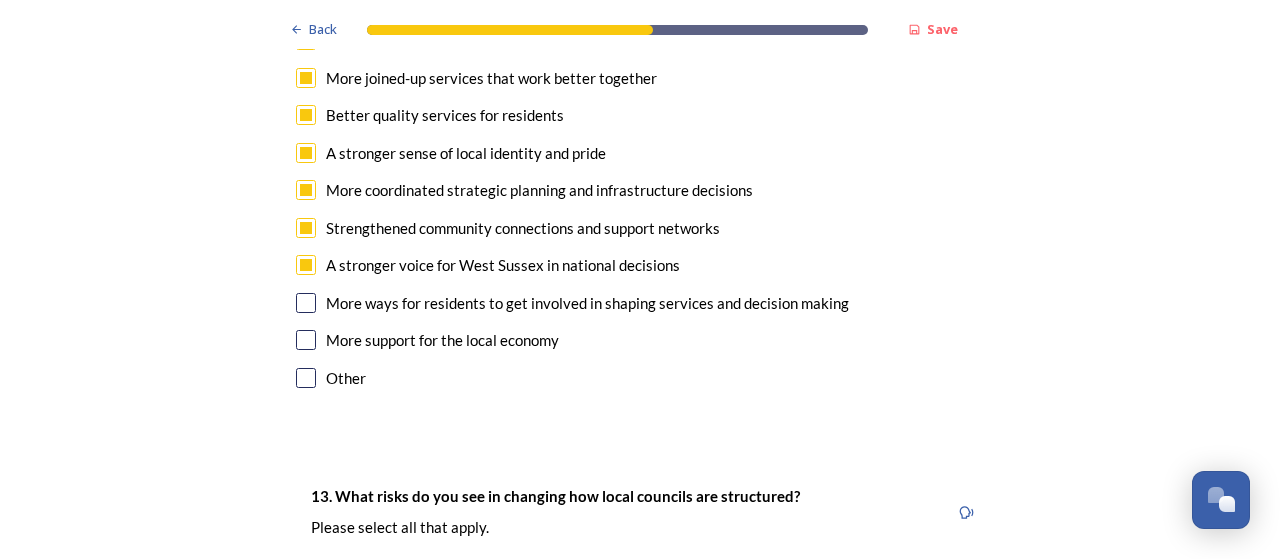 click at bounding box center [306, 303] 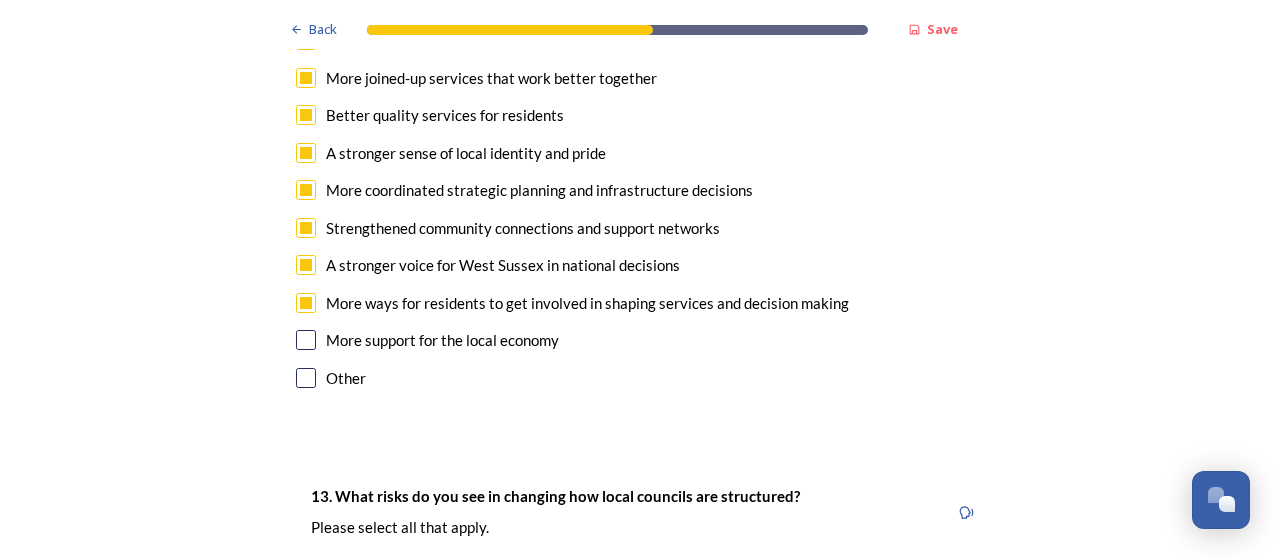 click at bounding box center (306, 340) 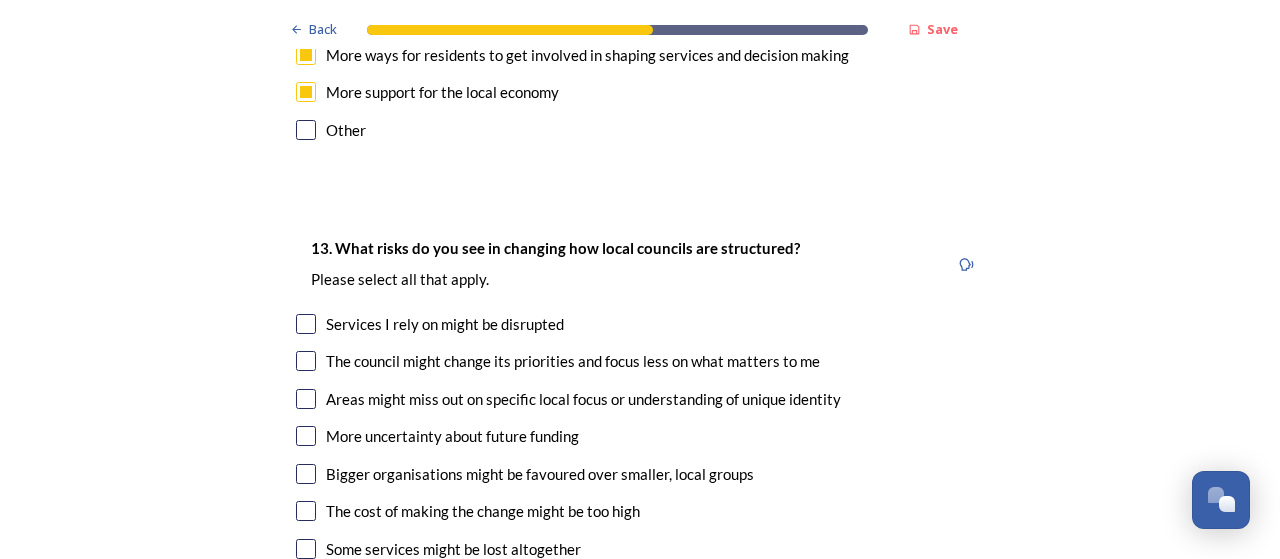 scroll, scrollTop: 3800, scrollLeft: 0, axis: vertical 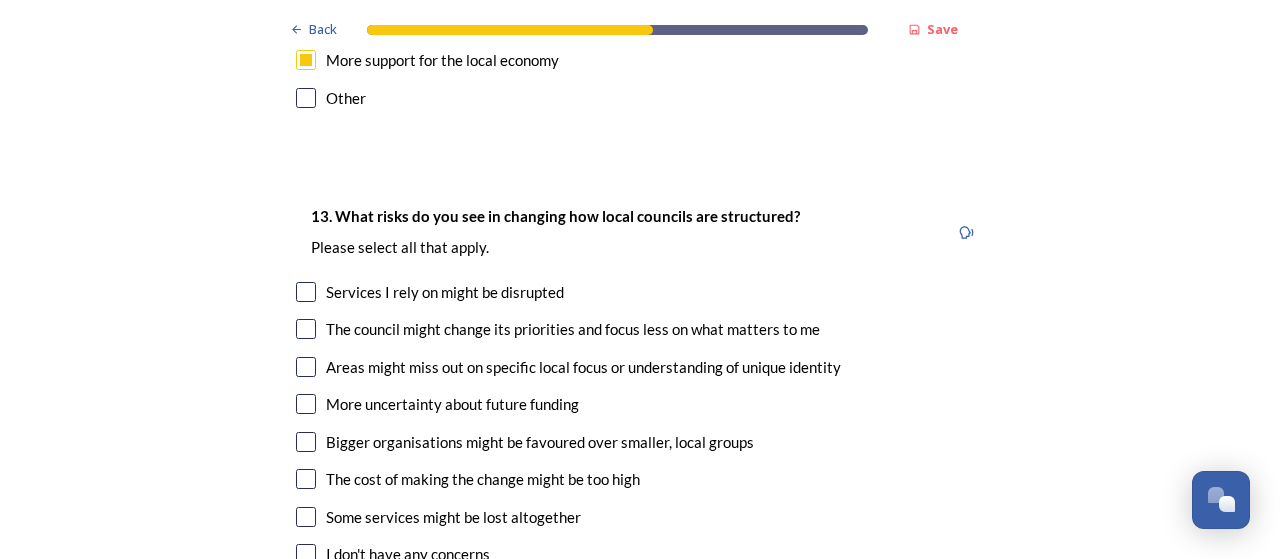 click at bounding box center (306, 292) 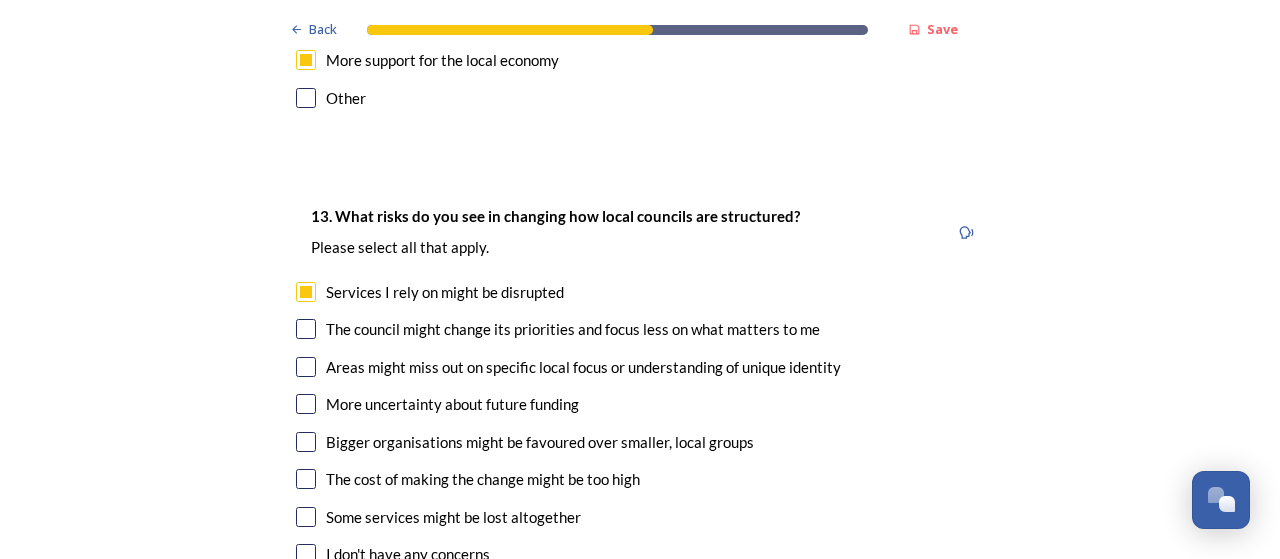 click at bounding box center [306, 329] 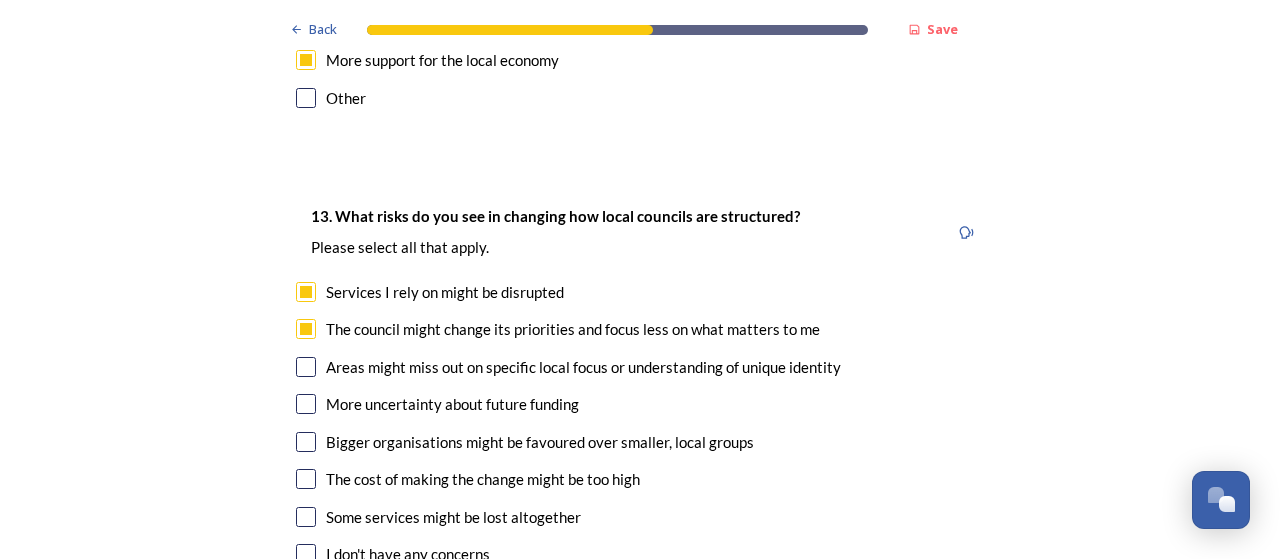 click at bounding box center (306, 442) 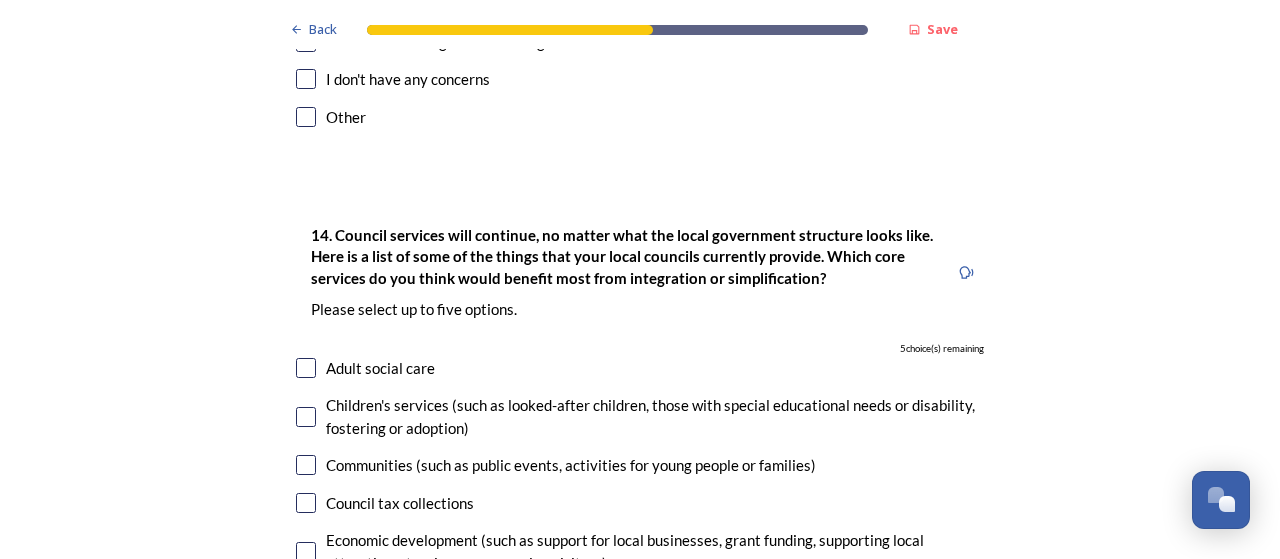 scroll, scrollTop: 4280, scrollLeft: 0, axis: vertical 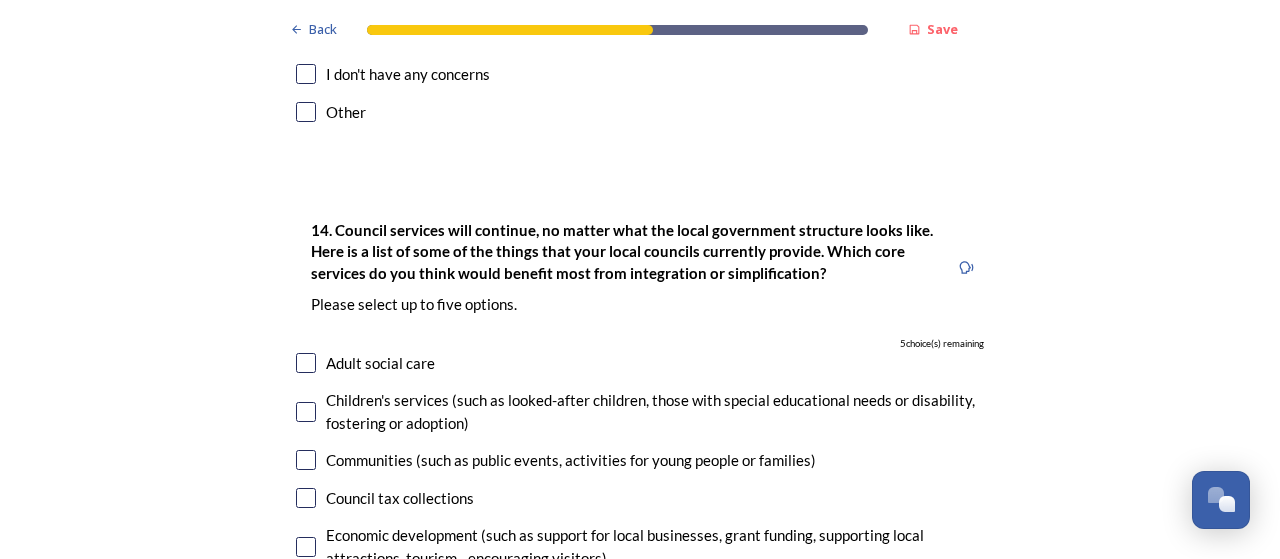 click at bounding box center (306, 498) 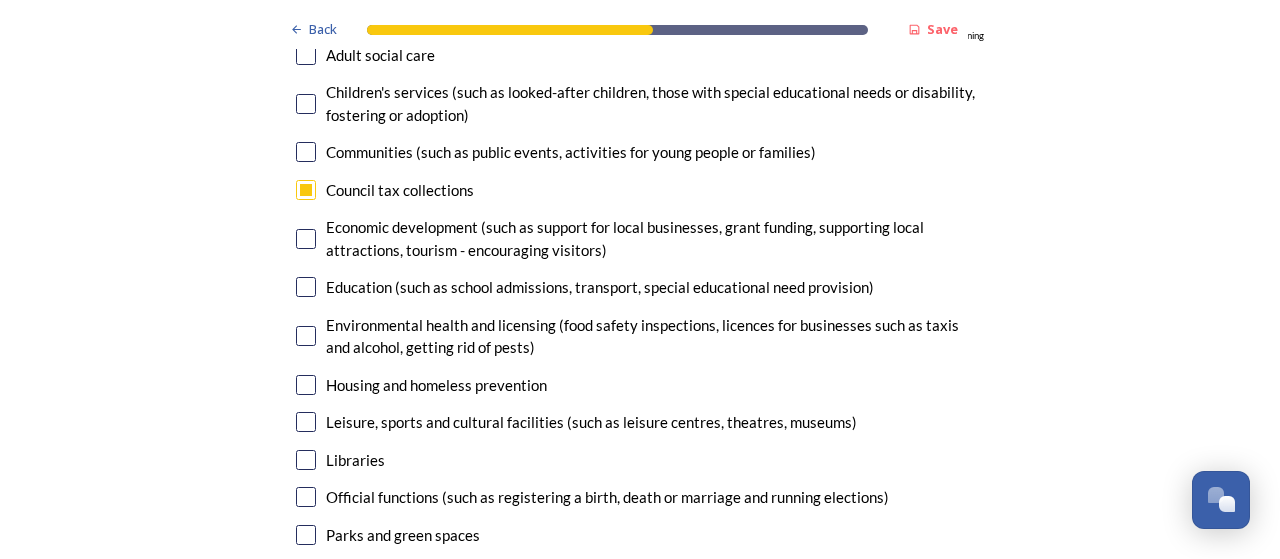 scroll, scrollTop: 4600, scrollLeft: 0, axis: vertical 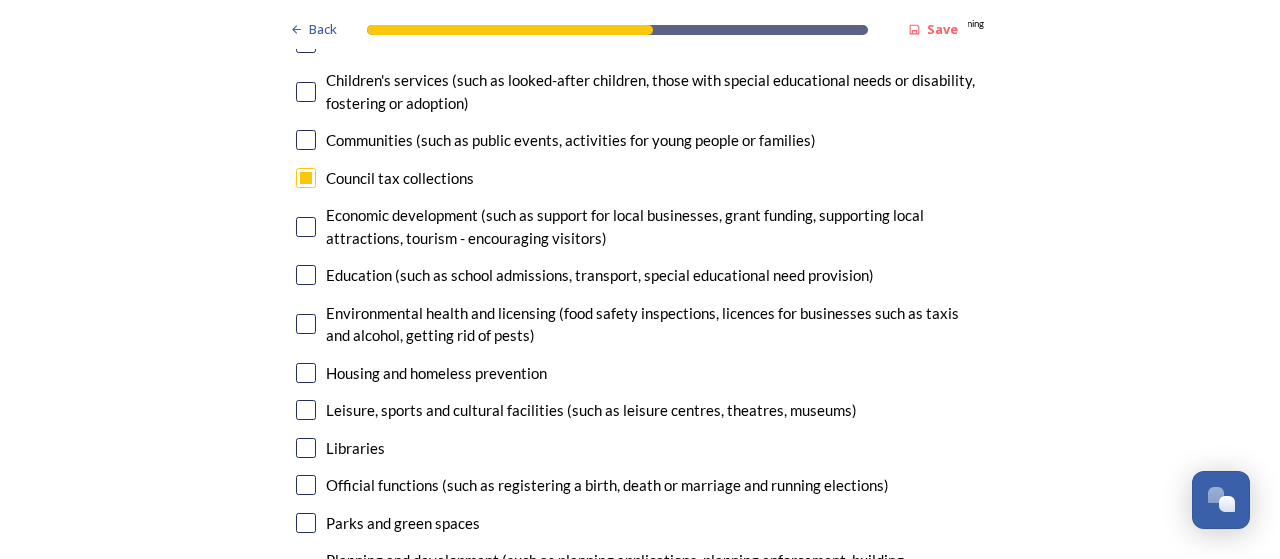 click at bounding box center (306, 227) 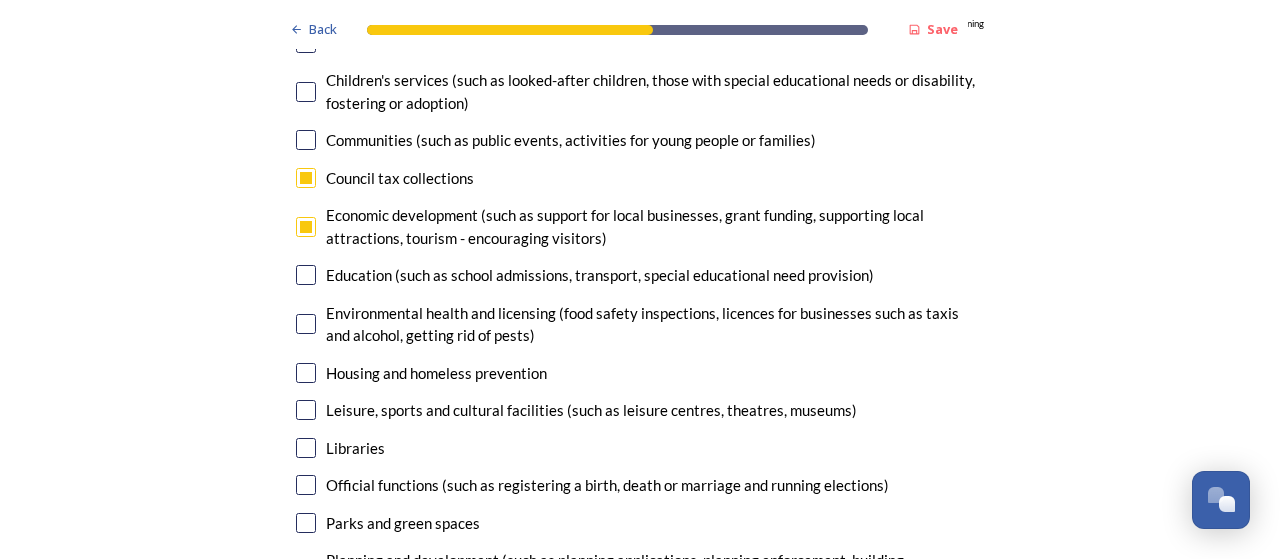 click at bounding box center (306, 275) 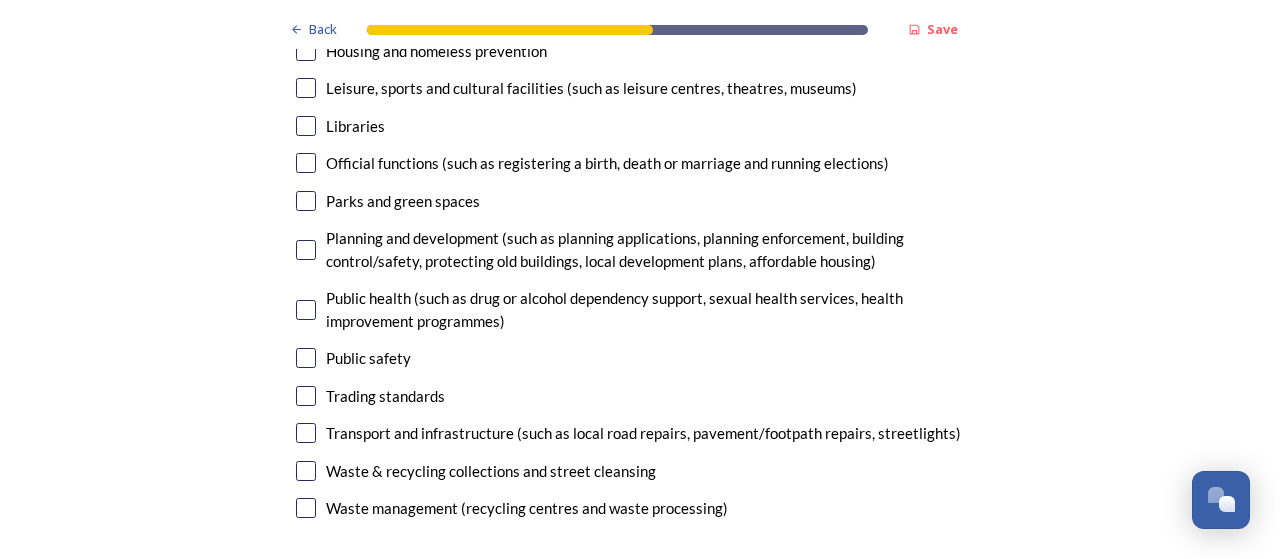 scroll, scrollTop: 4960, scrollLeft: 0, axis: vertical 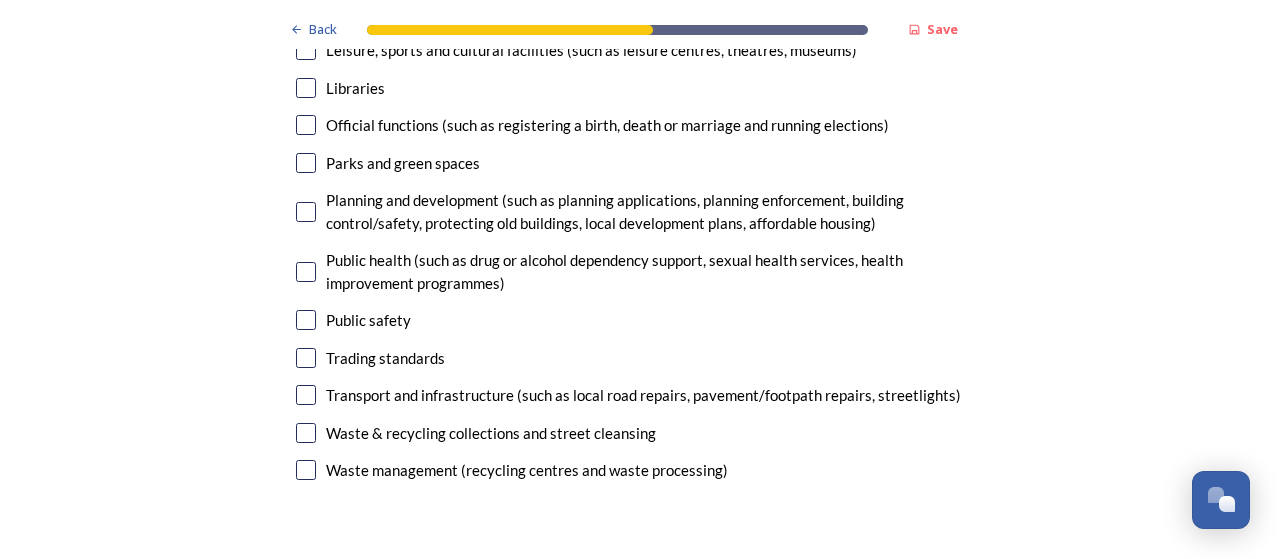 click at bounding box center [306, 395] 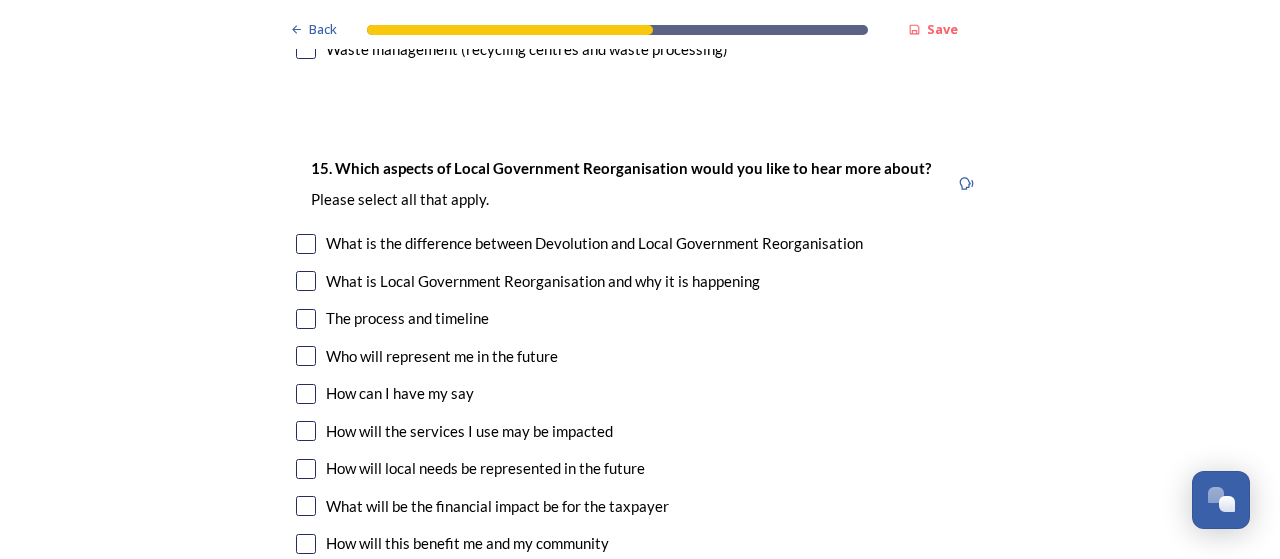 scroll, scrollTop: 5400, scrollLeft: 0, axis: vertical 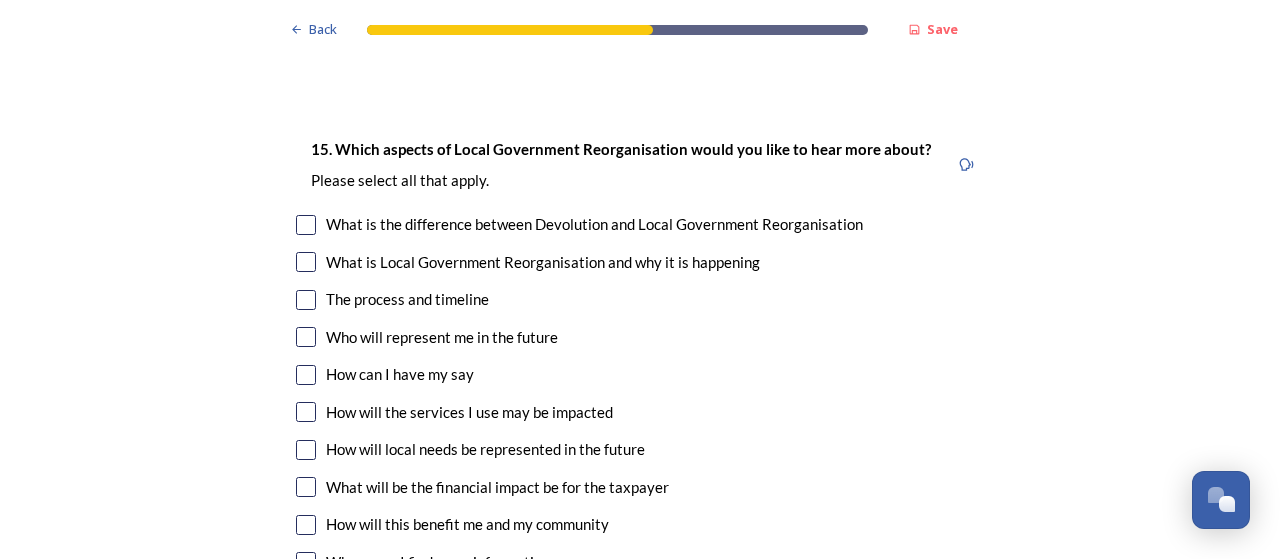 click at bounding box center [306, 225] 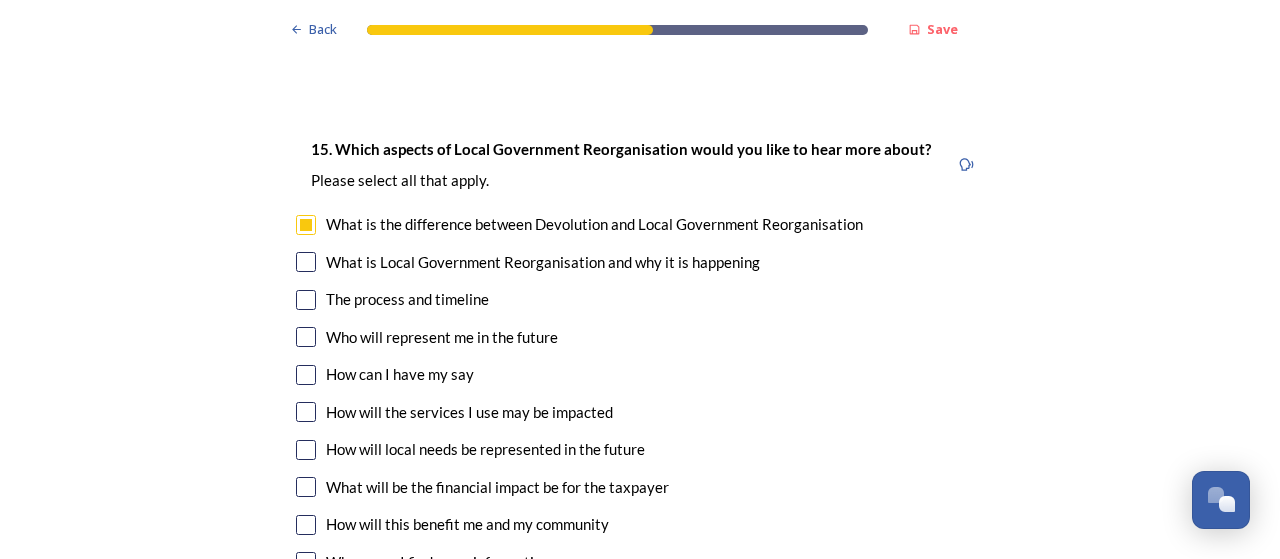 click at bounding box center [306, 262] 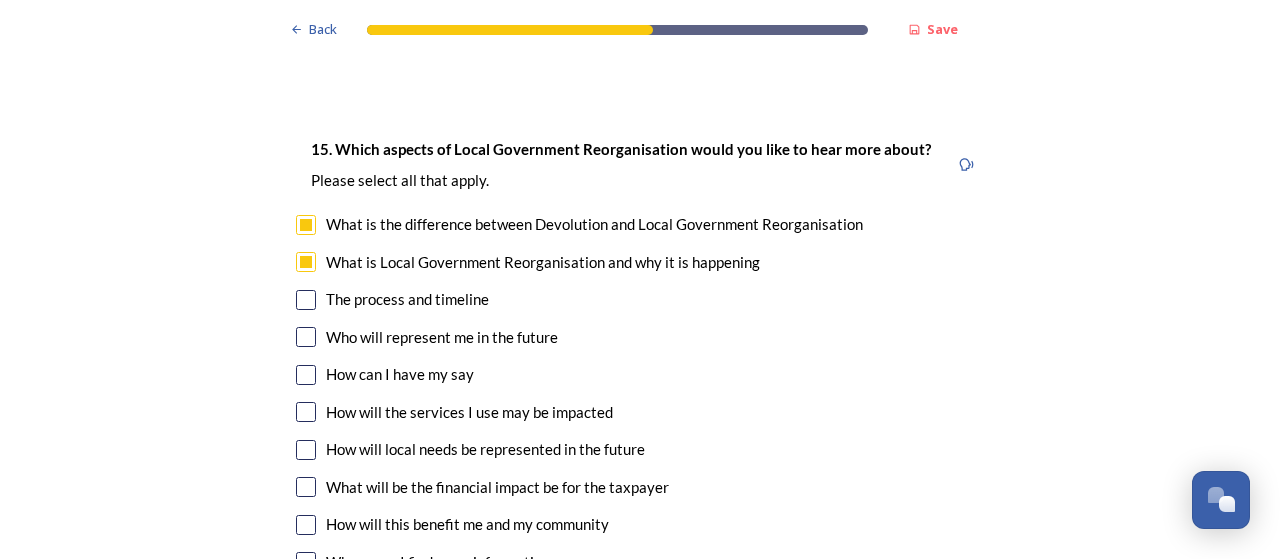 click at bounding box center (306, 300) 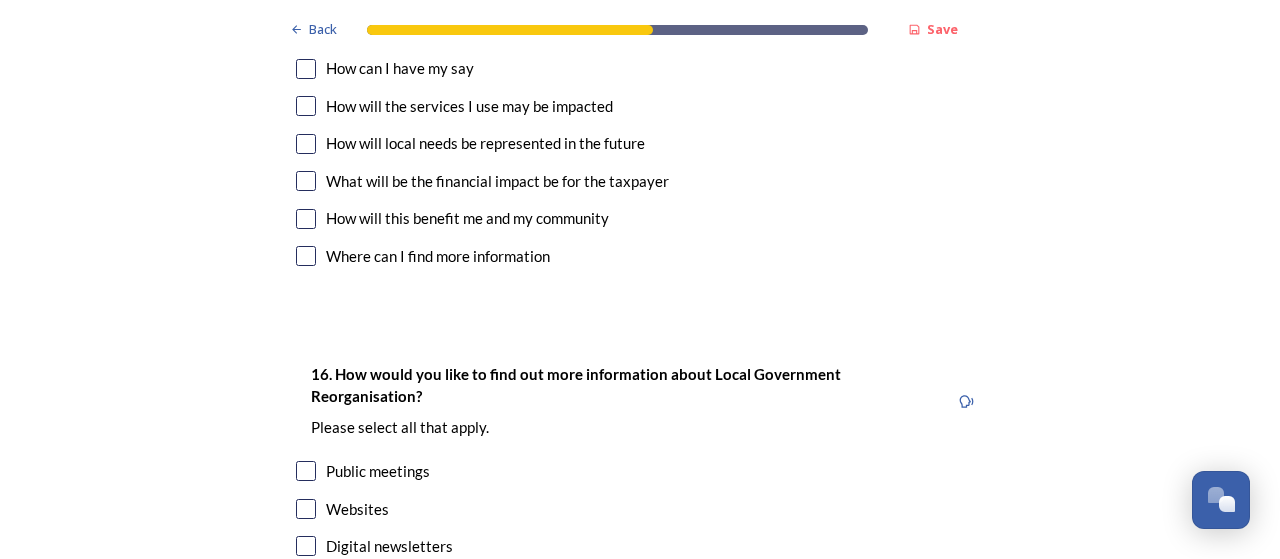 scroll, scrollTop: 5720, scrollLeft: 0, axis: vertical 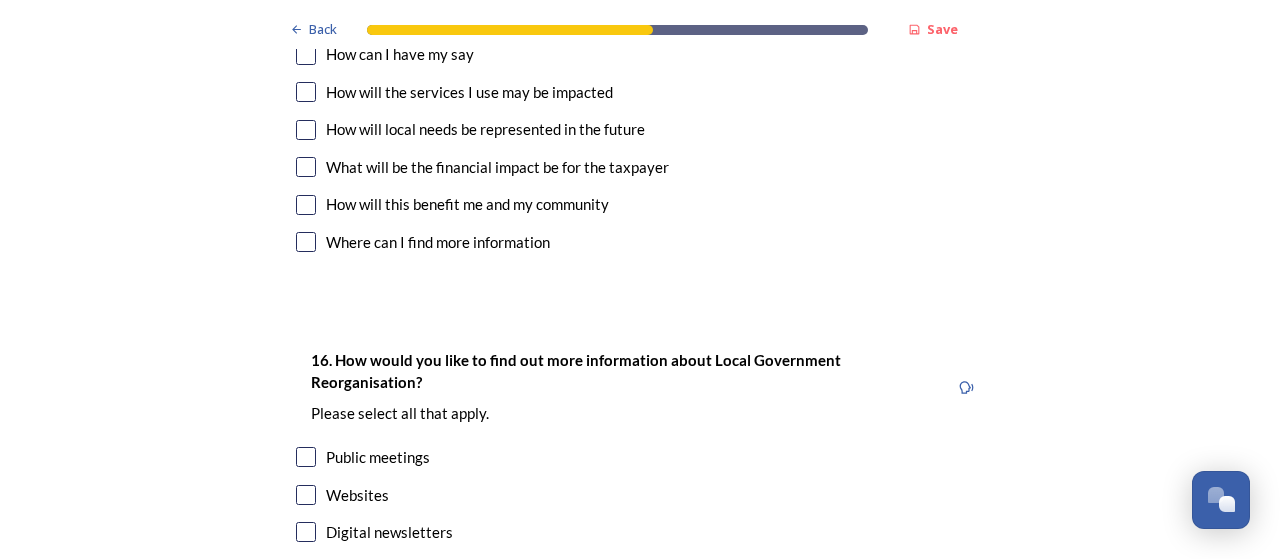 click at bounding box center [306, 242] 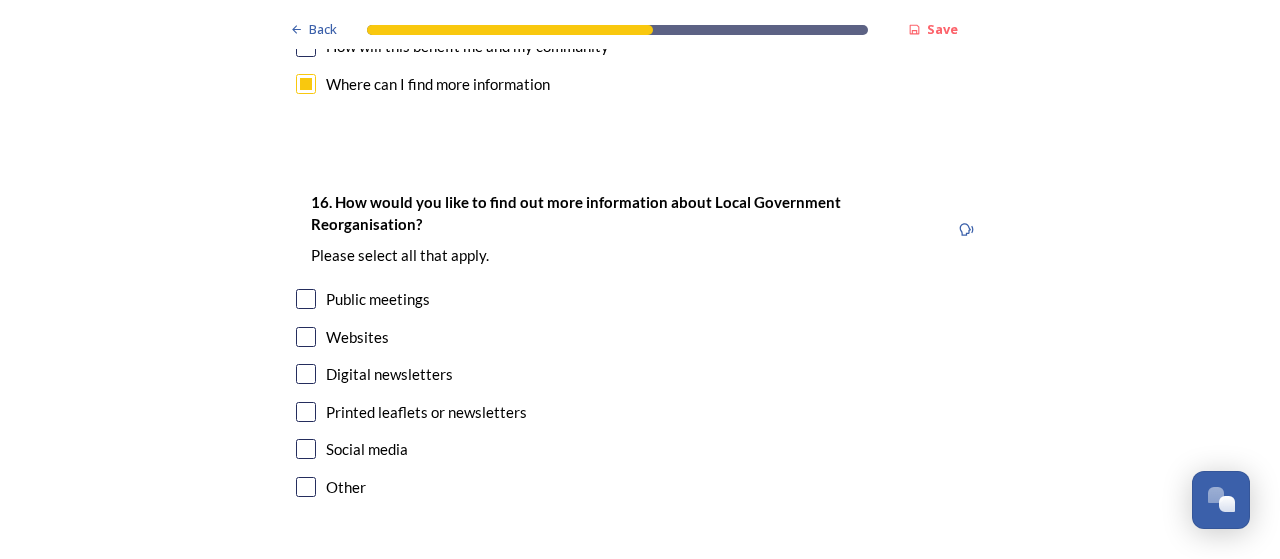 scroll, scrollTop: 5880, scrollLeft: 0, axis: vertical 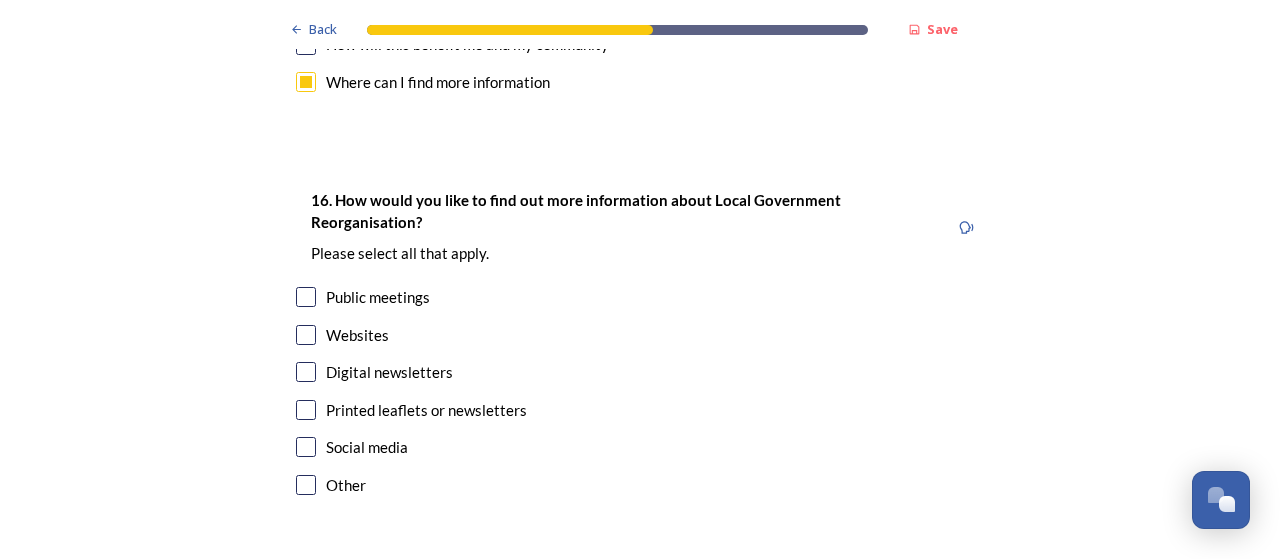 click at bounding box center (306, 335) 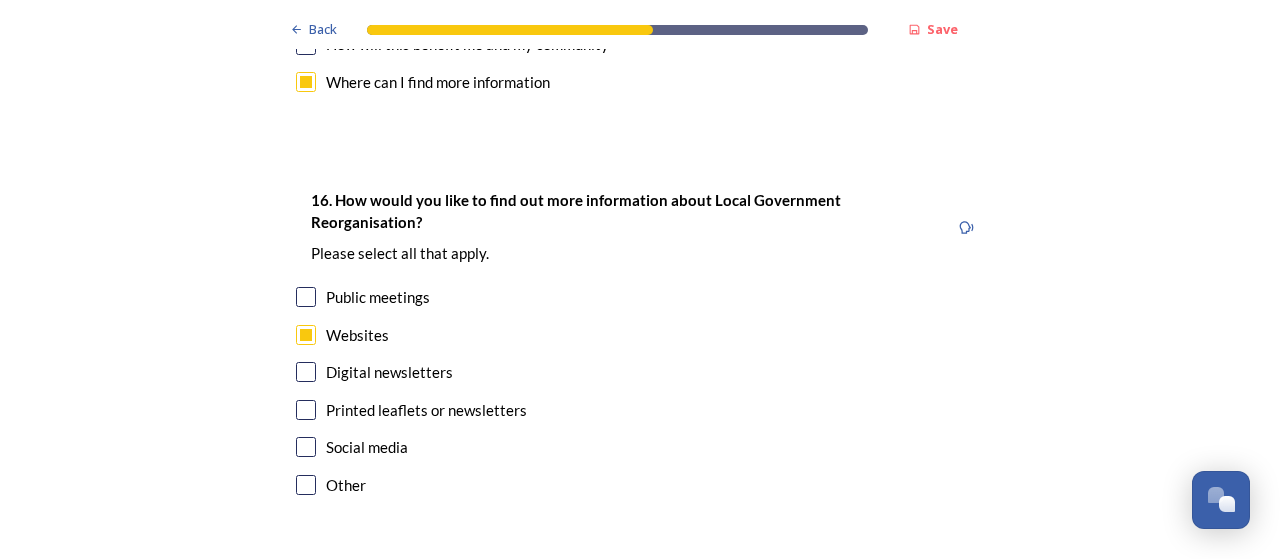 click at bounding box center [306, 297] 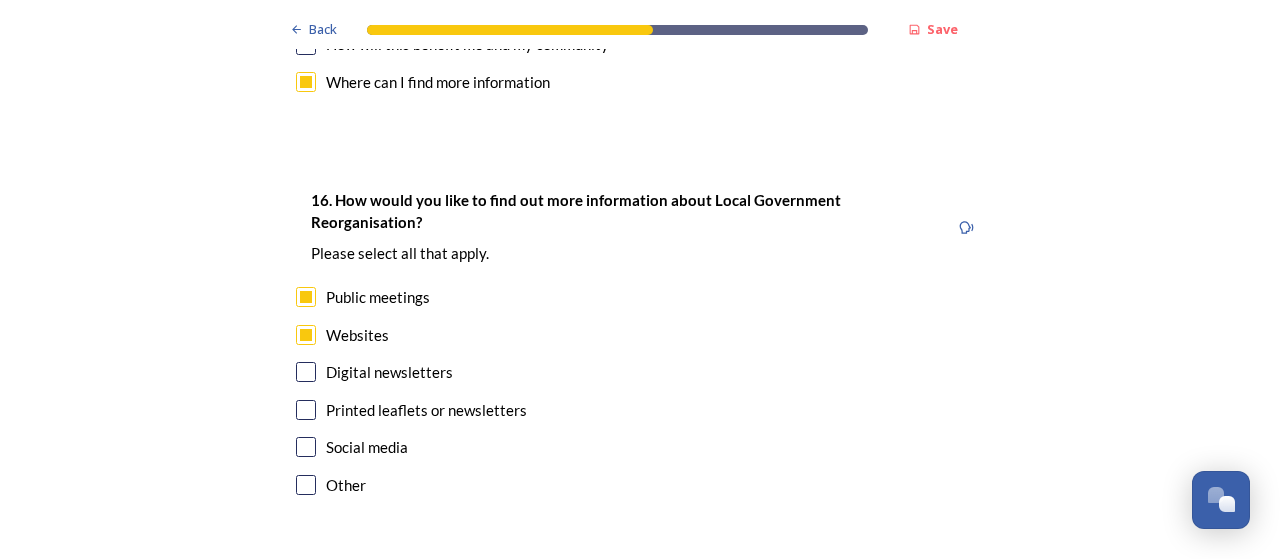scroll, scrollTop: 5920, scrollLeft: 0, axis: vertical 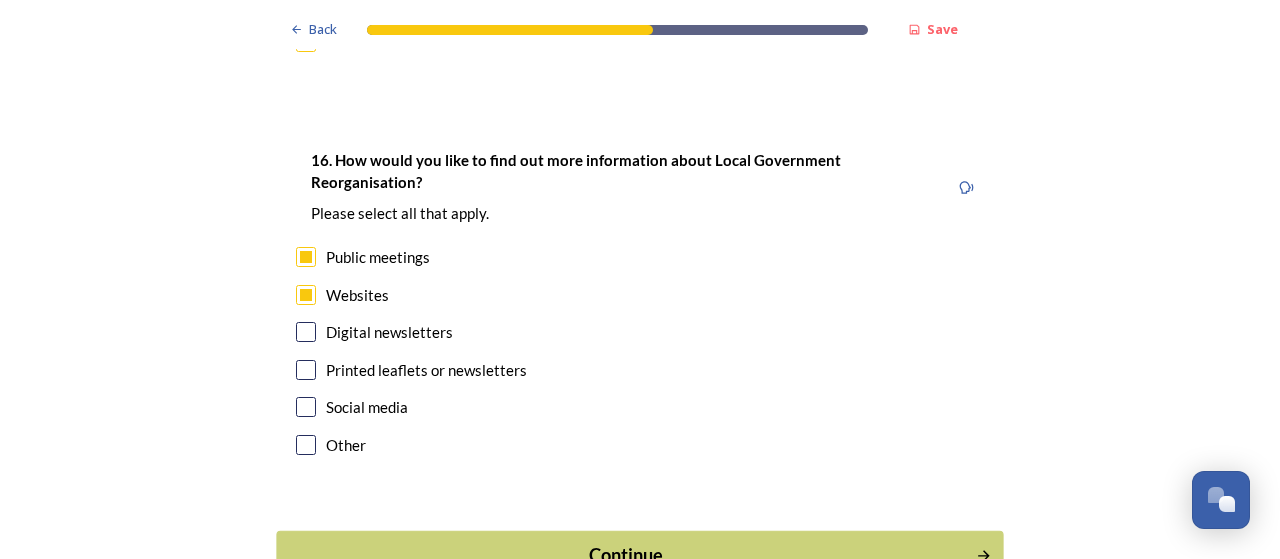 click on "Continue" at bounding box center (639, 555) 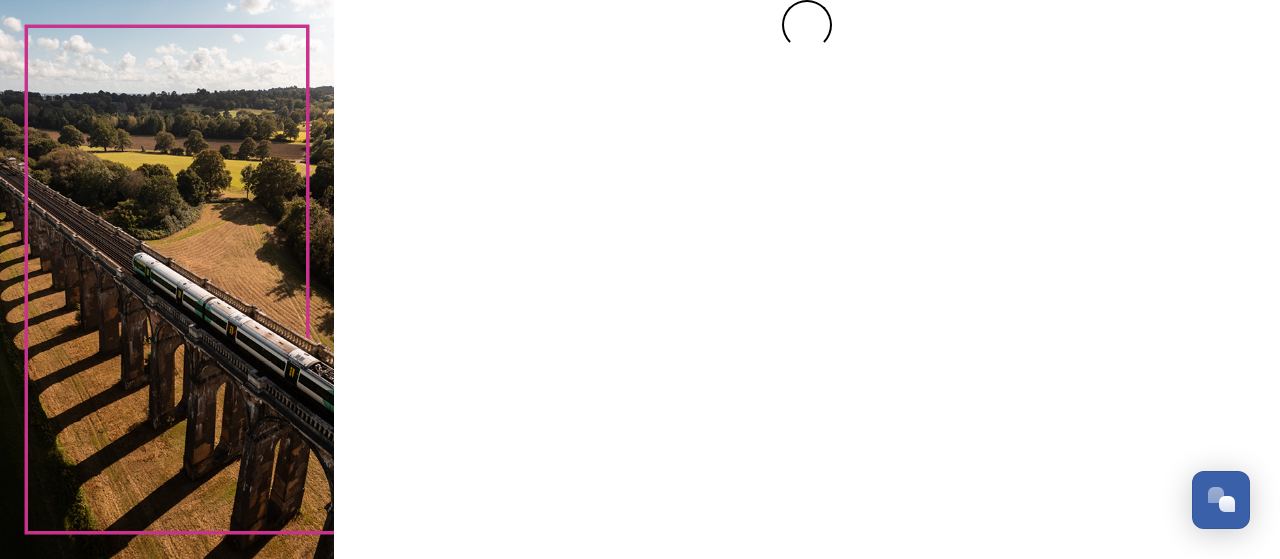 scroll, scrollTop: 0, scrollLeft: 0, axis: both 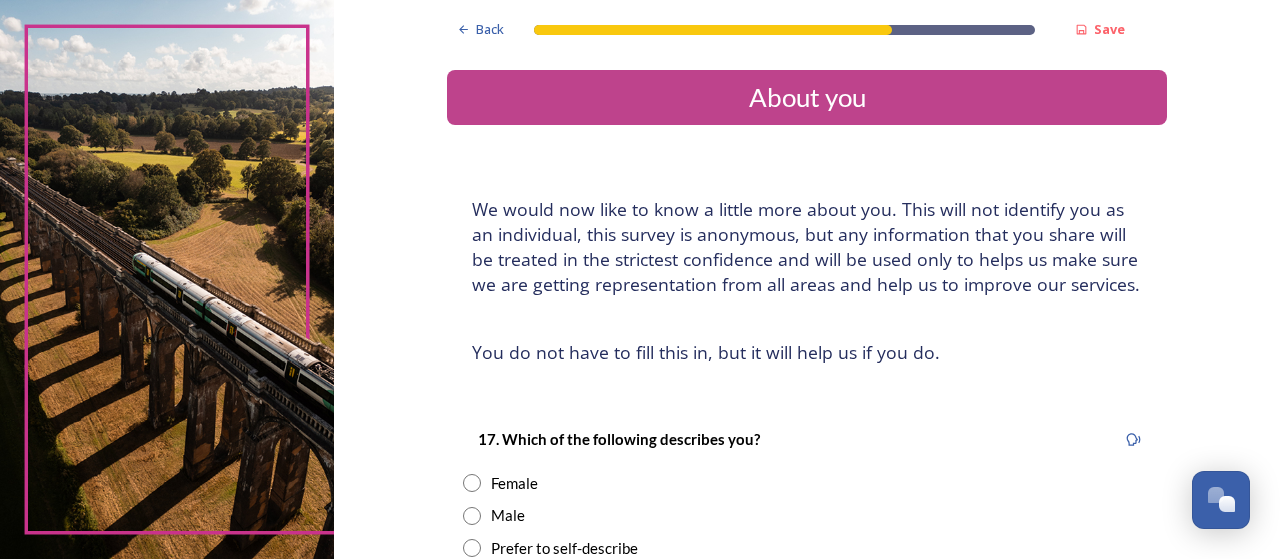 click at bounding box center [472, 483] 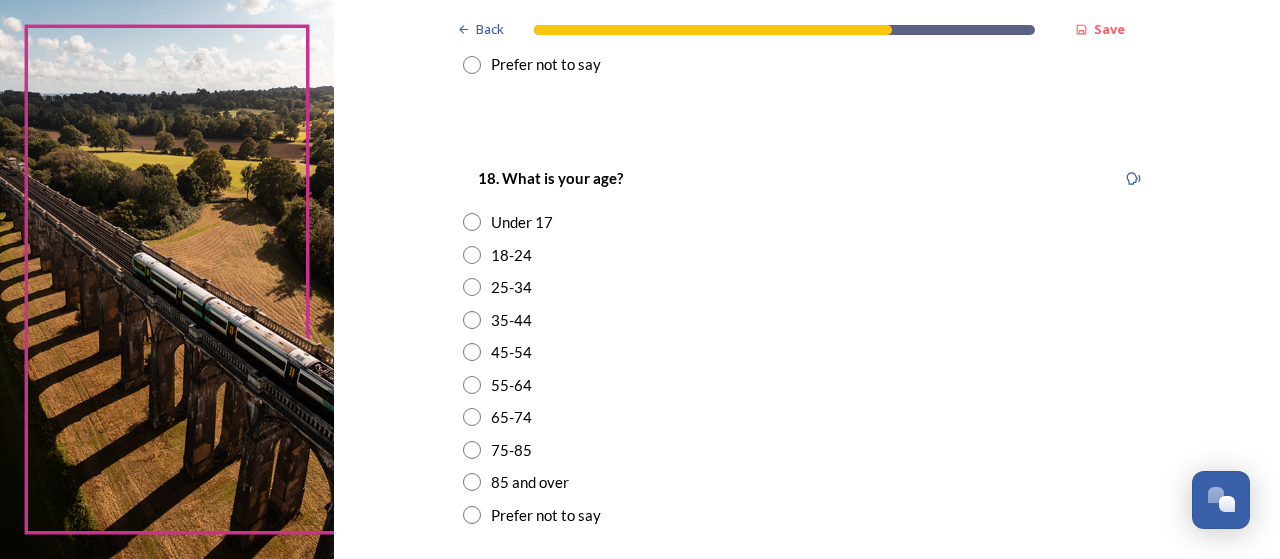 scroll, scrollTop: 520, scrollLeft: 0, axis: vertical 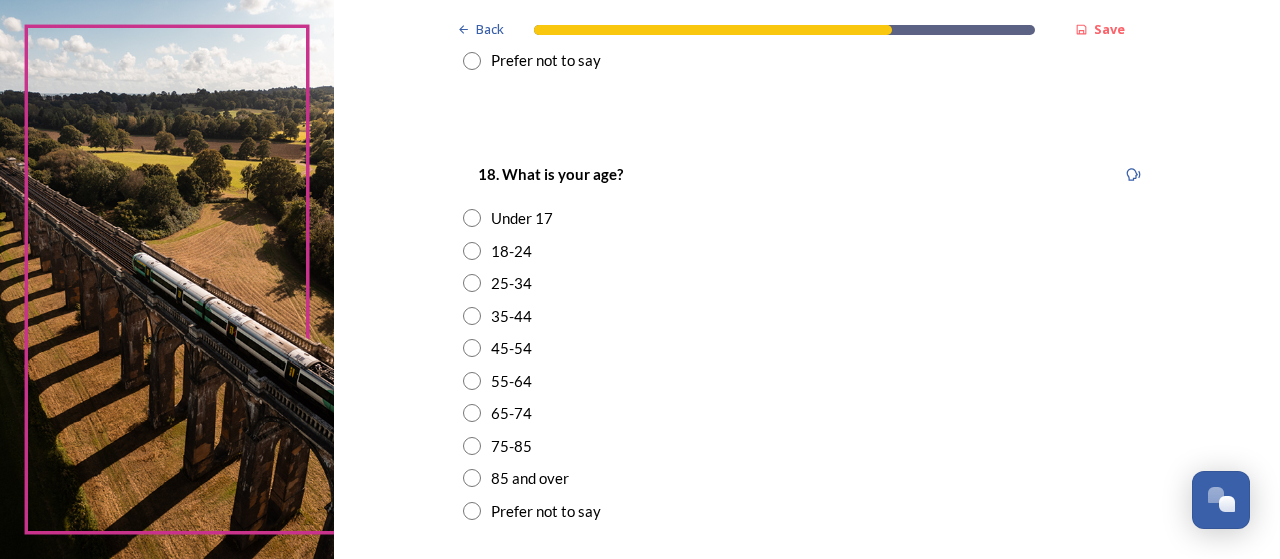 click at bounding box center [472, 316] 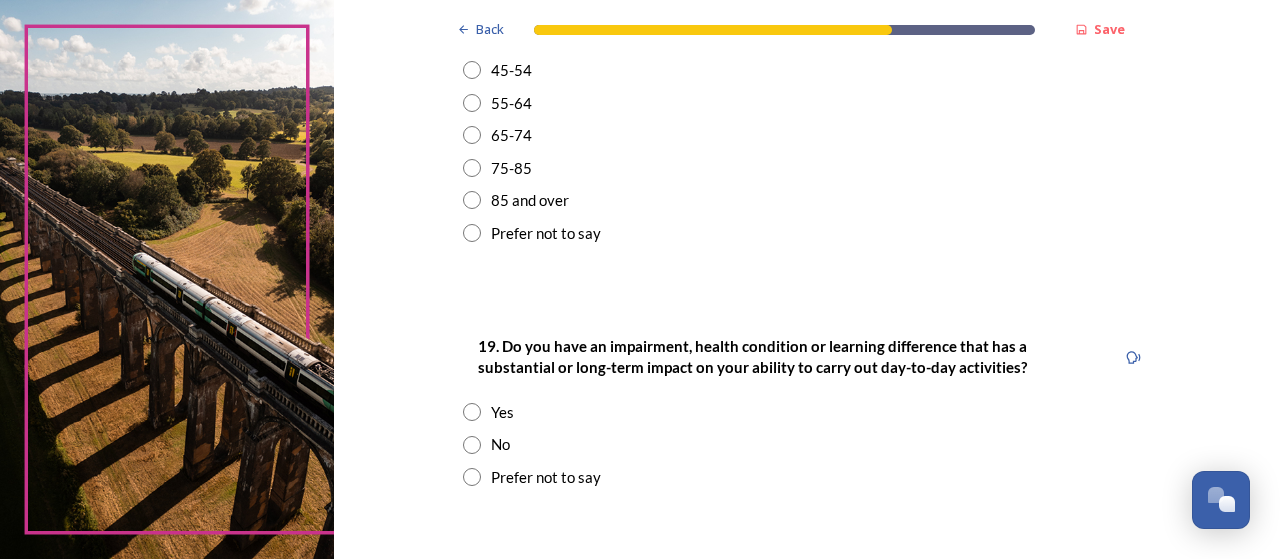 scroll, scrollTop: 840, scrollLeft: 0, axis: vertical 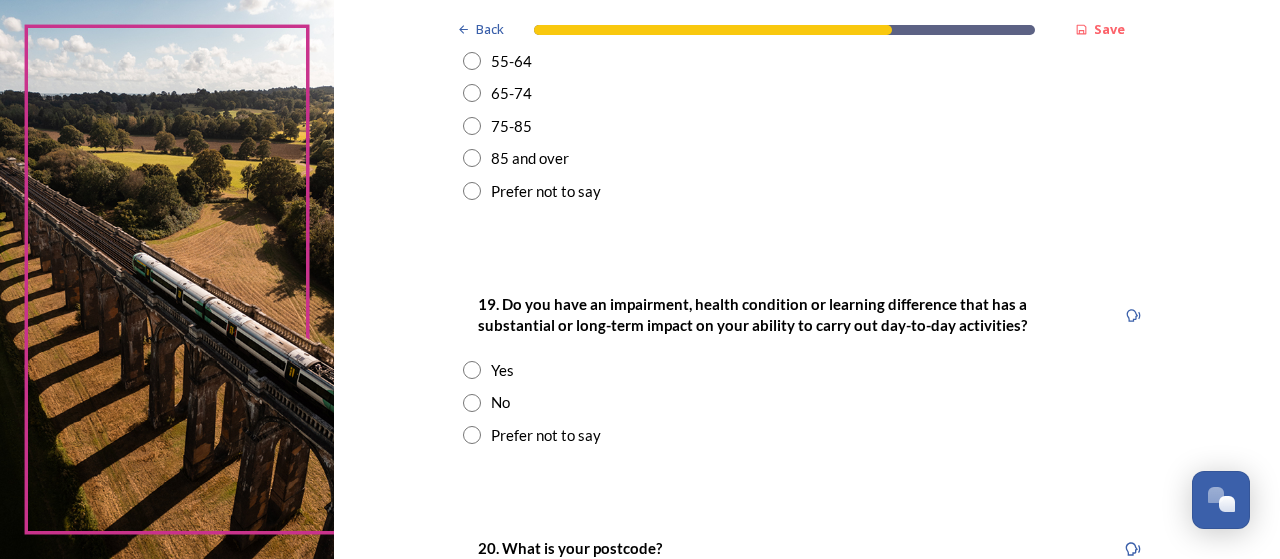 click at bounding box center (472, 403) 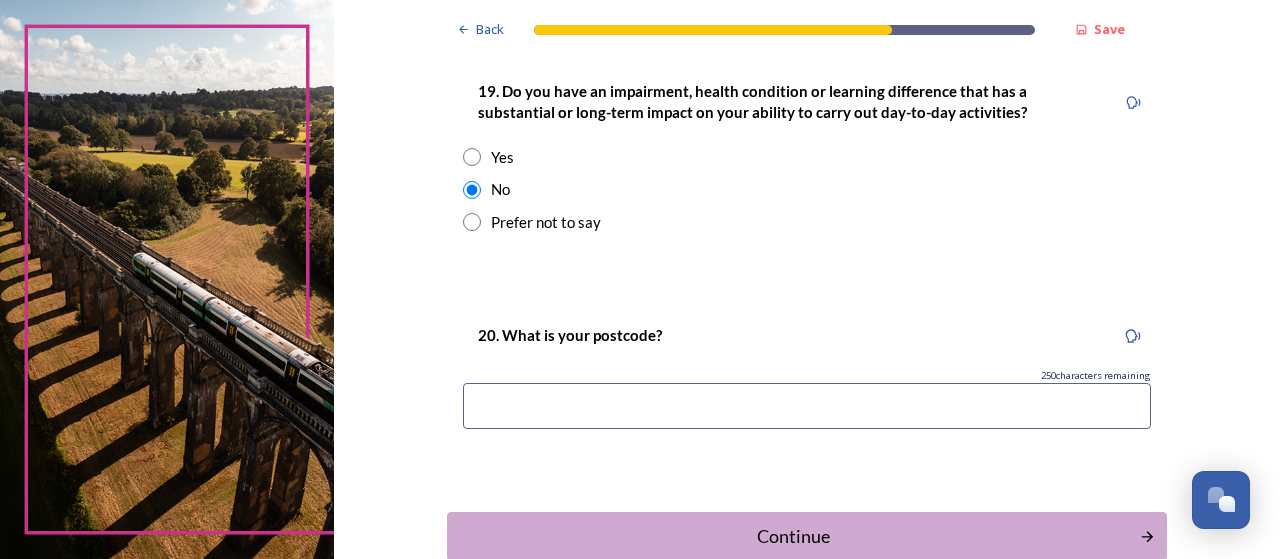 scroll, scrollTop: 1080, scrollLeft: 0, axis: vertical 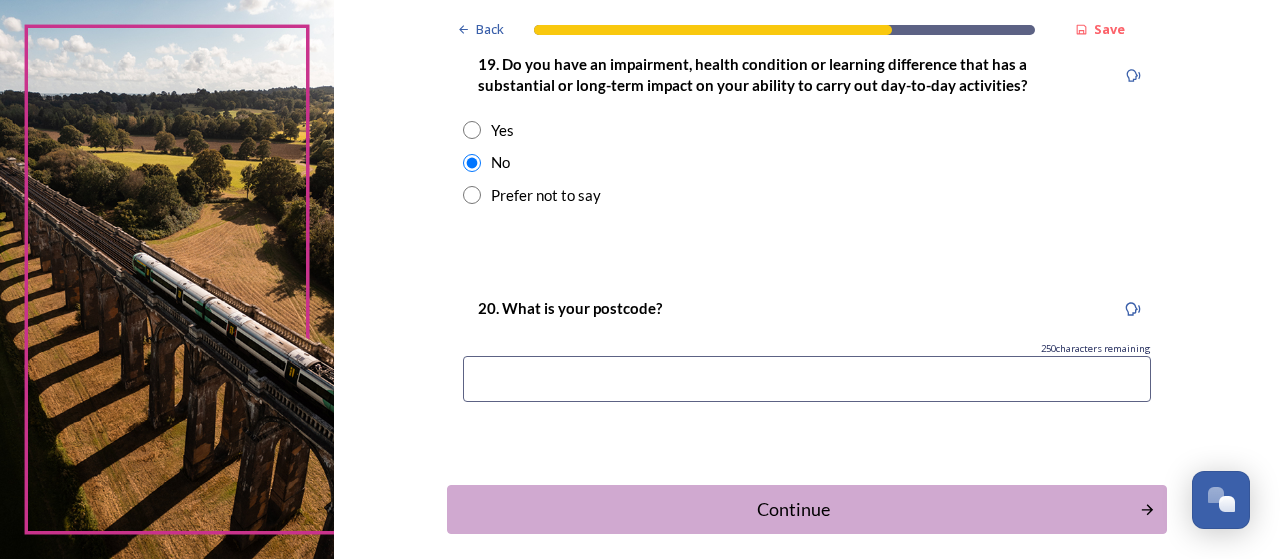 click at bounding box center (807, 379) 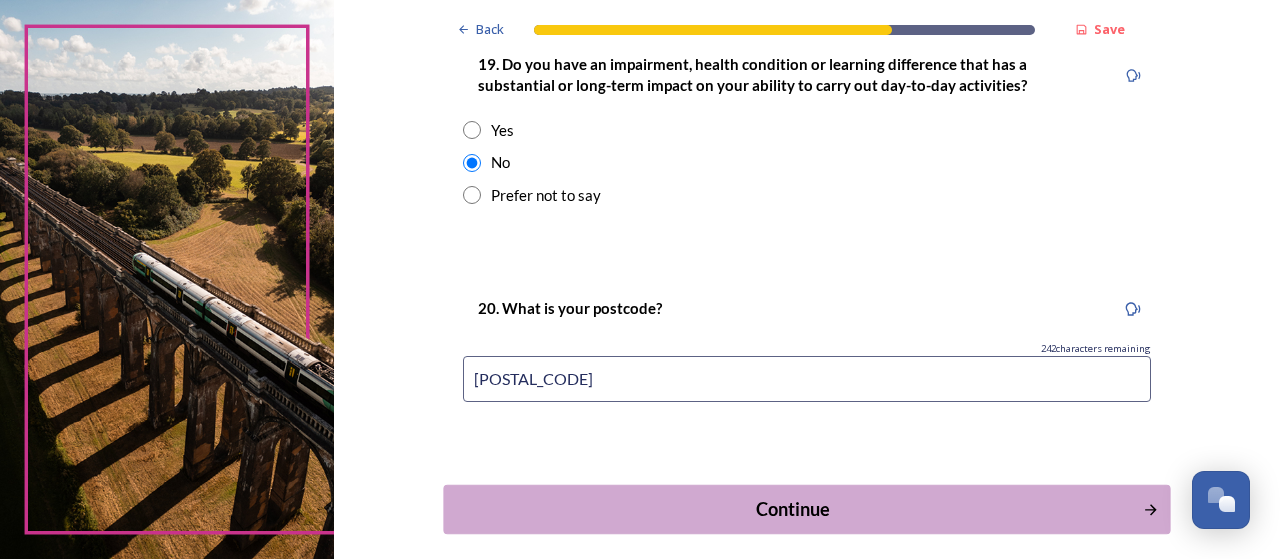 type on "[POSTAL_CODE]" 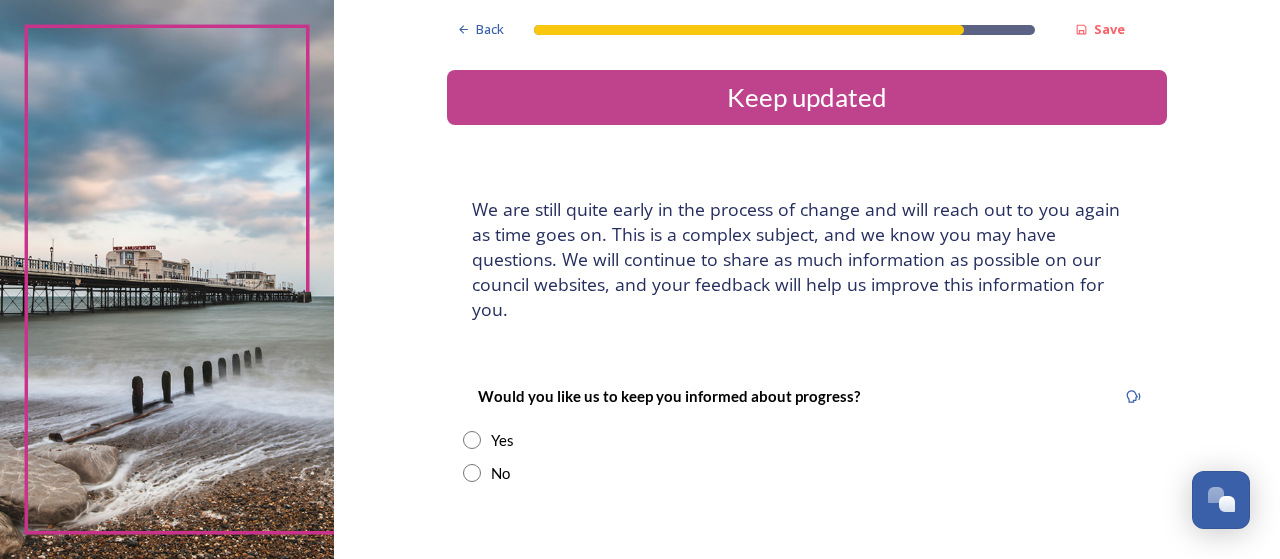 click at bounding box center (472, 440) 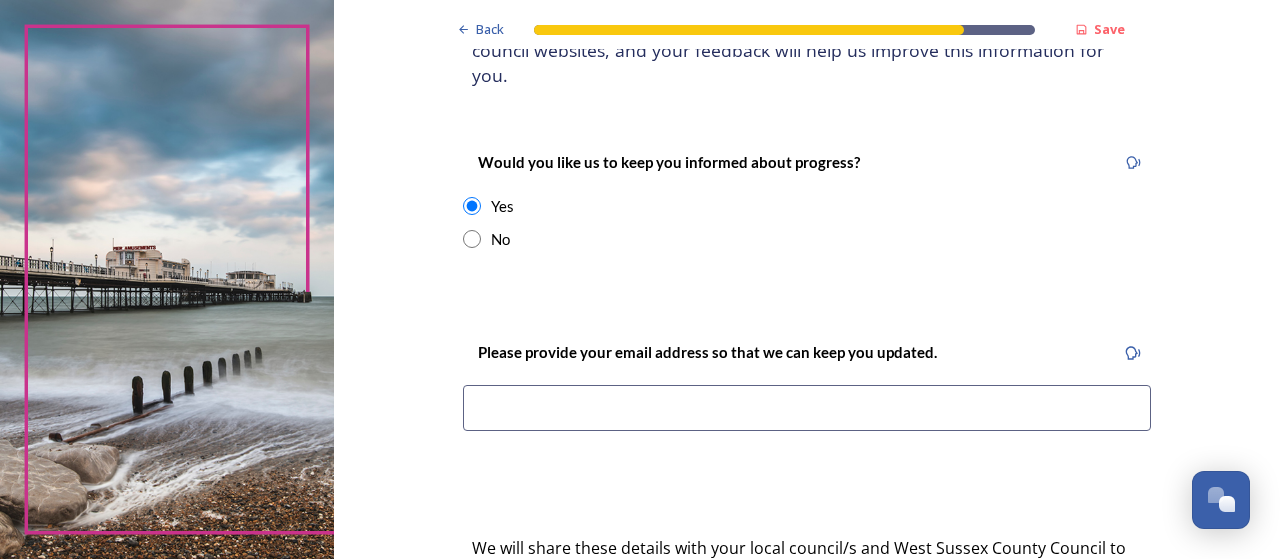 scroll, scrollTop: 240, scrollLeft: 0, axis: vertical 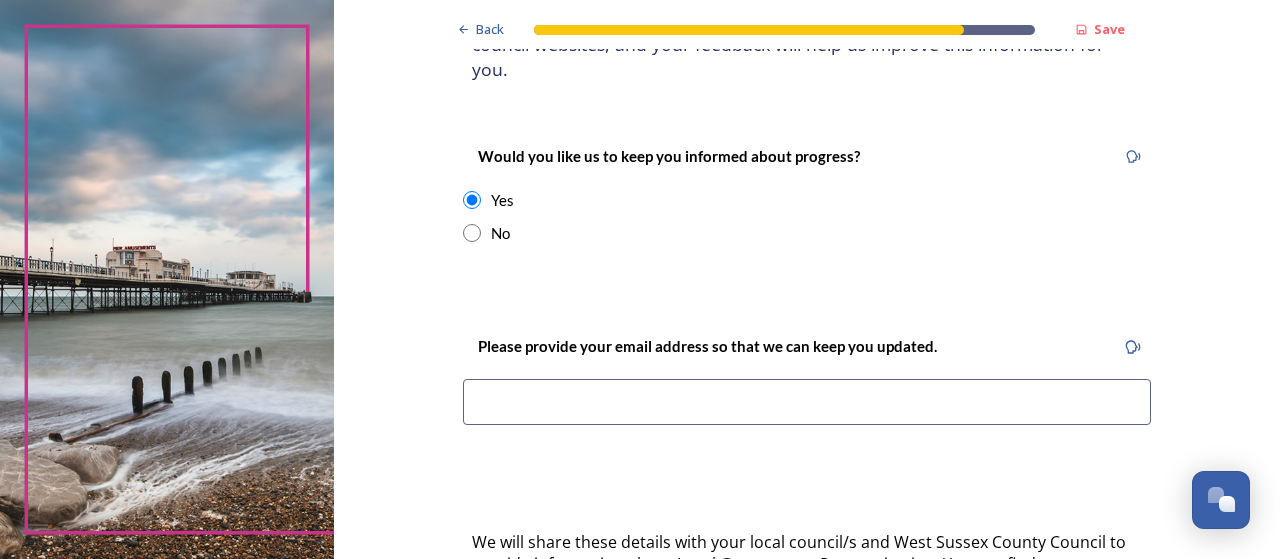 click at bounding box center [807, 402] 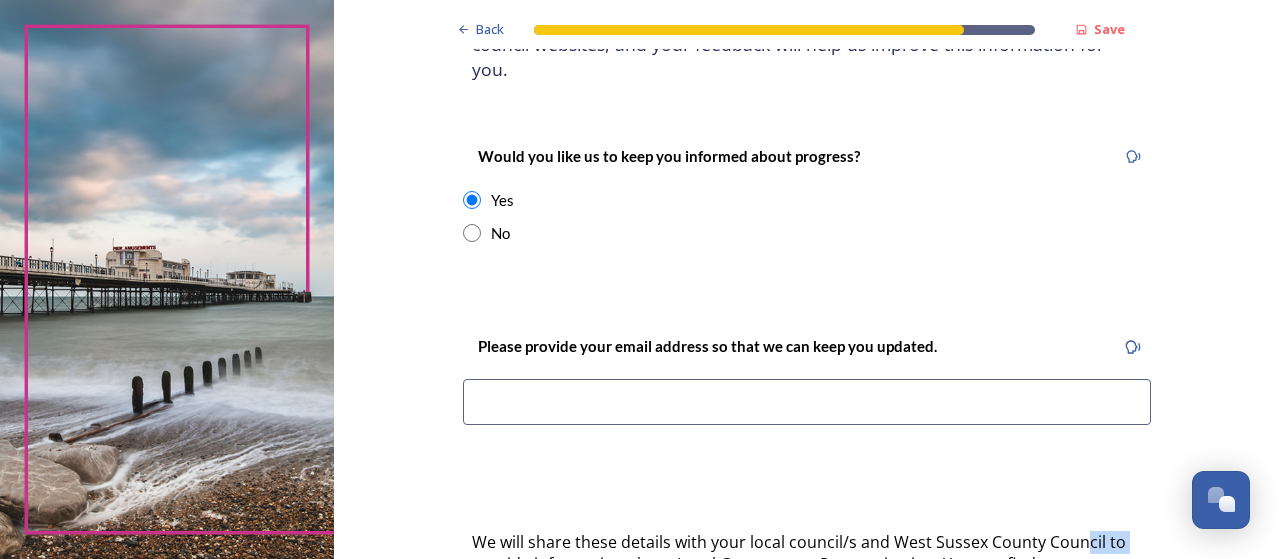 drag, startPoint x: 1074, startPoint y: 509, endPoint x: 1127, endPoint y: 464, distance: 69.52697 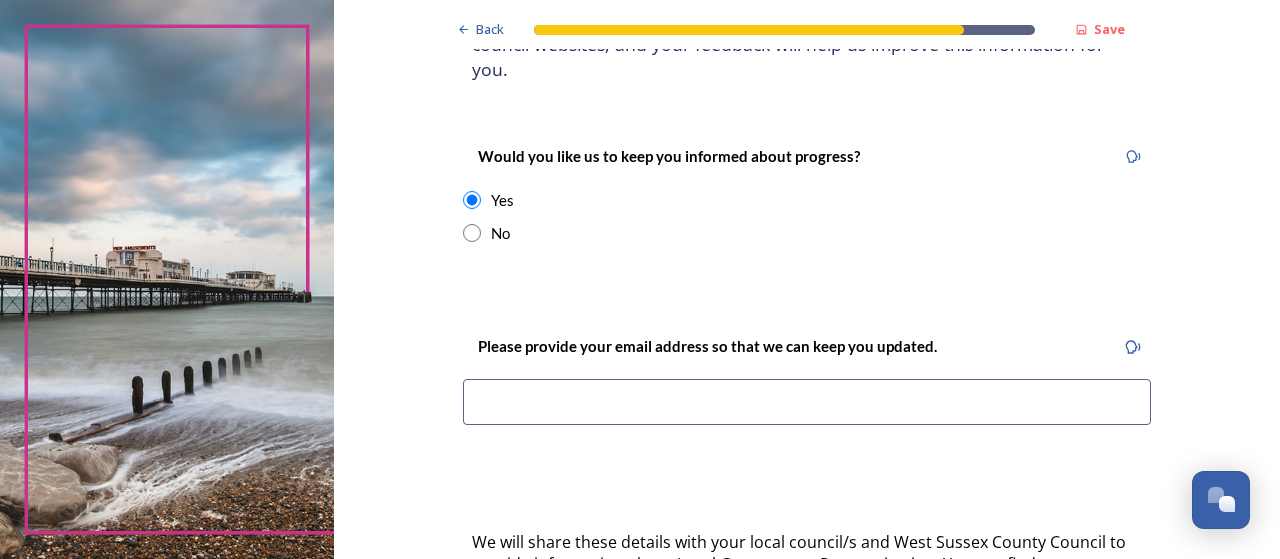 click on "cil to Back Save Keep updated We are still quite early in the process of change and will reach out to you again as time goes on. This is a complex subject, and we know you may have questions. We will continue to share as much information as possible on our council websites, and your feedback will help us improve this information for you. Would you like us to keep you informed about progress? Yes No Please provide your email address so that we can keep you updated. We will share these details with your local council/s and [STATE] County Council to provide information about Local Government Reorganisation. You can find more information about how this information will be handled here Would you be willing to participate in future discussions or workshops? Yes No Submit your survey responses Back Powered by" at bounding box center (807, 378) 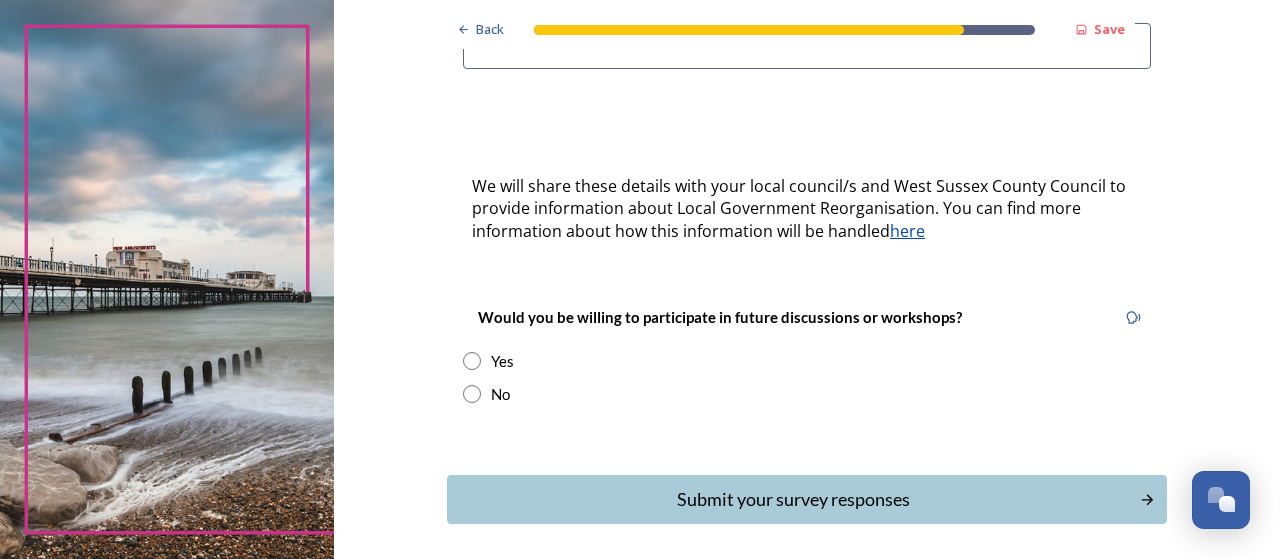 scroll, scrollTop: 600, scrollLeft: 0, axis: vertical 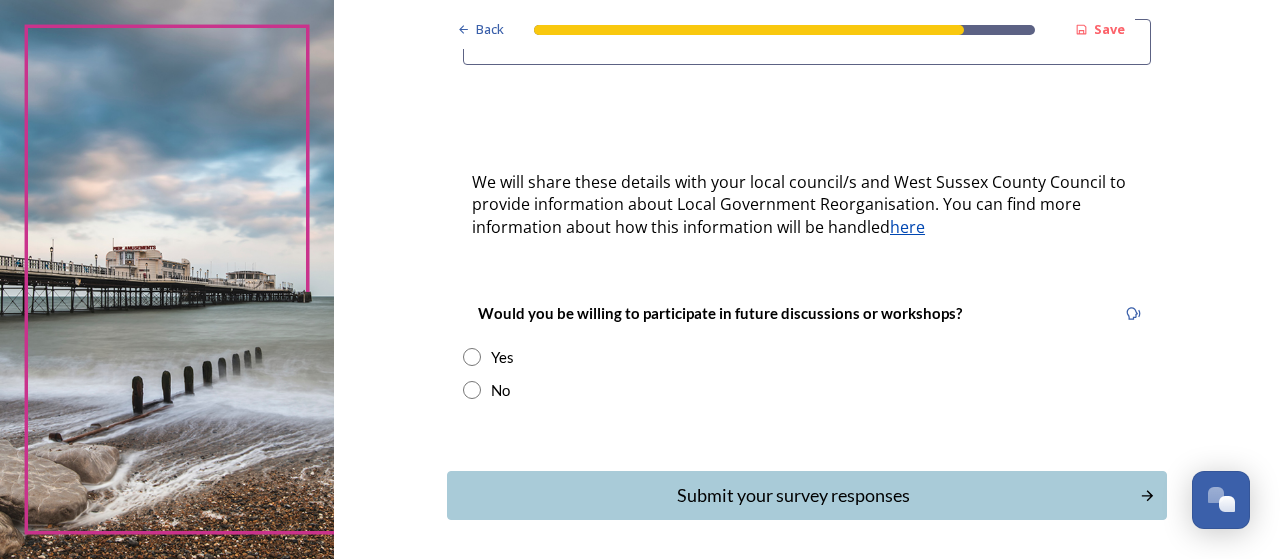 click at bounding box center (472, 357) 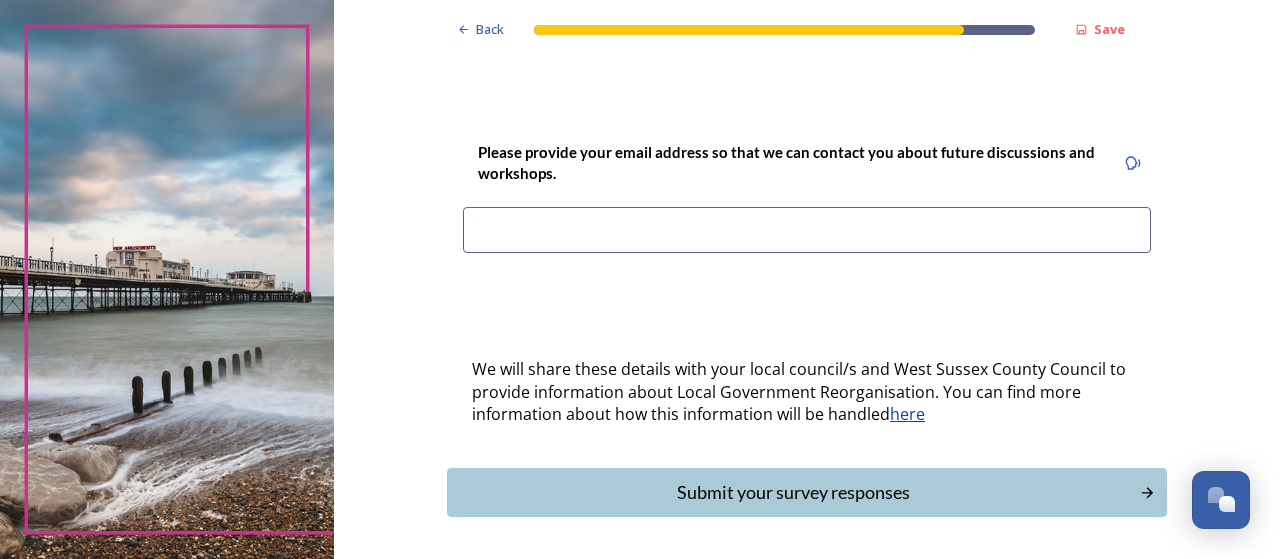 scroll, scrollTop: 998, scrollLeft: 0, axis: vertical 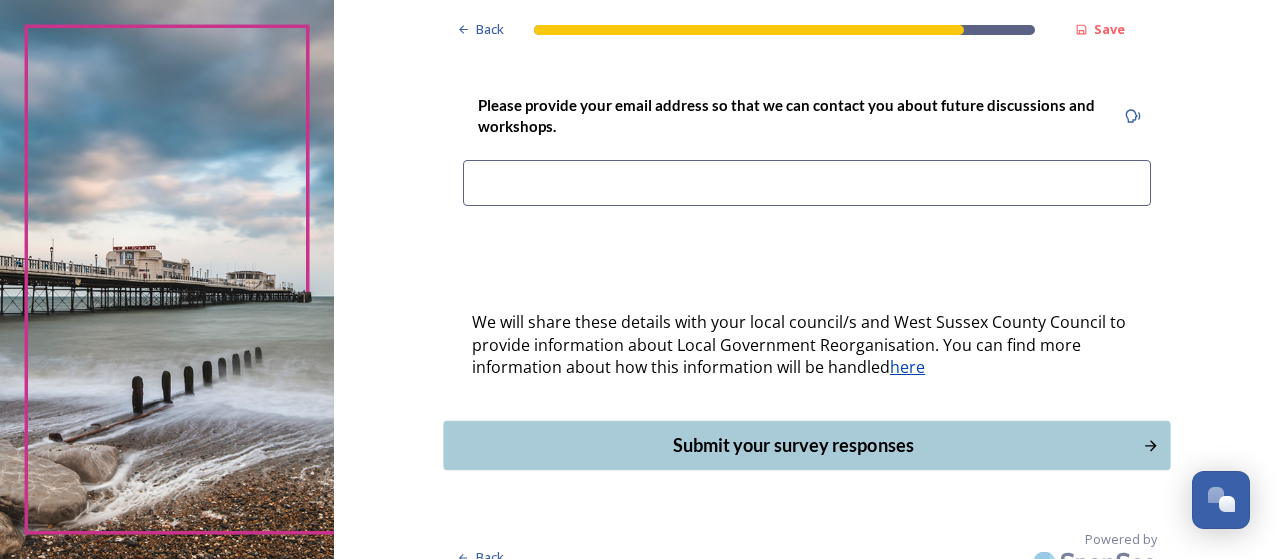 click on "Submit your survey responses" at bounding box center (793, 445) 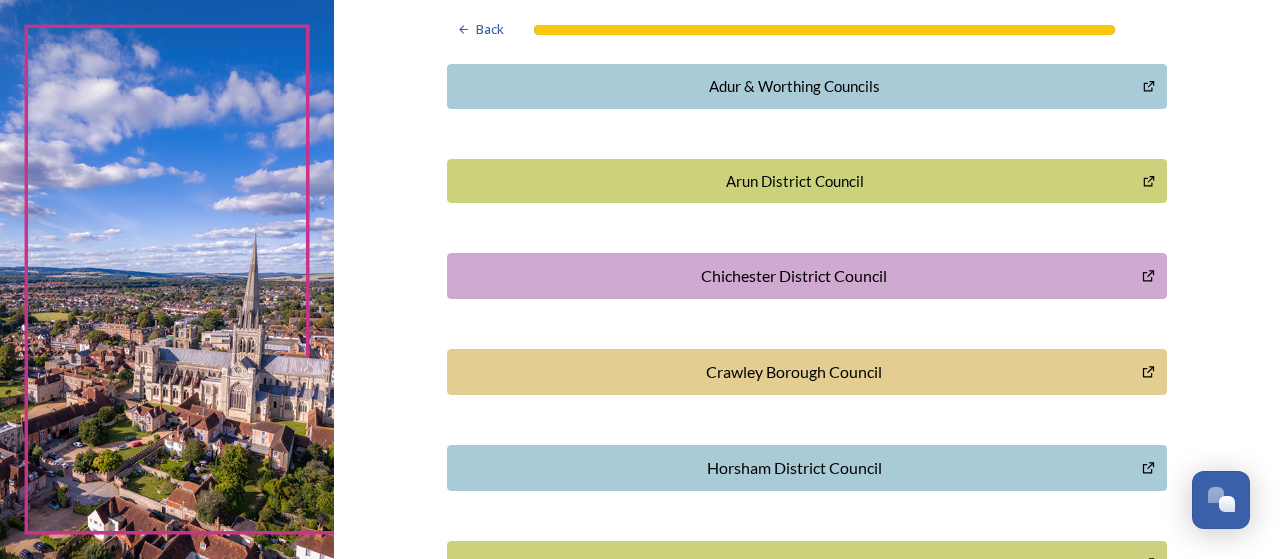 scroll, scrollTop: 0, scrollLeft: 0, axis: both 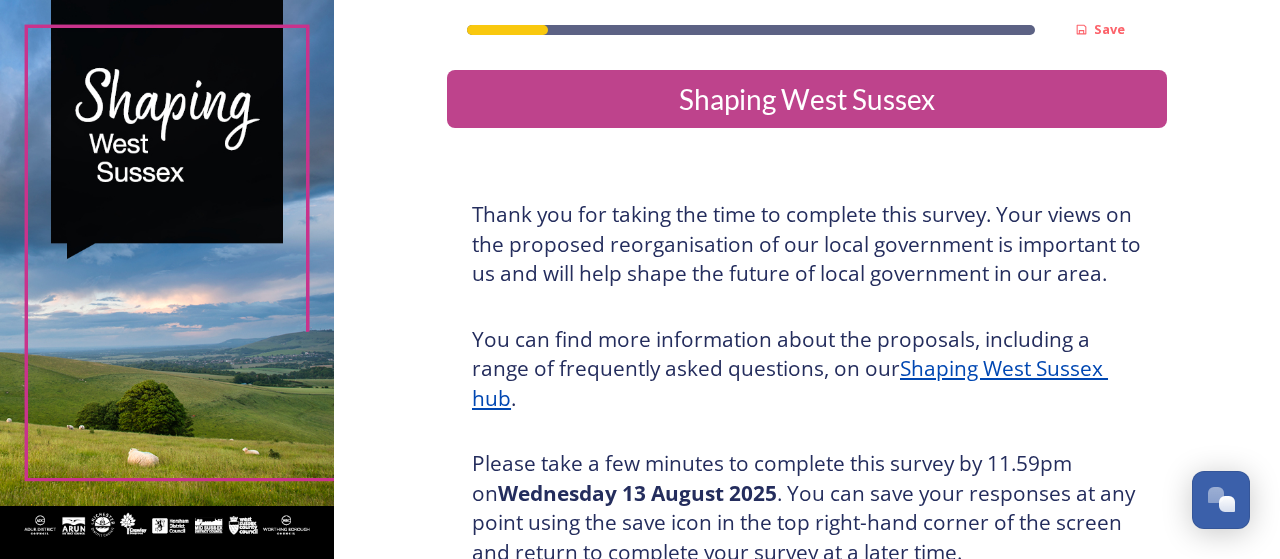 click on "Save Shaping West Sussex Thank you for taking the time to complete this survey. Your views on the proposed reorganisation of our local government is important to us and will help shape the future of local government in our area.  You can find more information about the proposals, including a range of frequently asked questions, on our  Shaping West Sussex hub . Please take a few minutes to complete this survey by 11.59pm on  Wednesday 13 August 2025 . You can save your responses at any point using the save icon in the top right-hand corner of the screen and return to complete your survey at a later time.  If you have any questions, or would prefer to complete the survey  in an alternative way, please email us at:  LGRquestions@horsham.gov.uk .  Paper copies and large print versions are available at your local council reception and at West Sussex libraries. Take part in the survey   Powered by" at bounding box center (807, 487) 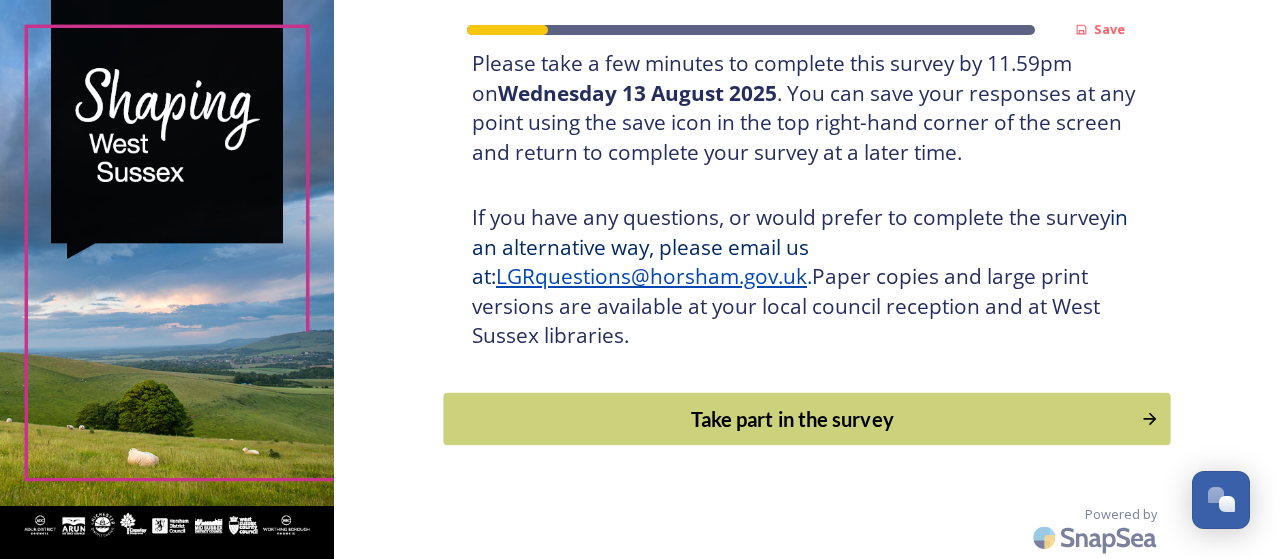 click on "Take part in the survey" at bounding box center (793, 419) 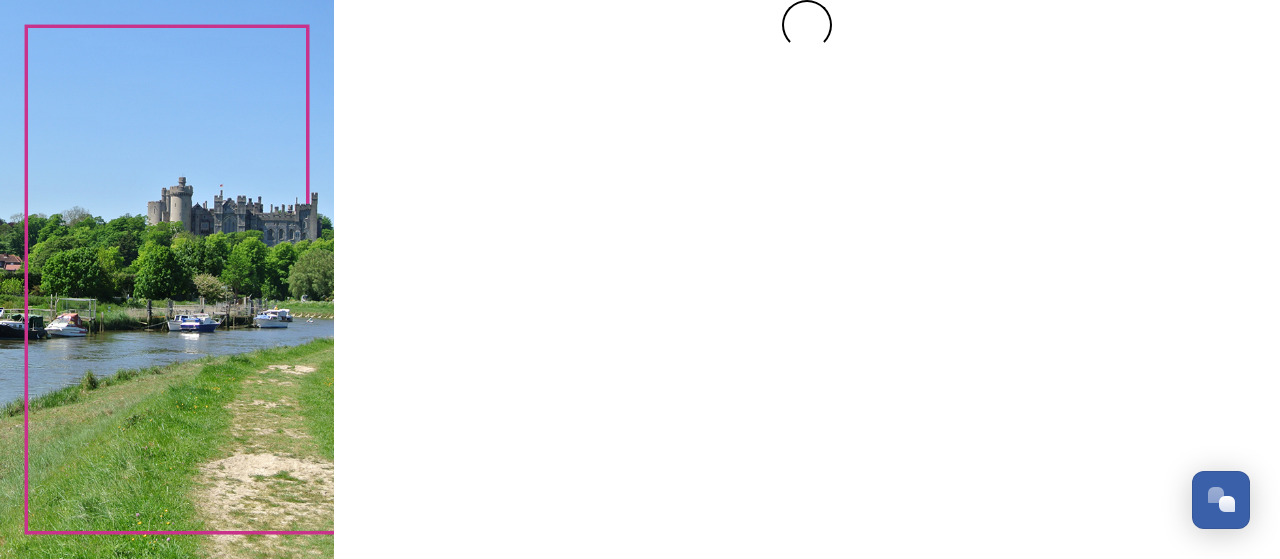scroll, scrollTop: 0, scrollLeft: 0, axis: both 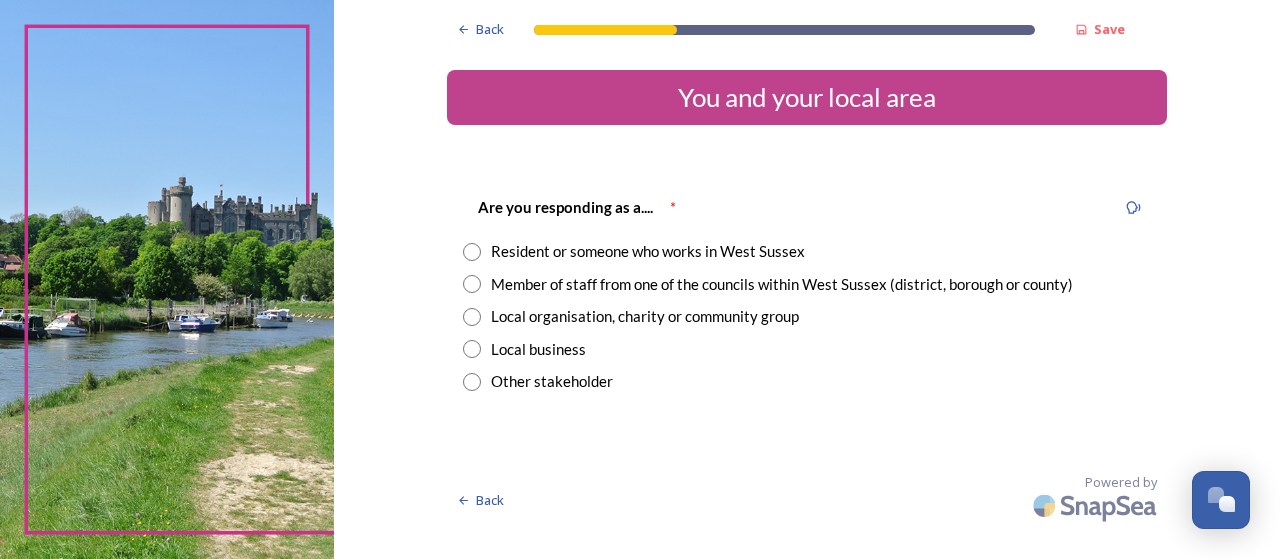 click at bounding box center [472, 284] 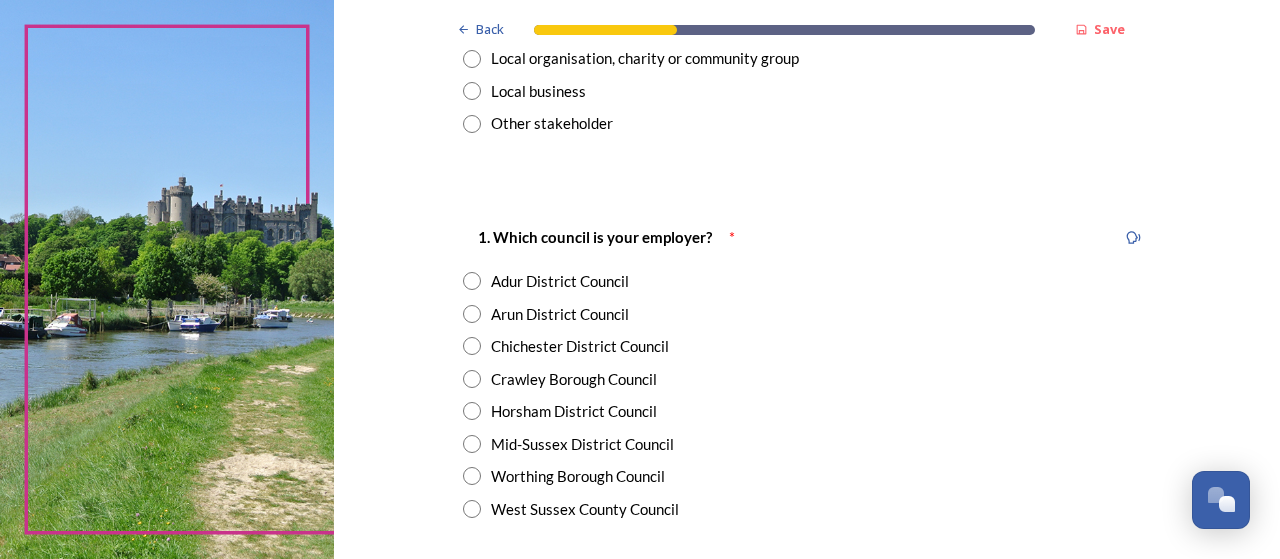 scroll, scrollTop: 280, scrollLeft: 0, axis: vertical 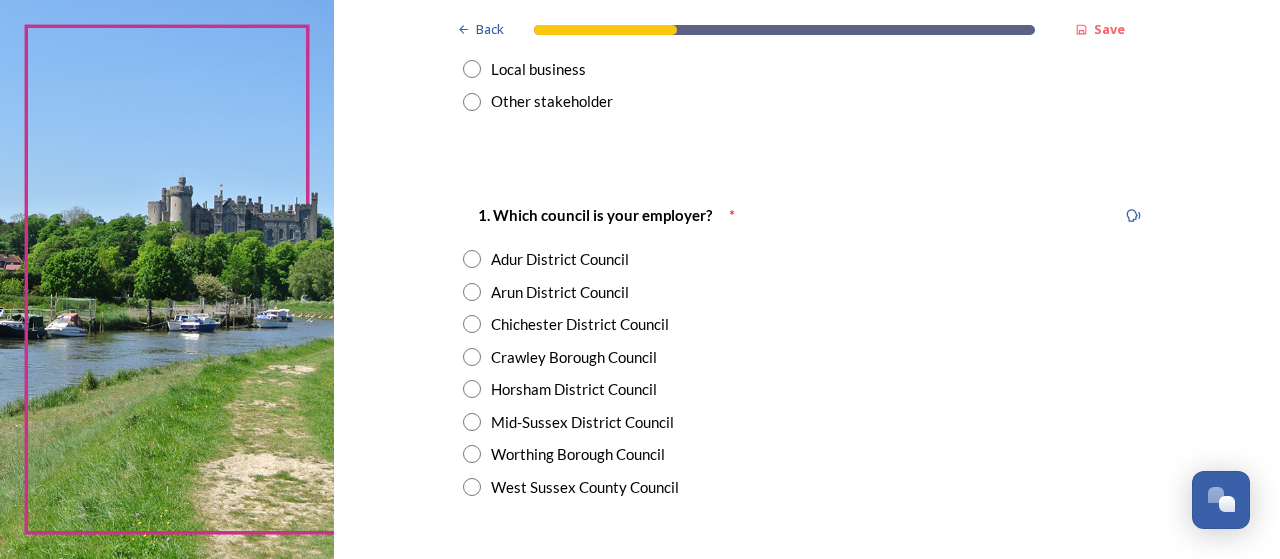 click at bounding box center (472, 389) 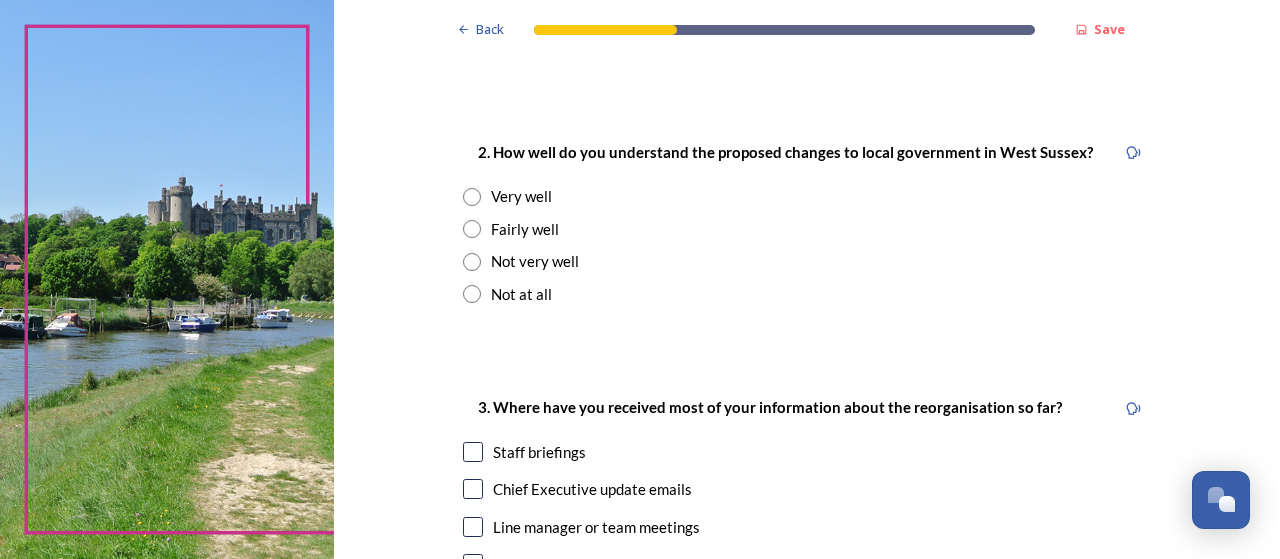 scroll, scrollTop: 760, scrollLeft: 0, axis: vertical 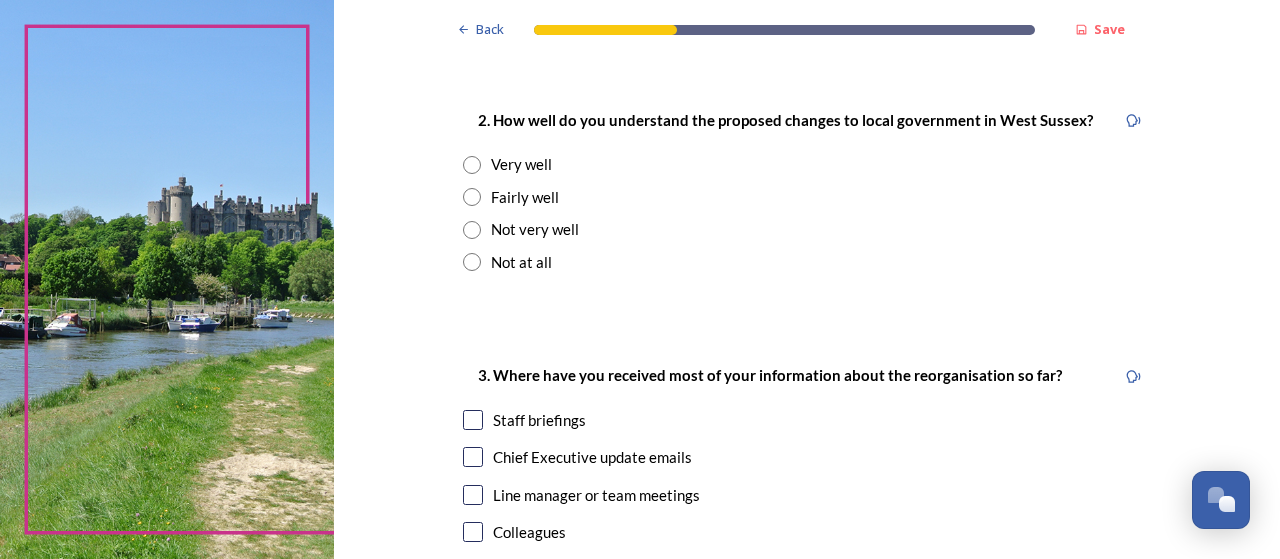 click at bounding box center (472, 197) 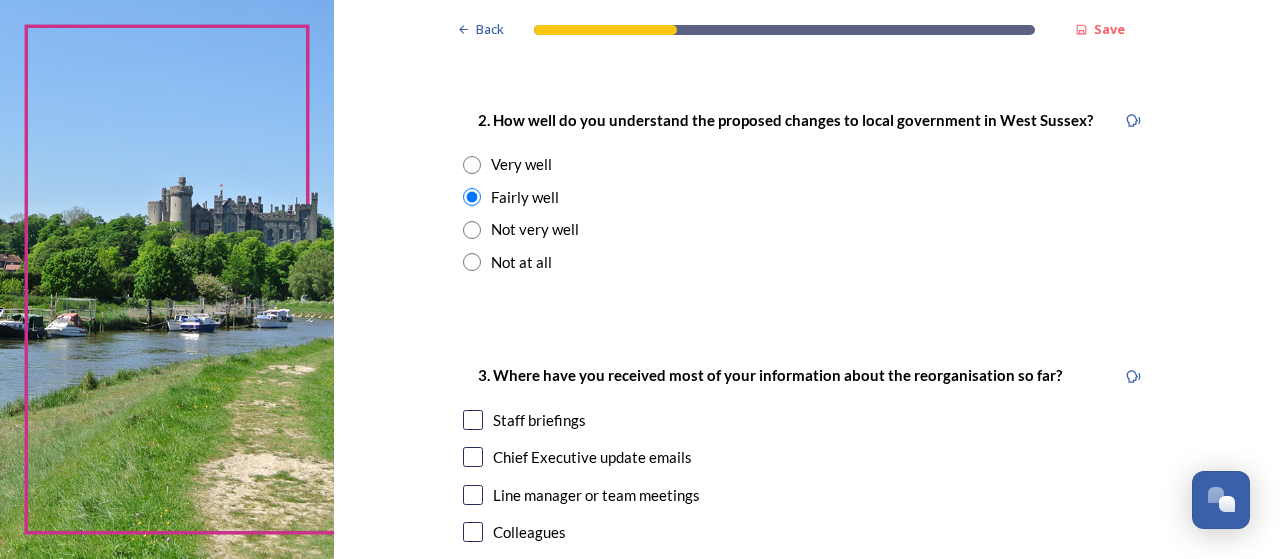 click at bounding box center [473, 420] 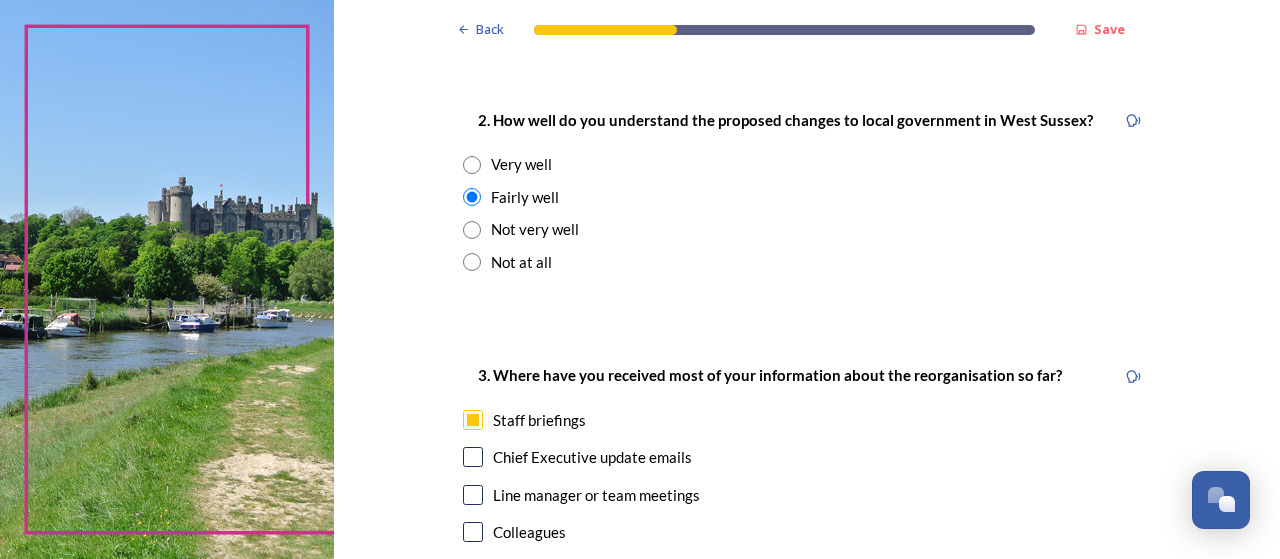 click at bounding box center (473, 457) 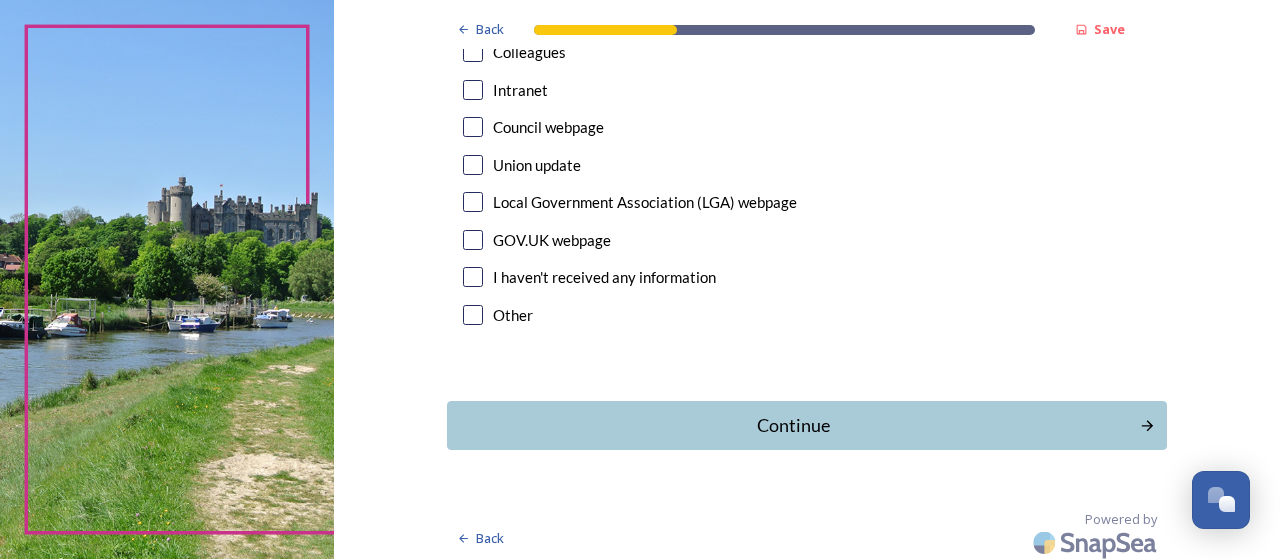 scroll, scrollTop: 1246, scrollLeft: 0, axis: vertical 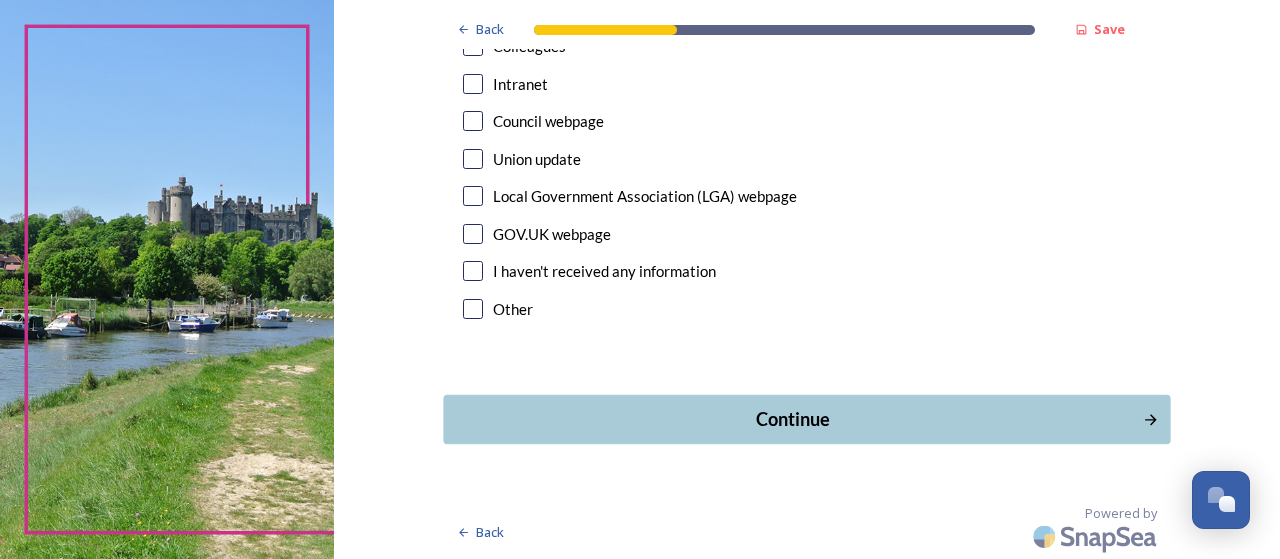 click on "Continue" at bounding box center (793, 419) 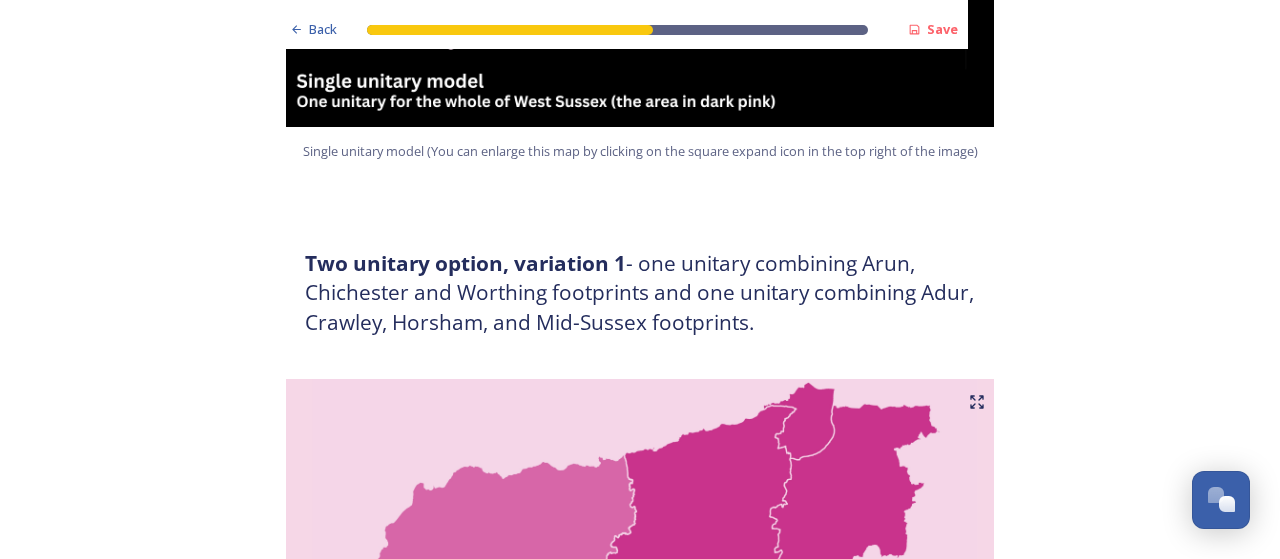 scroll, scrollTop: 960, scrollLeft: 0, axis: vertical 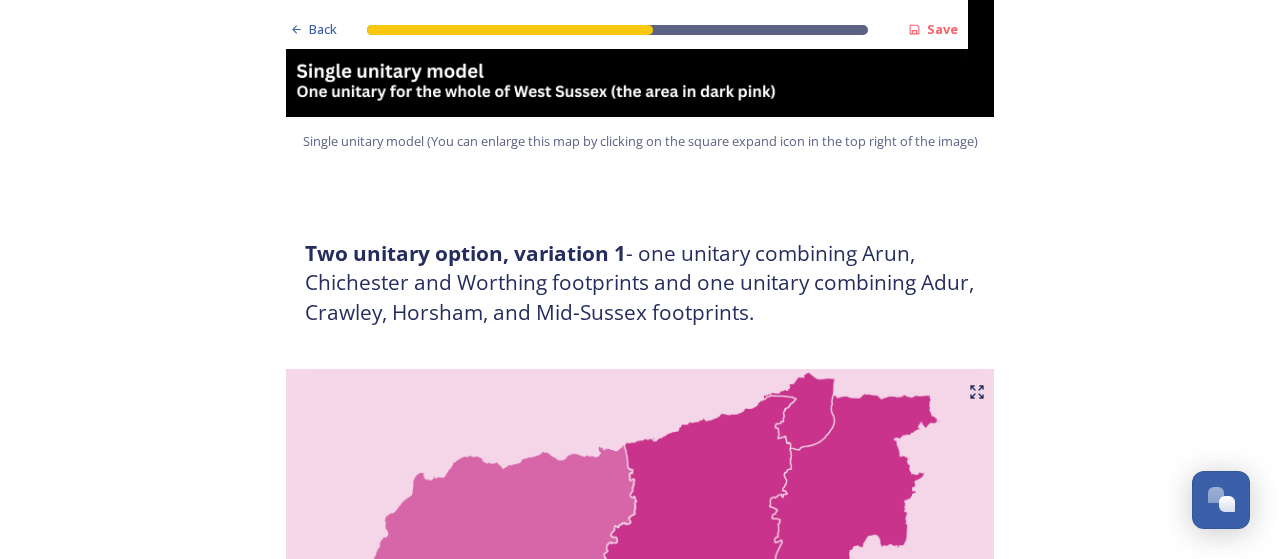 click on "Two unitary option, variation 1  -   one unitary combining Arun, Chichester and Worthing footprints and one unitary combining Adur, Crawley, Horsham, and Mid-Sussex footprints." at bounding box center (640, 283) 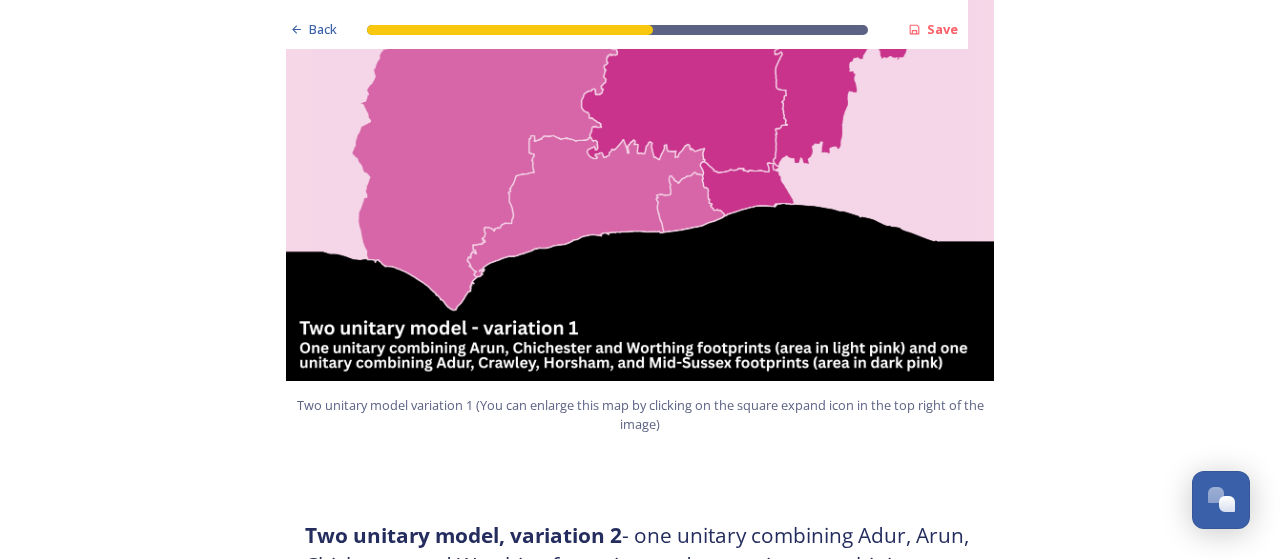 scroll, scrollTop: 1480, scrollLeft: 0, axis: vertical 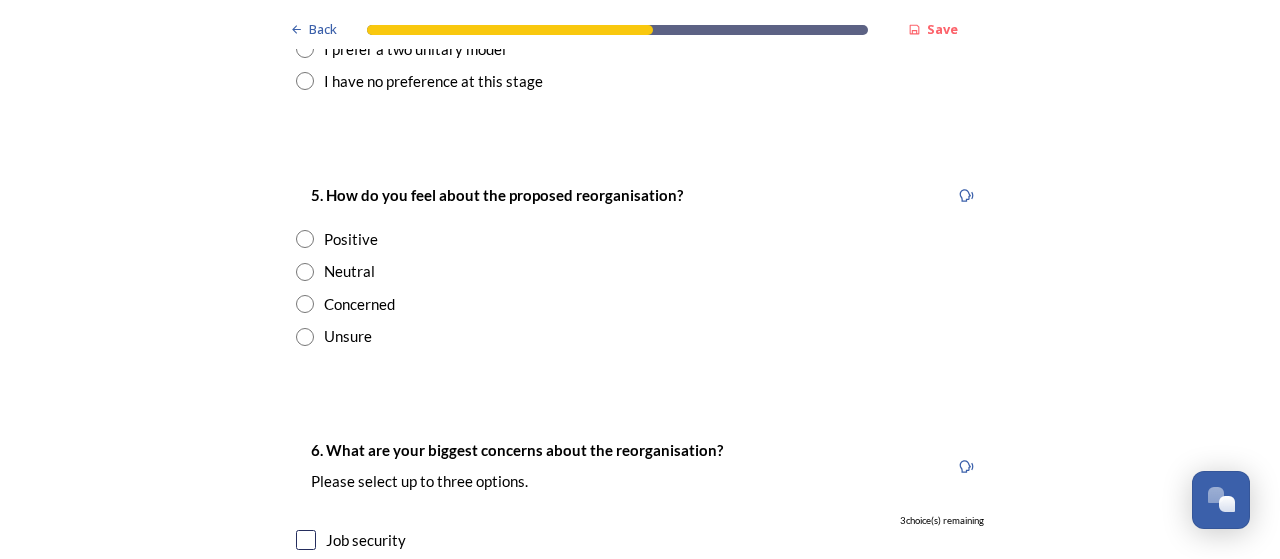 click on "I have no preference at this stage" at bounding box center [640, 81] 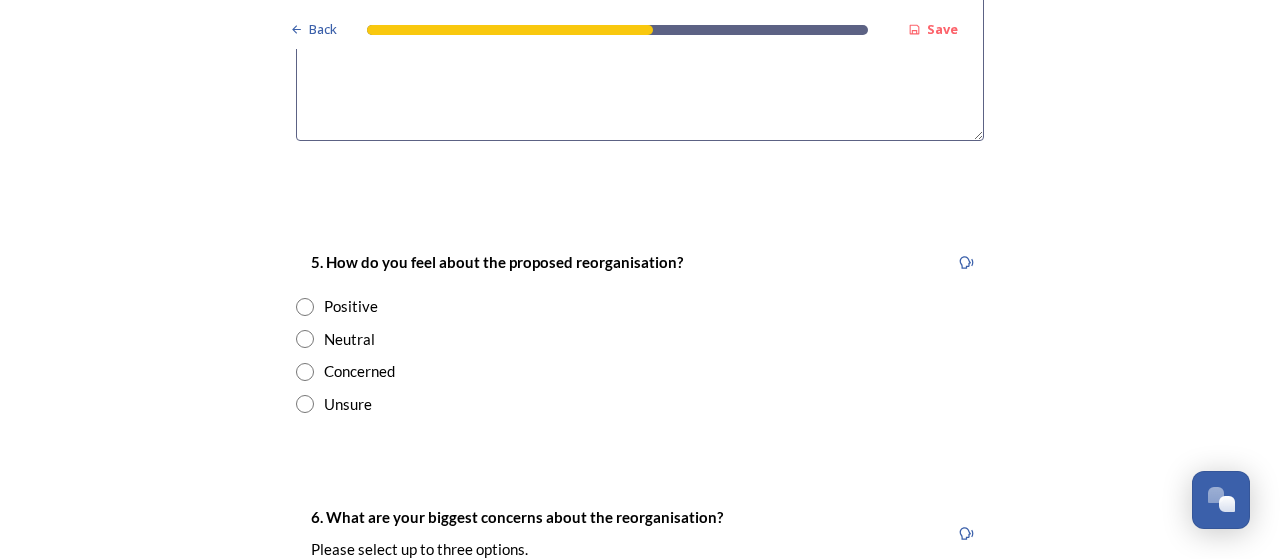 scroll, scrollTop: 3200, scrollLeft: 0, axis: vertical 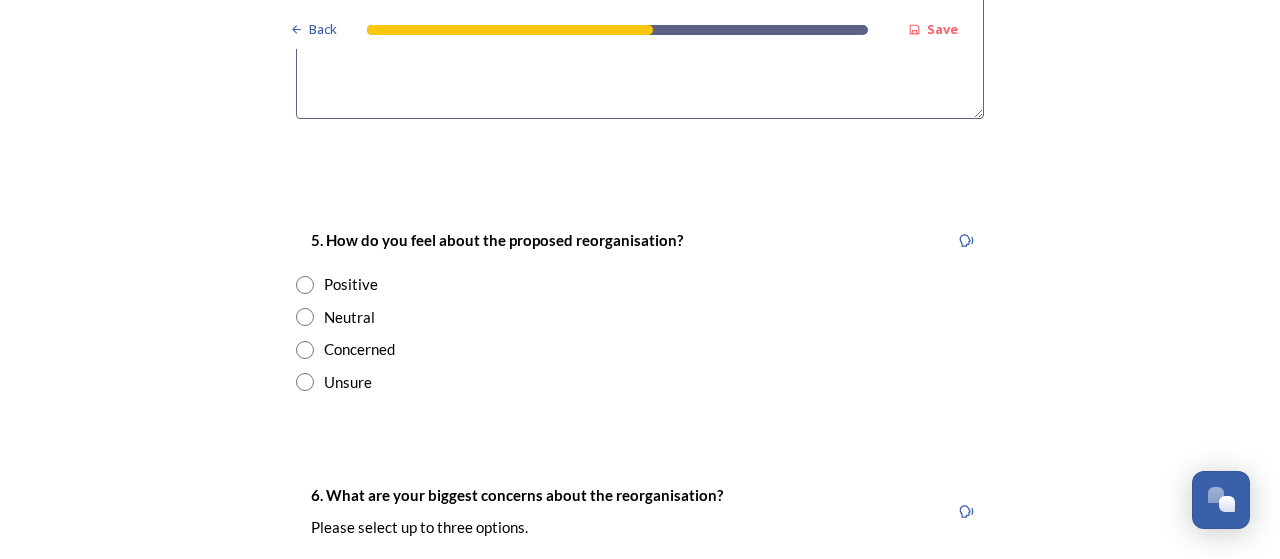click at bounding box center (305, 350) 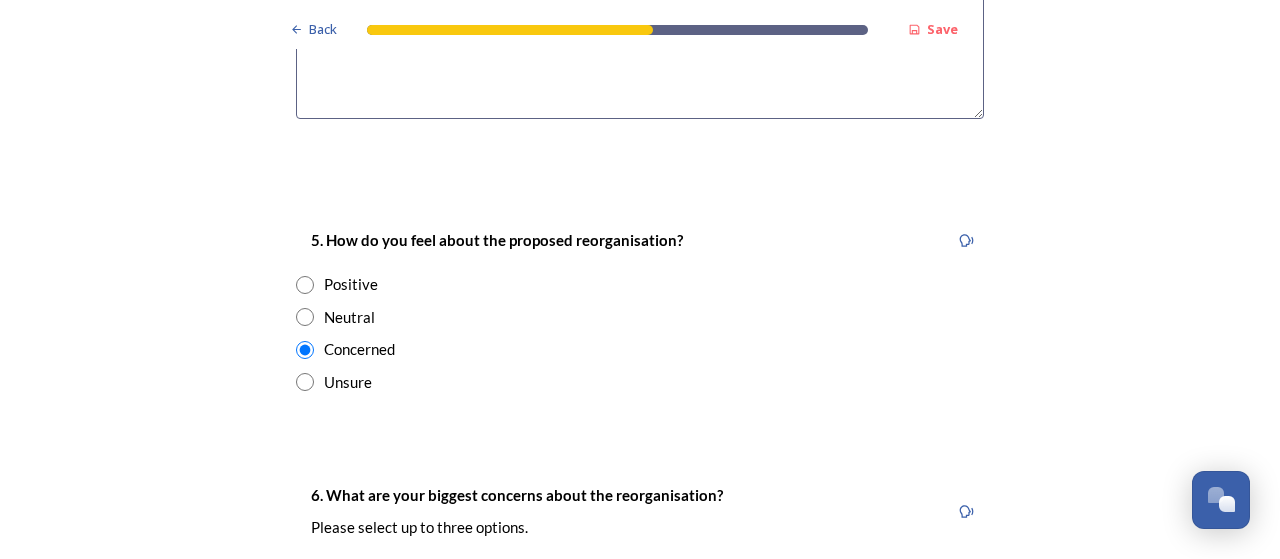 drag, startPoint x: 297, startPoint y: 348, endPoint x: 296, endPoint y: 375, distance: 27.018513 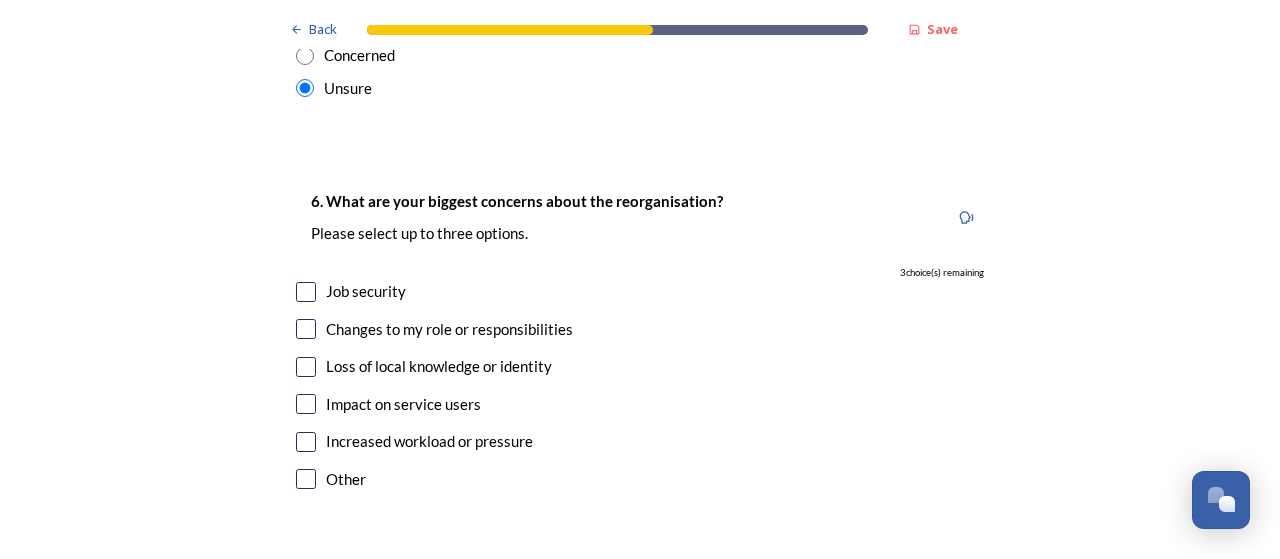 scroll, scrollTop: 3520, scrollLeft: 0, axis: vertical 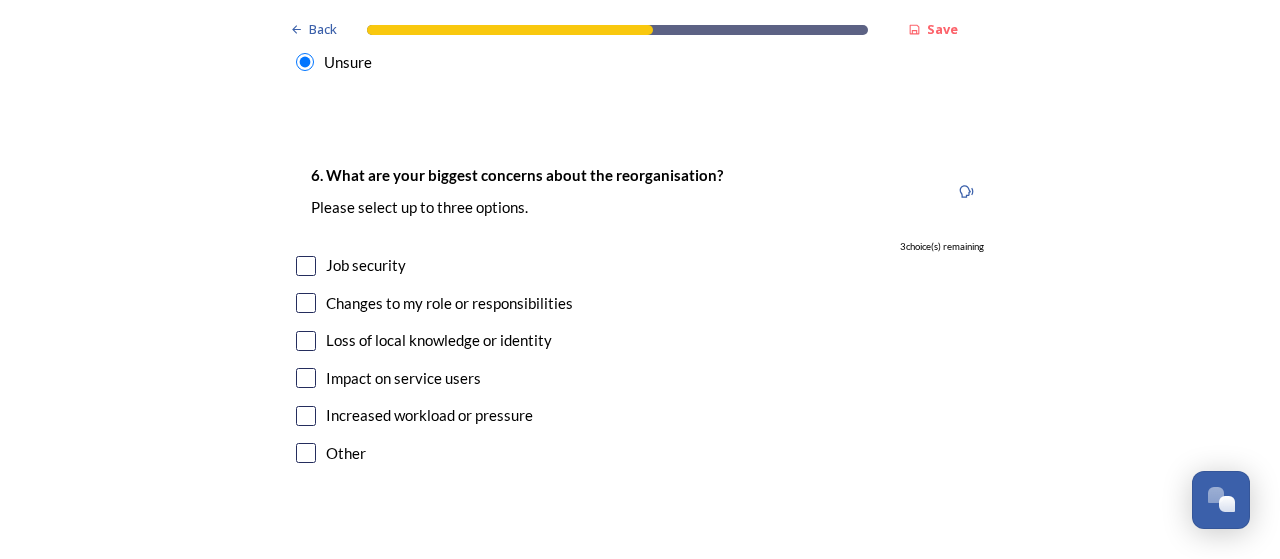 click at bounding box center (306, 266) 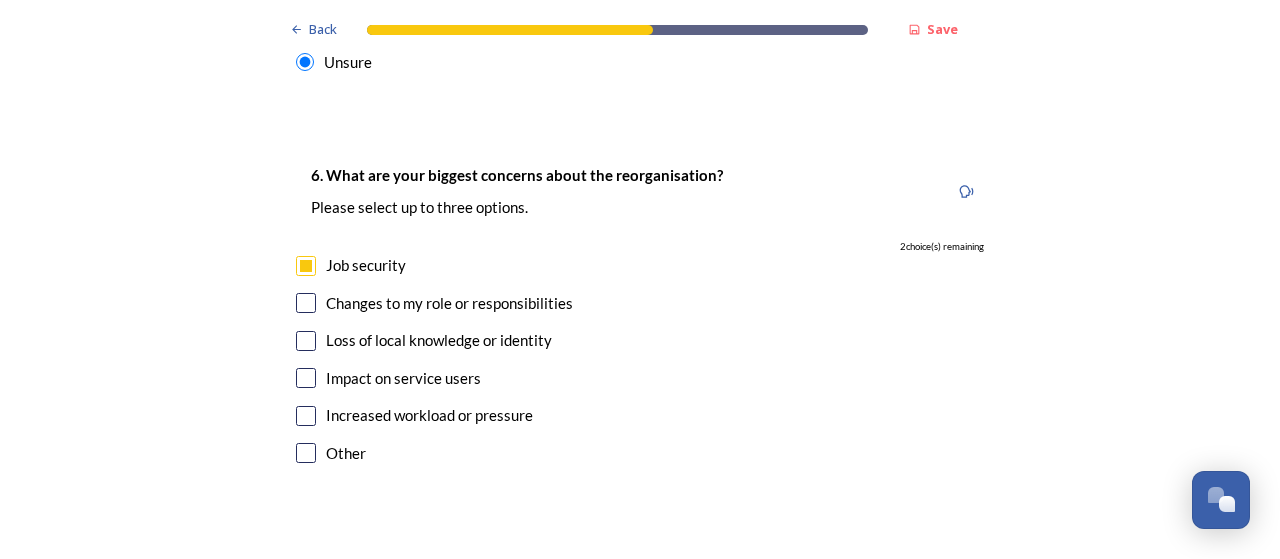 click at bounding box center (306, 303) 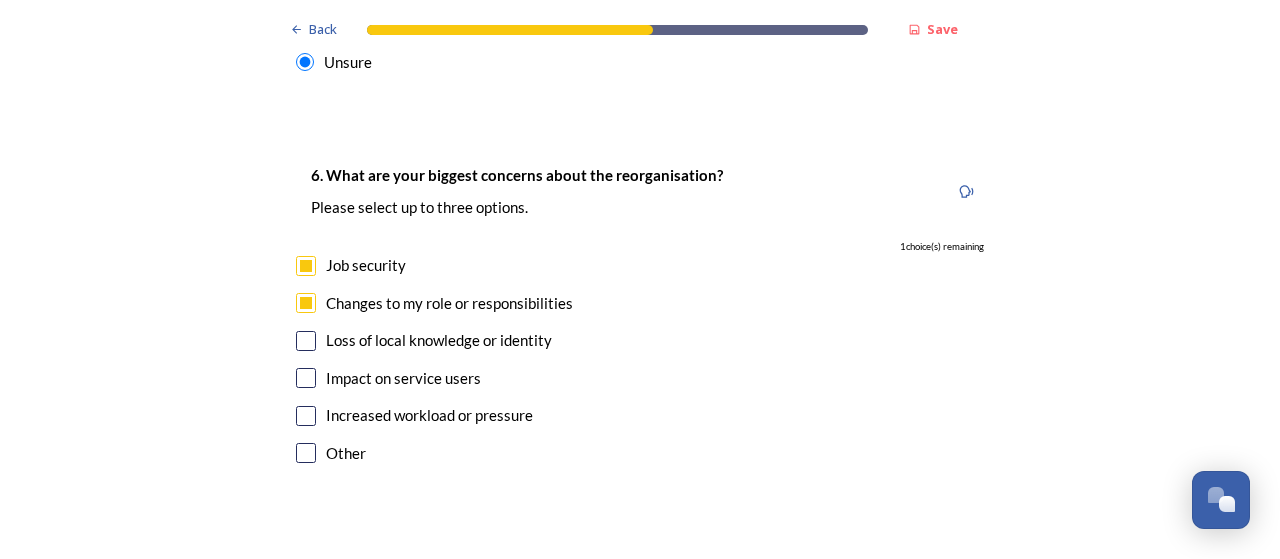 click at bounding box center (306, 341) 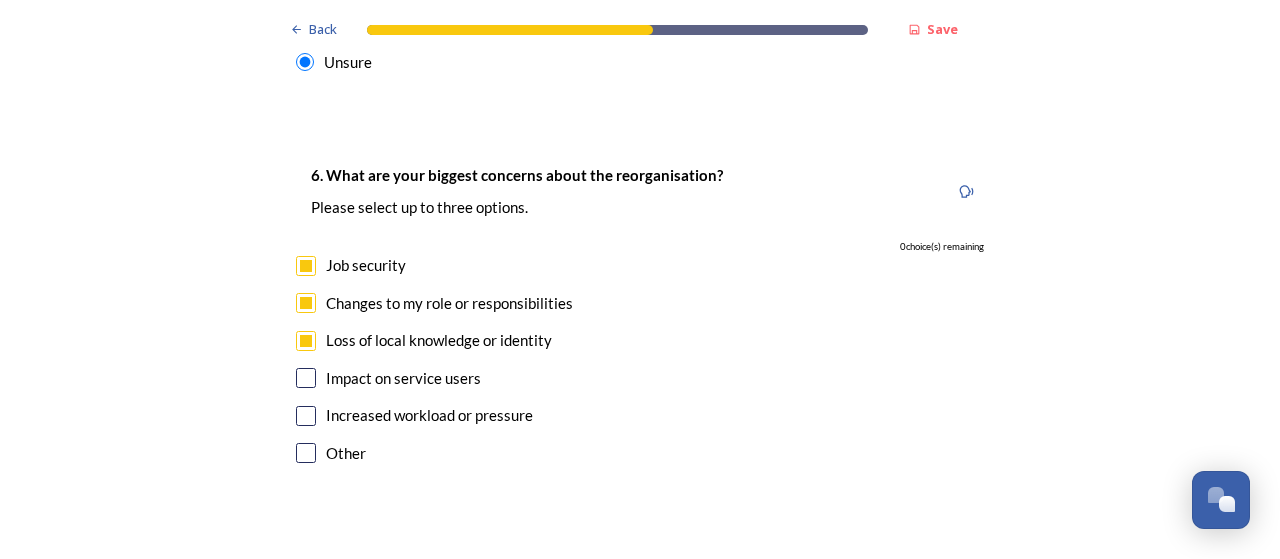 click at bounding box center (306, 378) 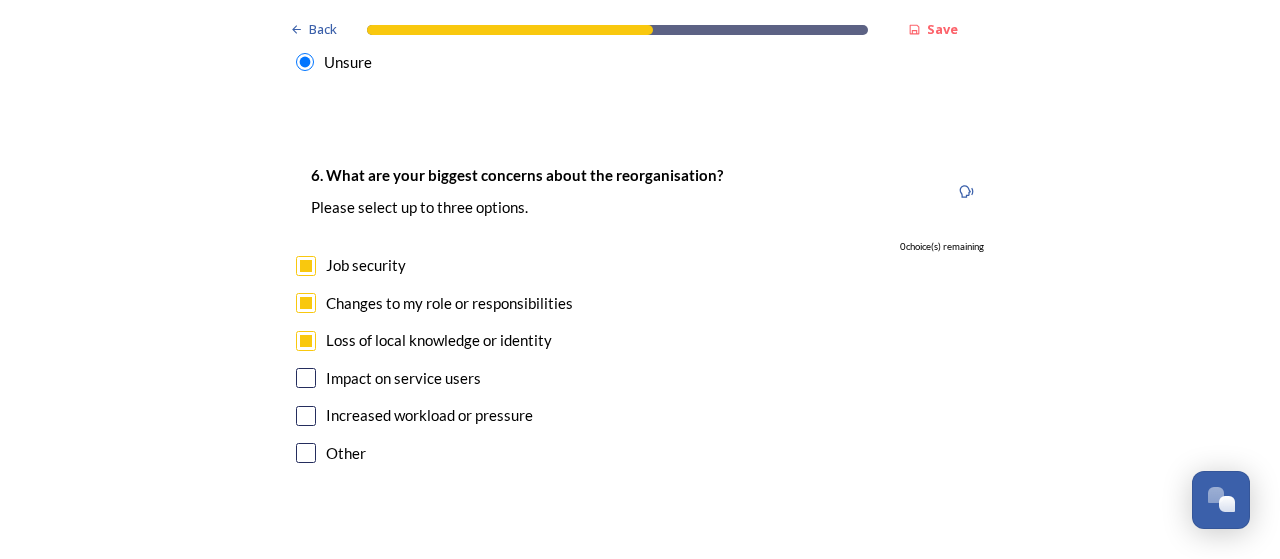 click at bounding box center [306, 378] 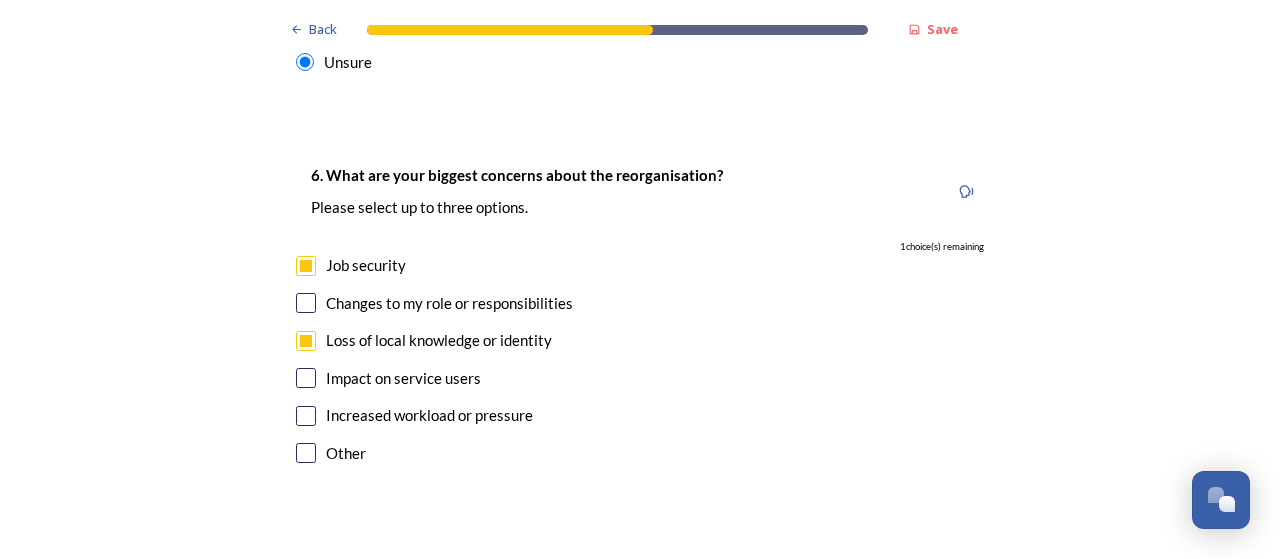 click at bounding box center (306, 378) 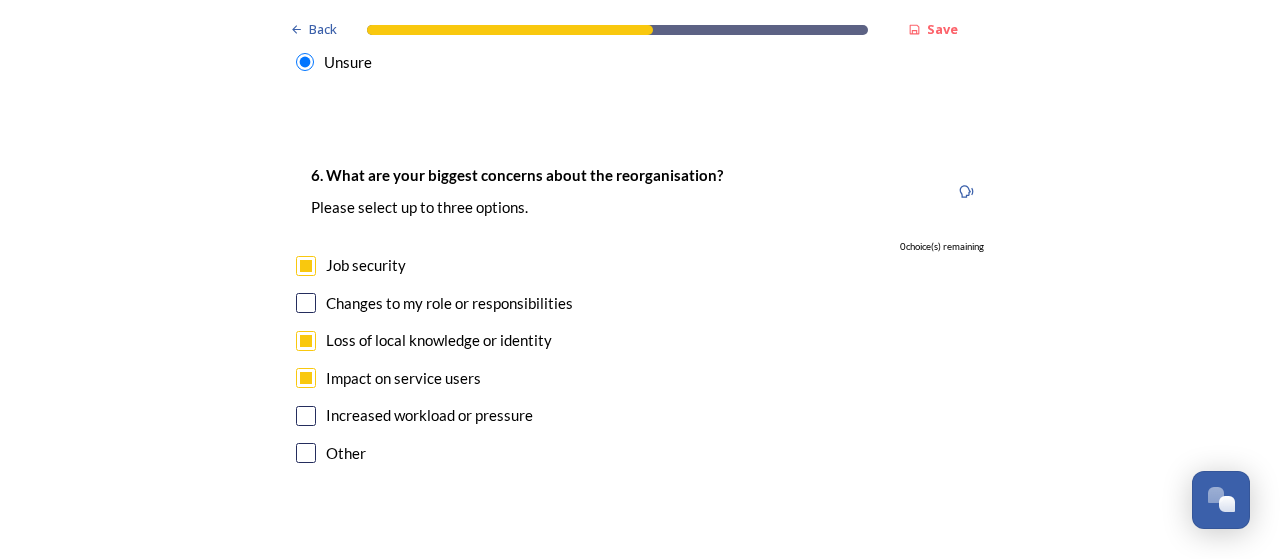 click at bounding box center (306, 266) 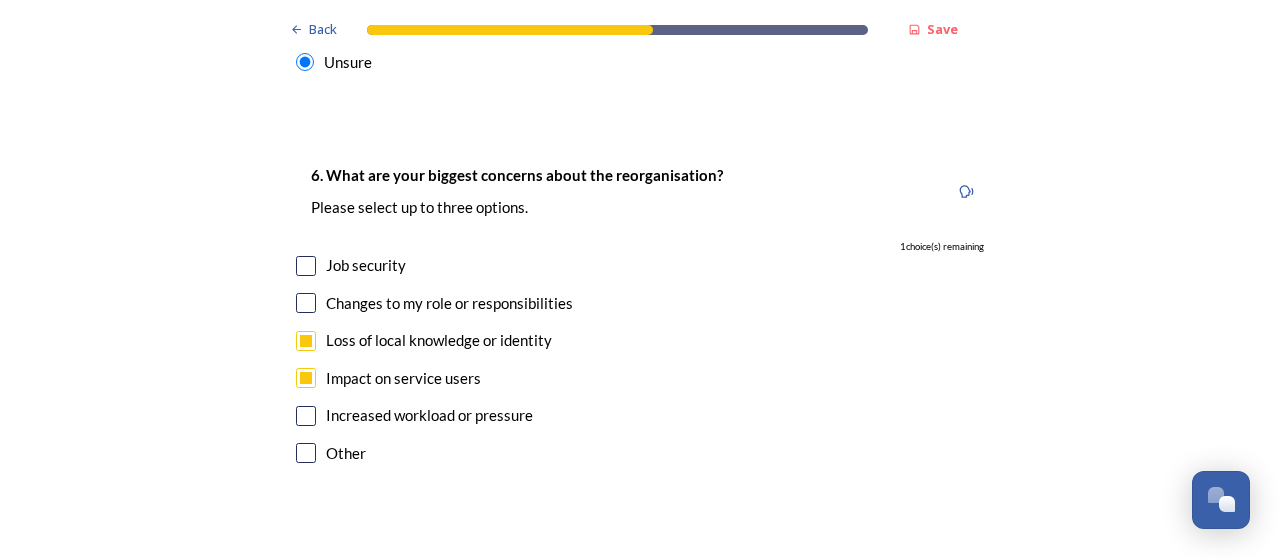 click at bounding box center (306, 303) 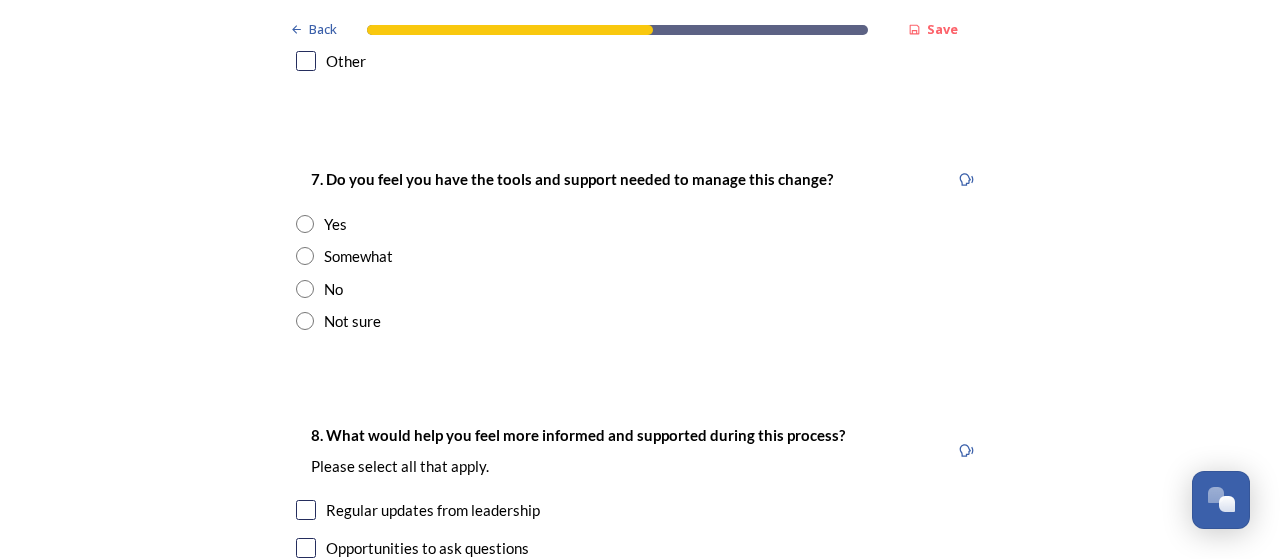 scroll, scrollTop: 3920, scrollLeft: 0, axis: vertical 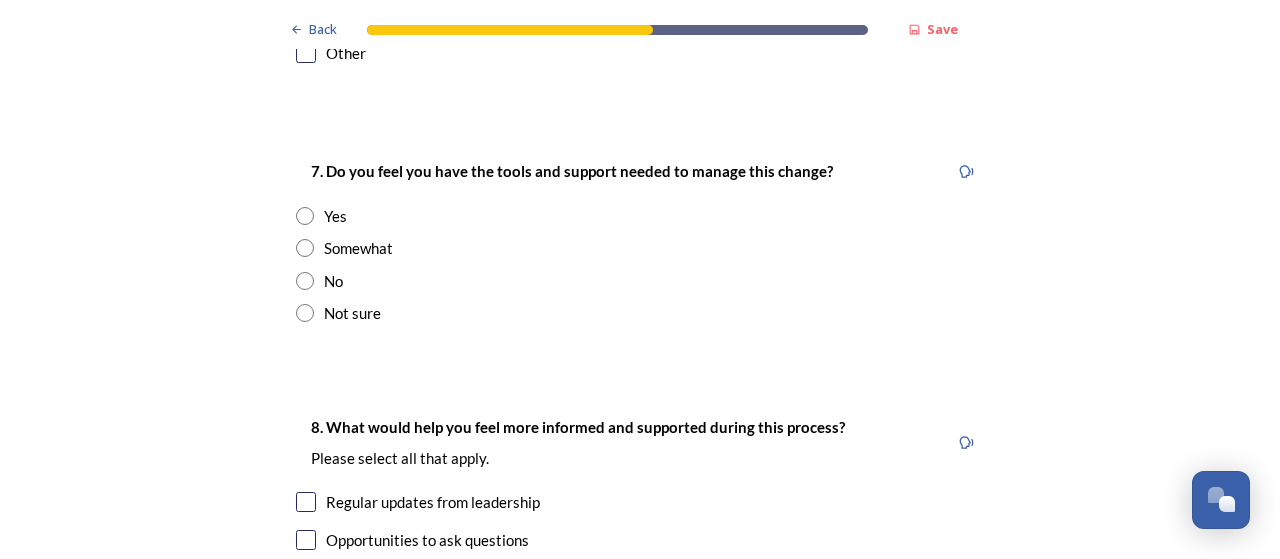 click at bounding box center [305, 216] 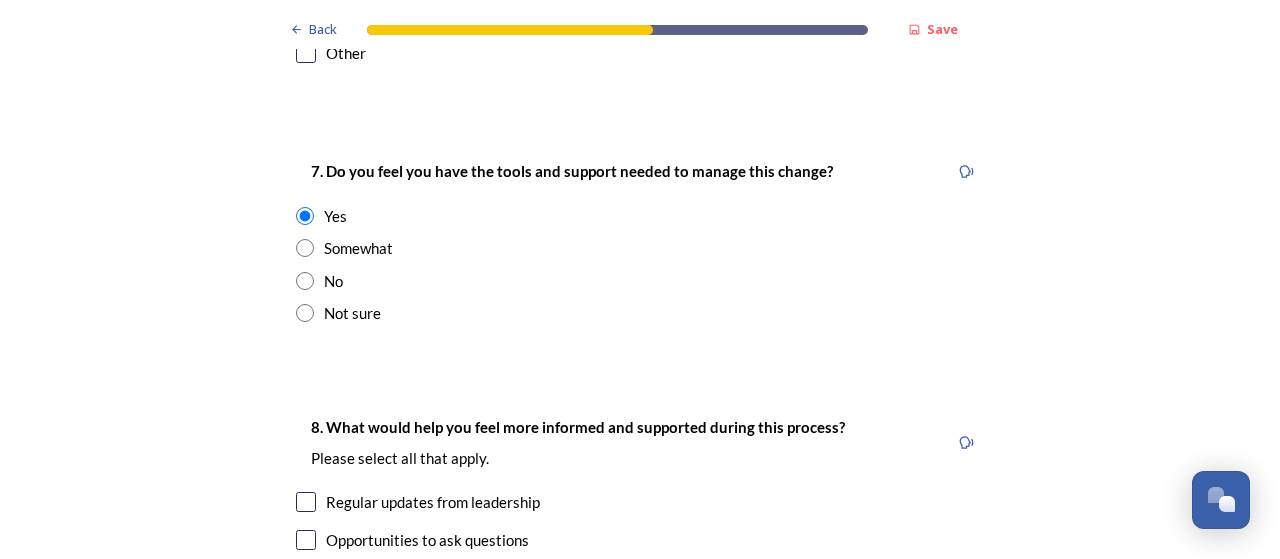 click at bounding box center [306, 502] 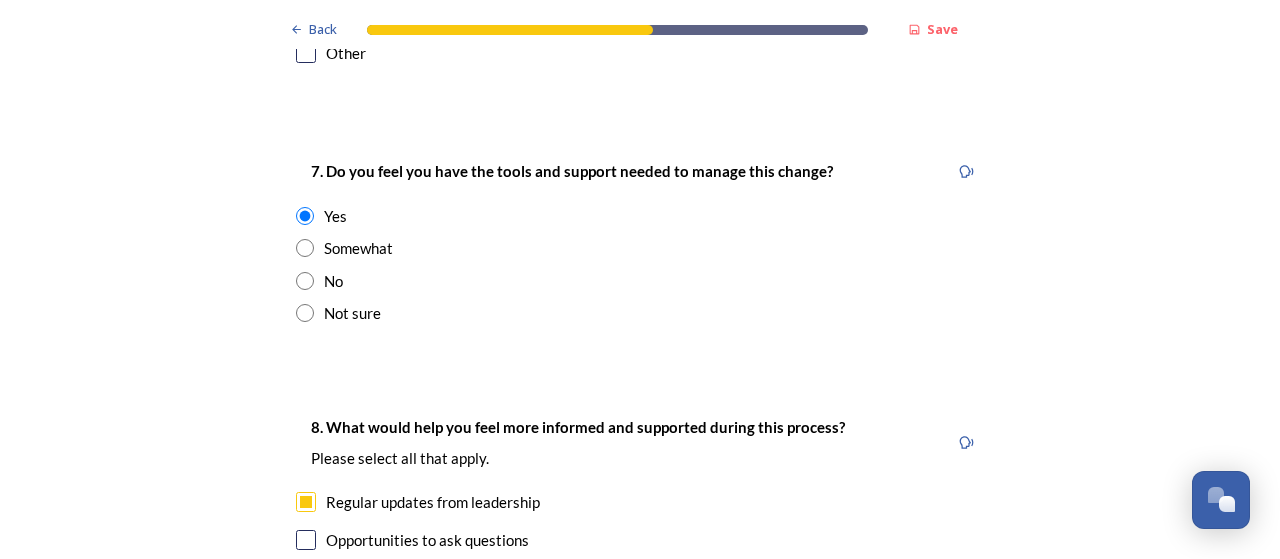 click at bounding box center (306, 540) 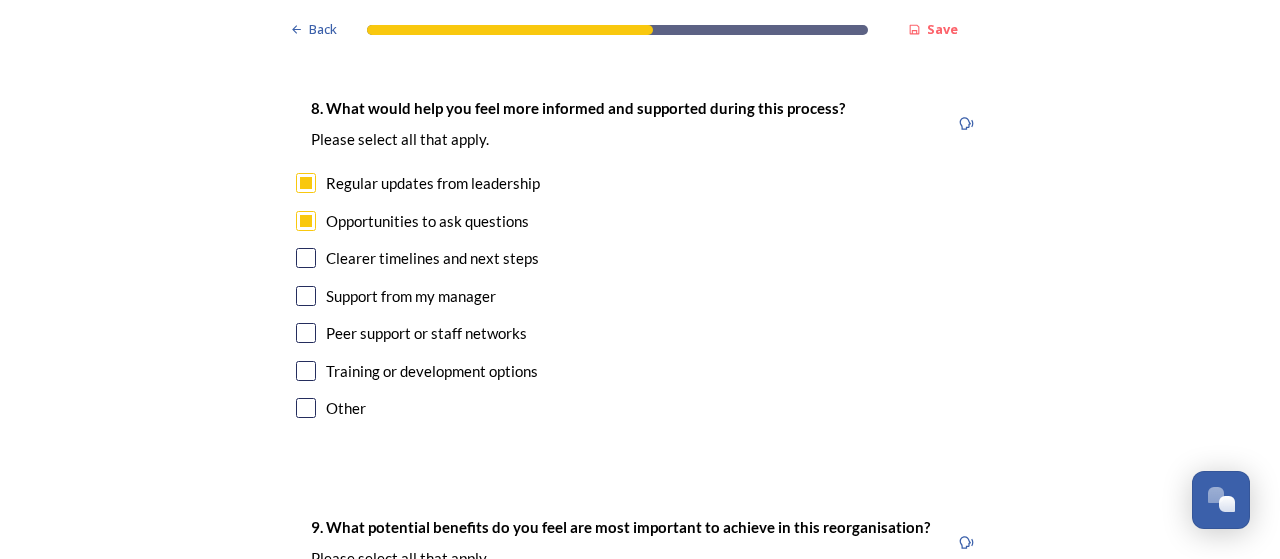 scroll, scrollTop: 4240, scrollLeft: 0, axis: vertical 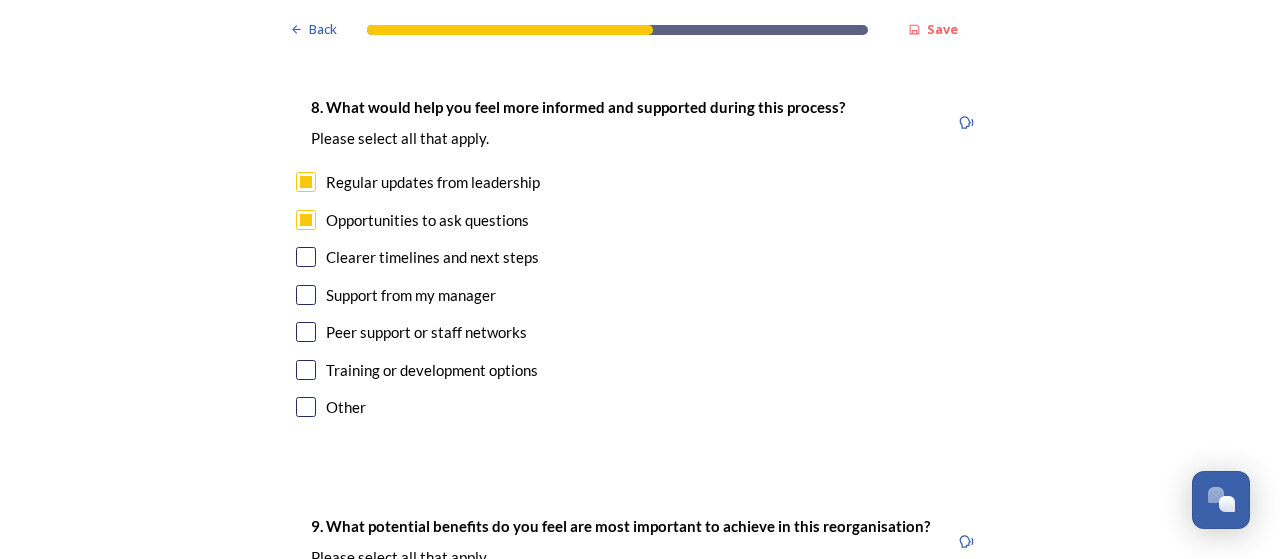 click at bounding box center [306, 257] 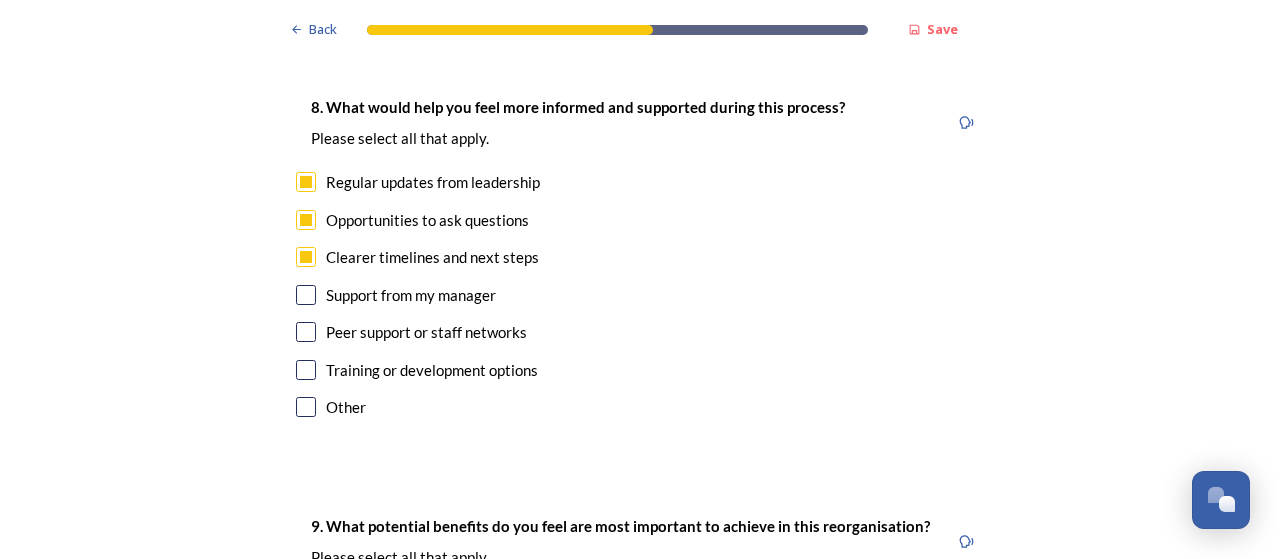 click at bounding box center [306, 295] 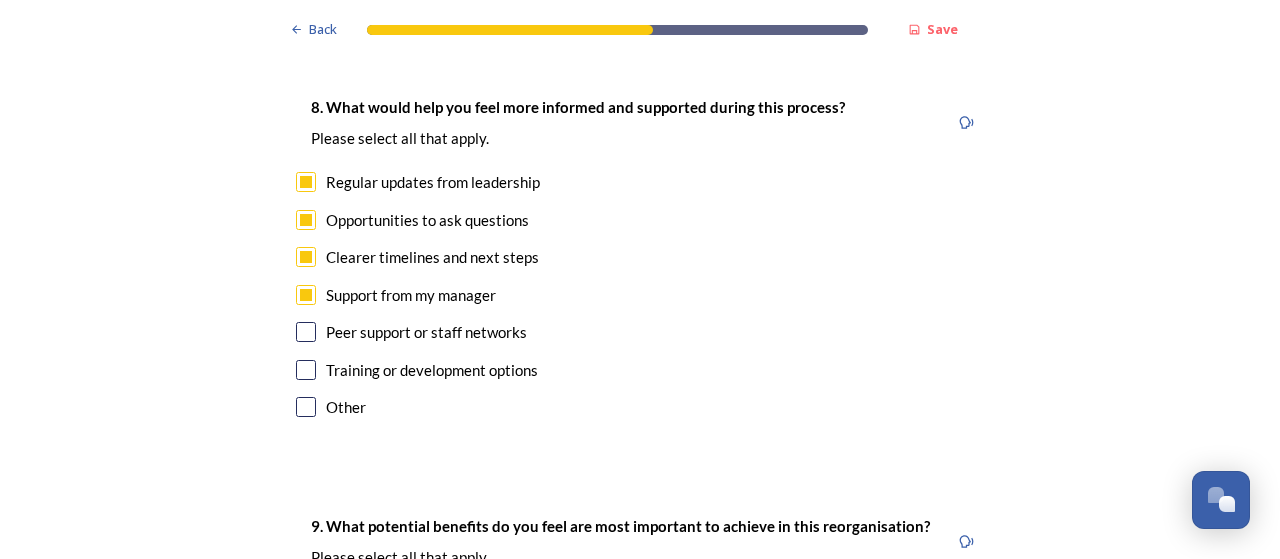 click at bounding box center [306, 370] 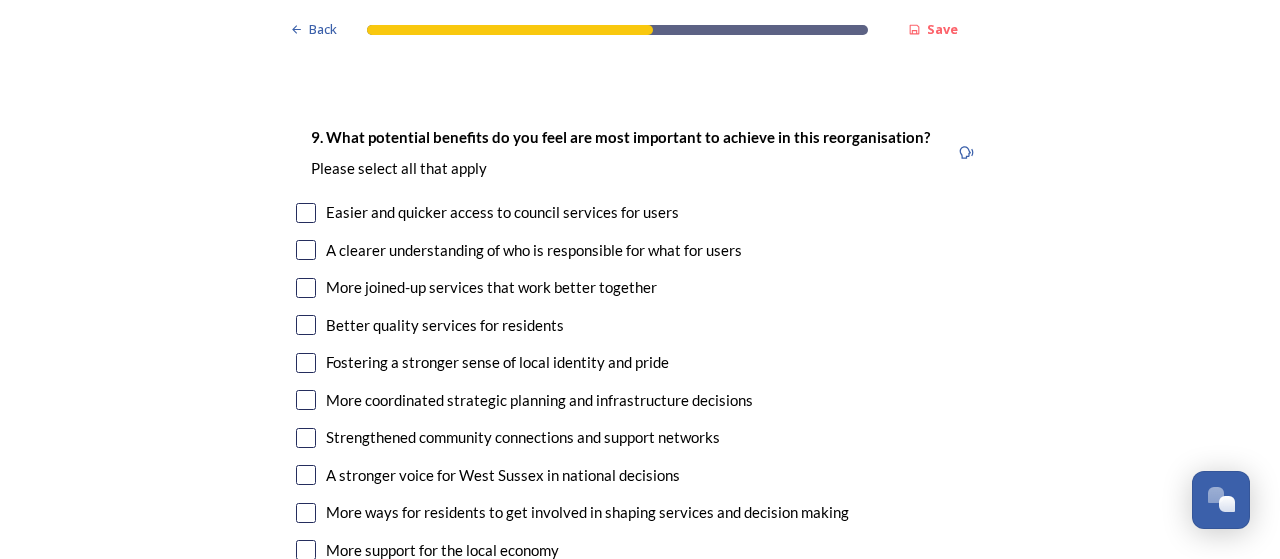 scroll, scrollTop: 4640, scrollLeft: 0, axis: vertical 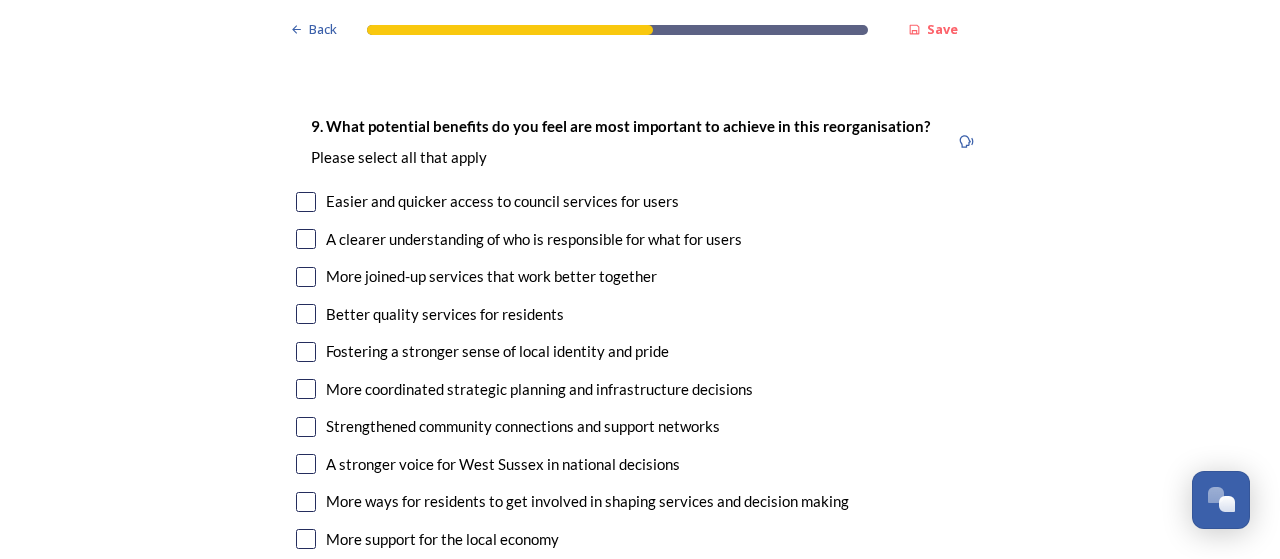 click at bounding box center [306, 202] 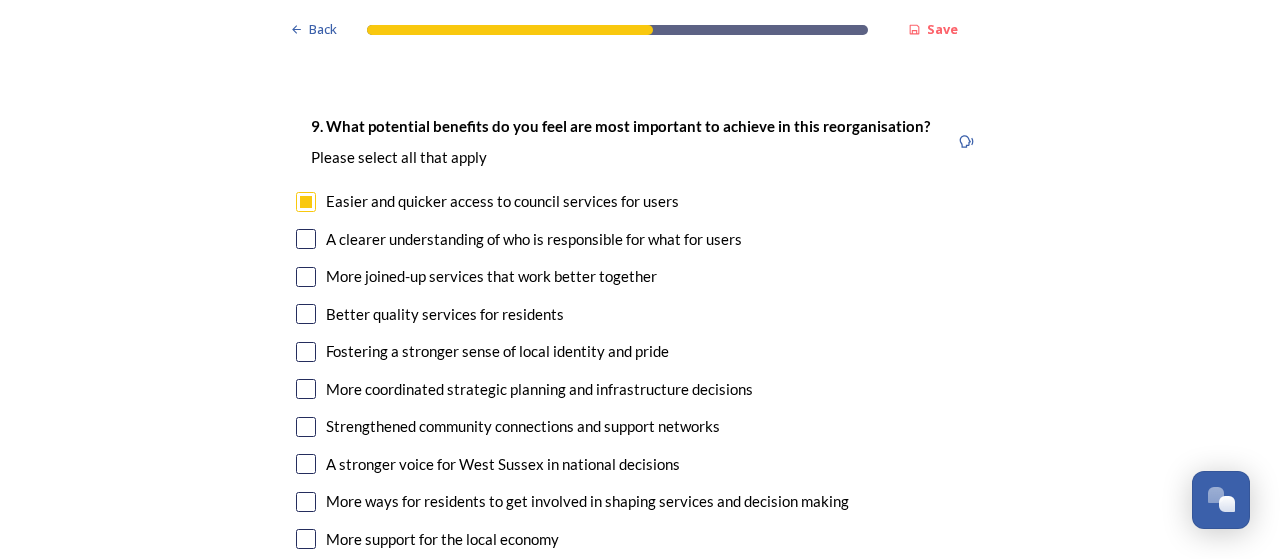click at bounding box center [306, 239] 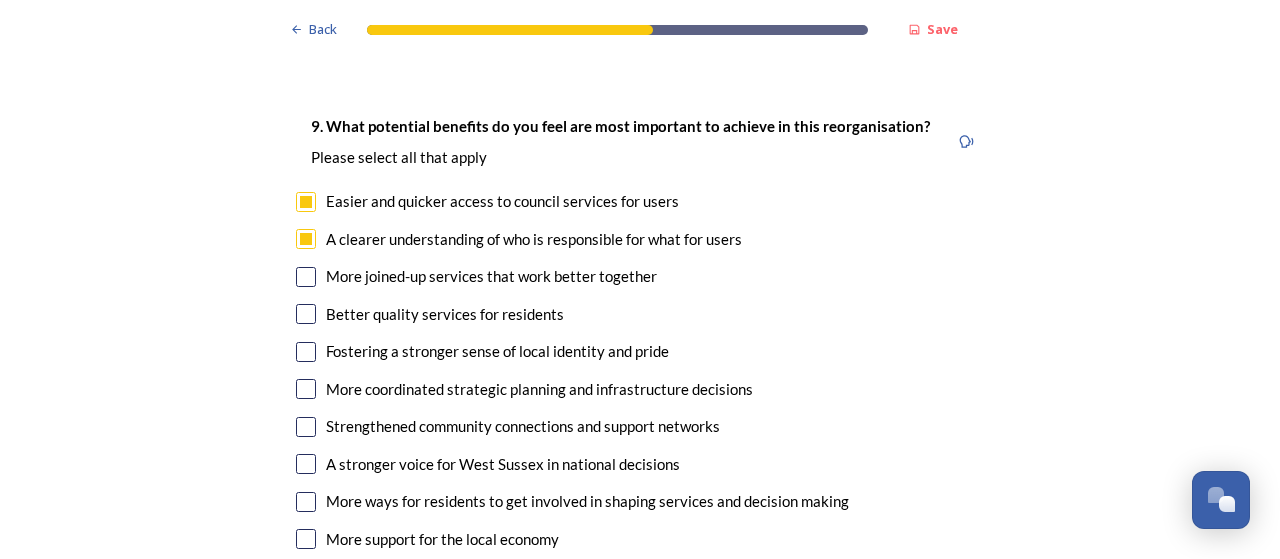 click on "More joined-up services that work better together" at bounding box center [640, 276] 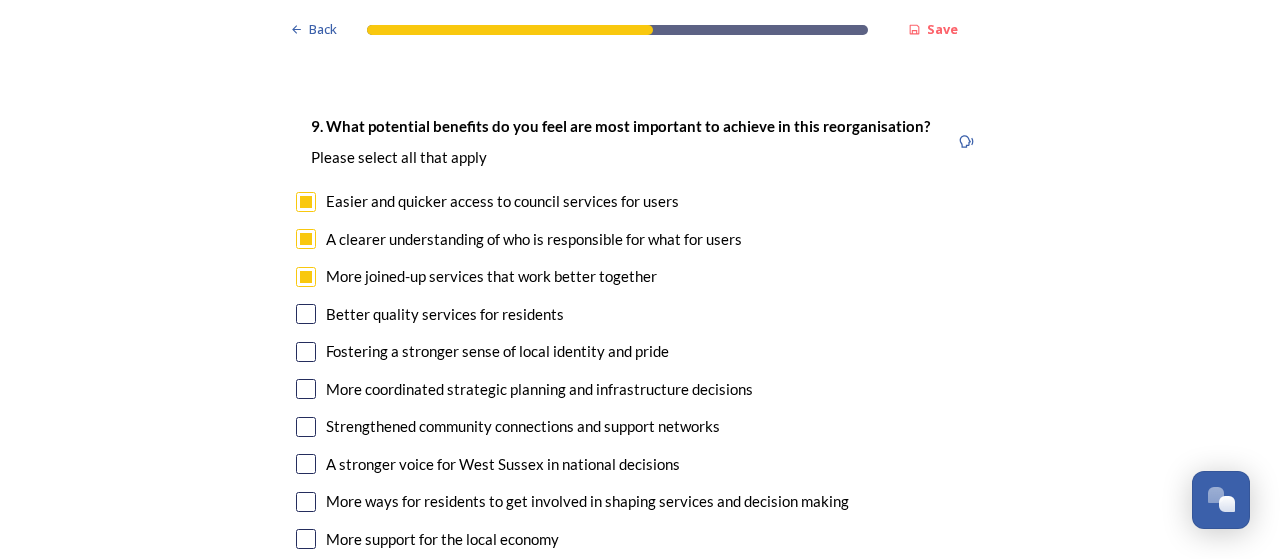 click at bounding box center (306, 314) 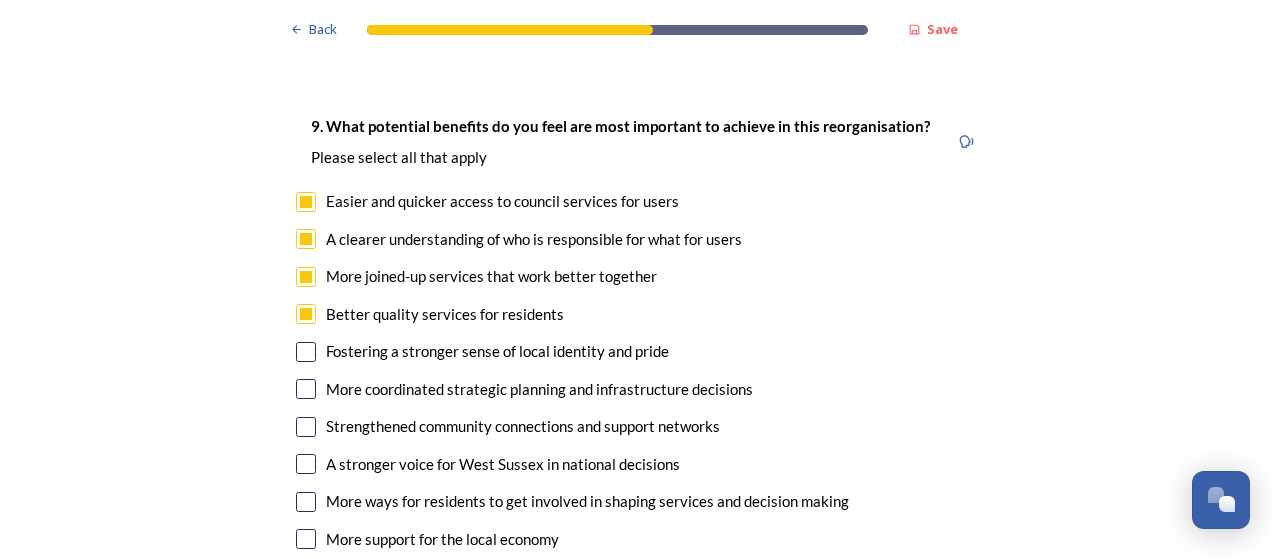 click at bounding box center [306, 352] 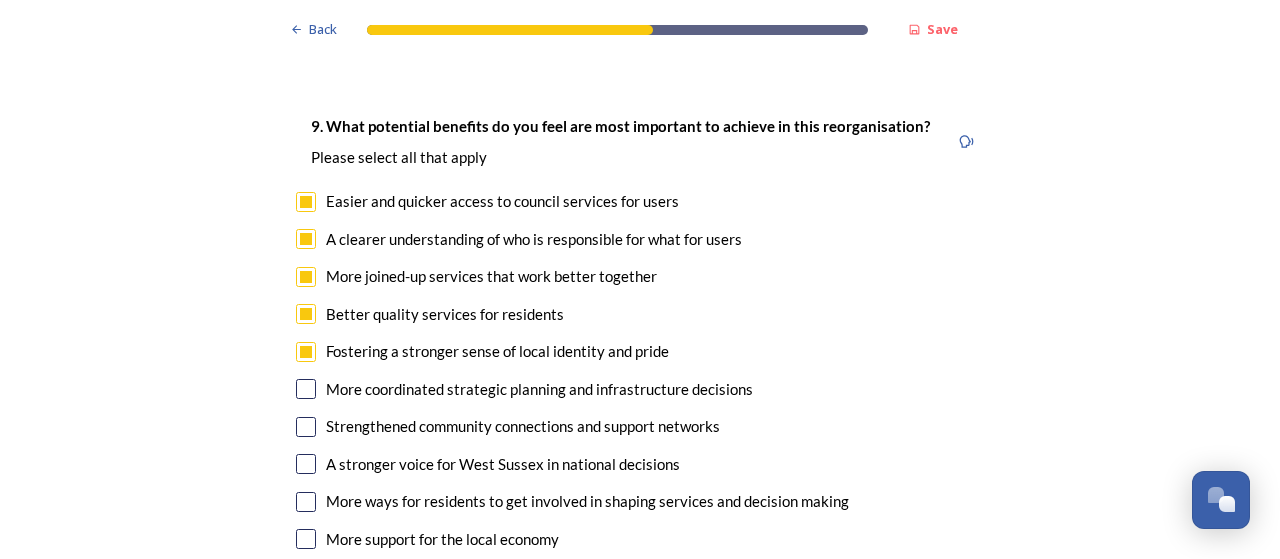 click at bounding box center [306, 389] 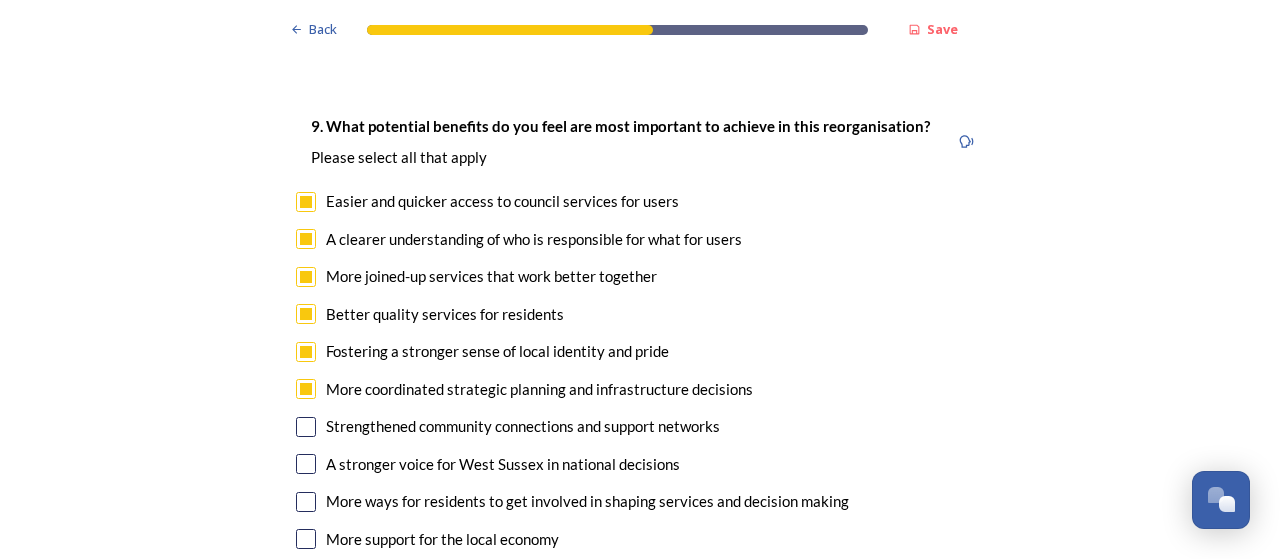 click at bounding box center [306, 427] 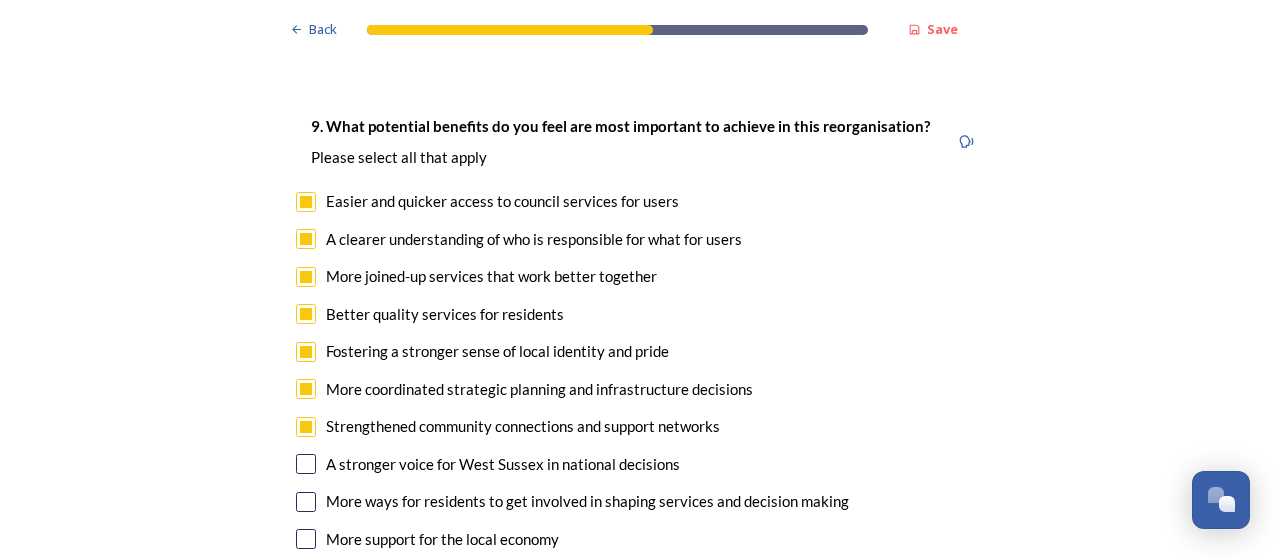 click at bounding box center (306, 464) 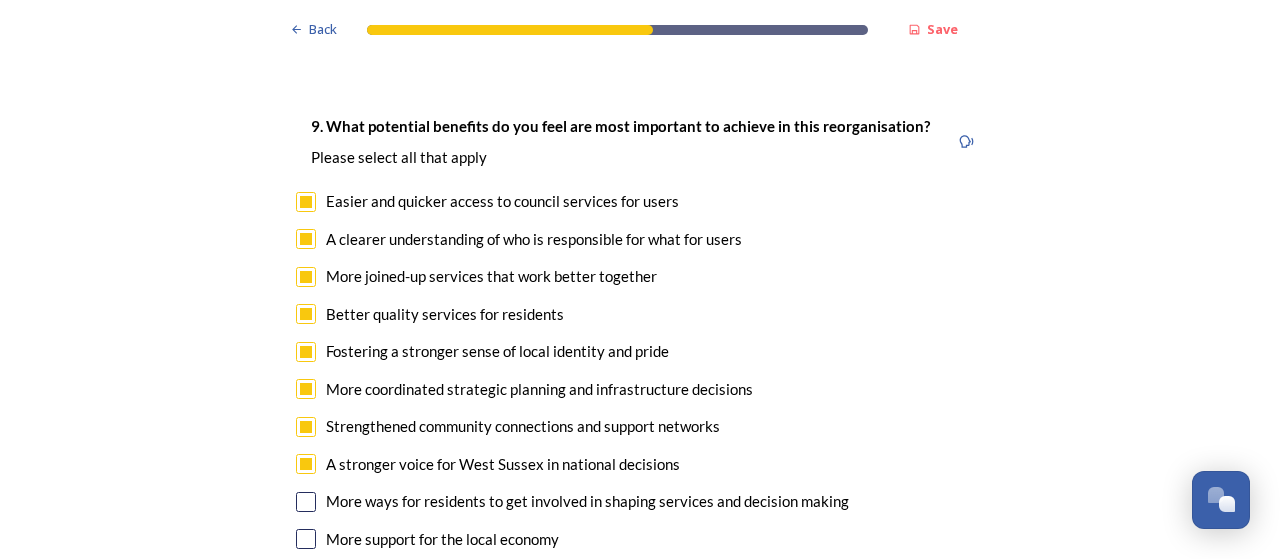 click at bounding box center (306, 502) 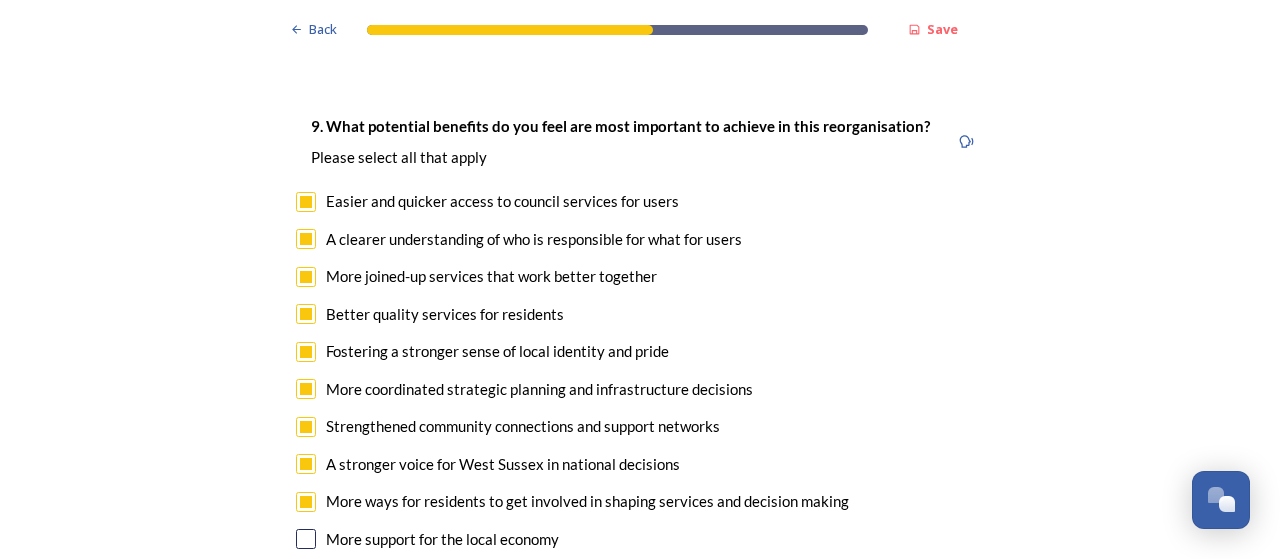 click at bounding box center (306, 539) 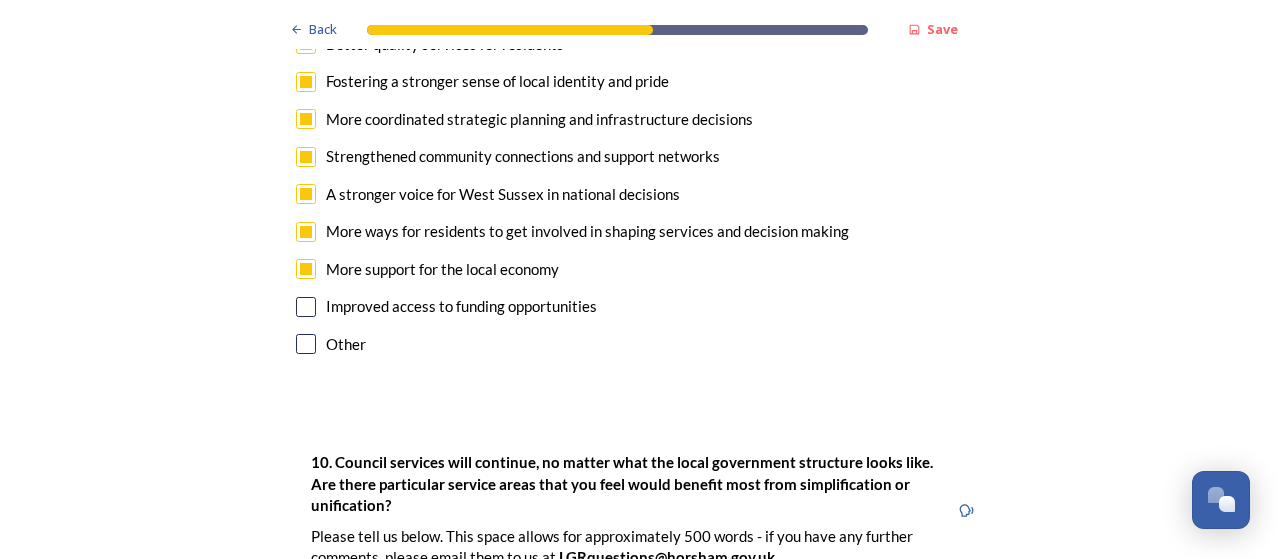 scroll, scrollTop: 4920, scrollLeft: 0, axis: vertical 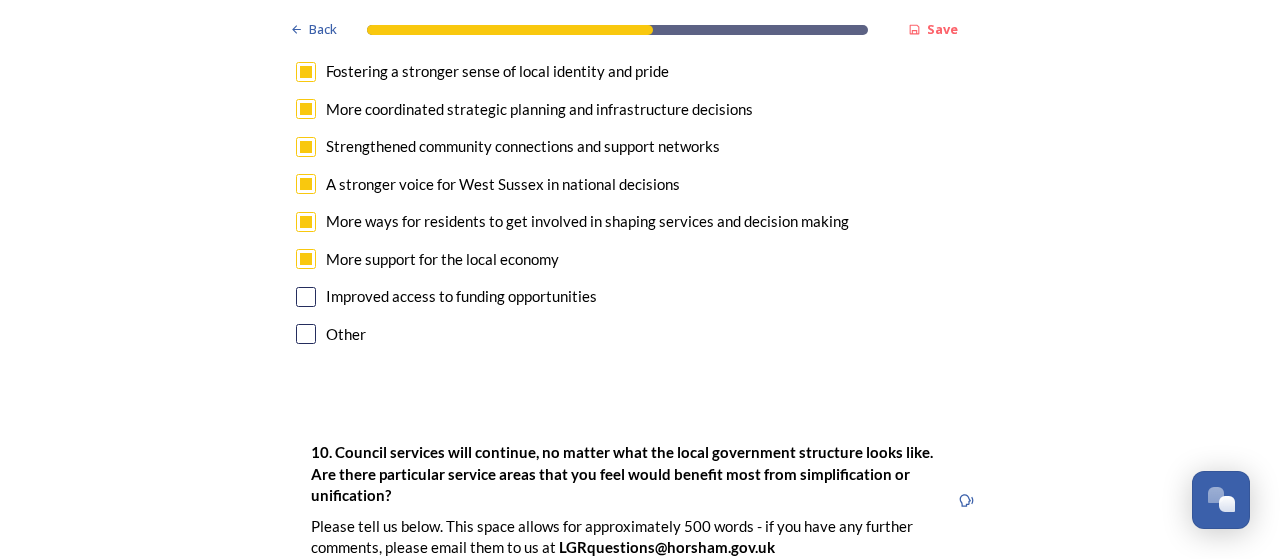 click at bounding box center (306, 297) 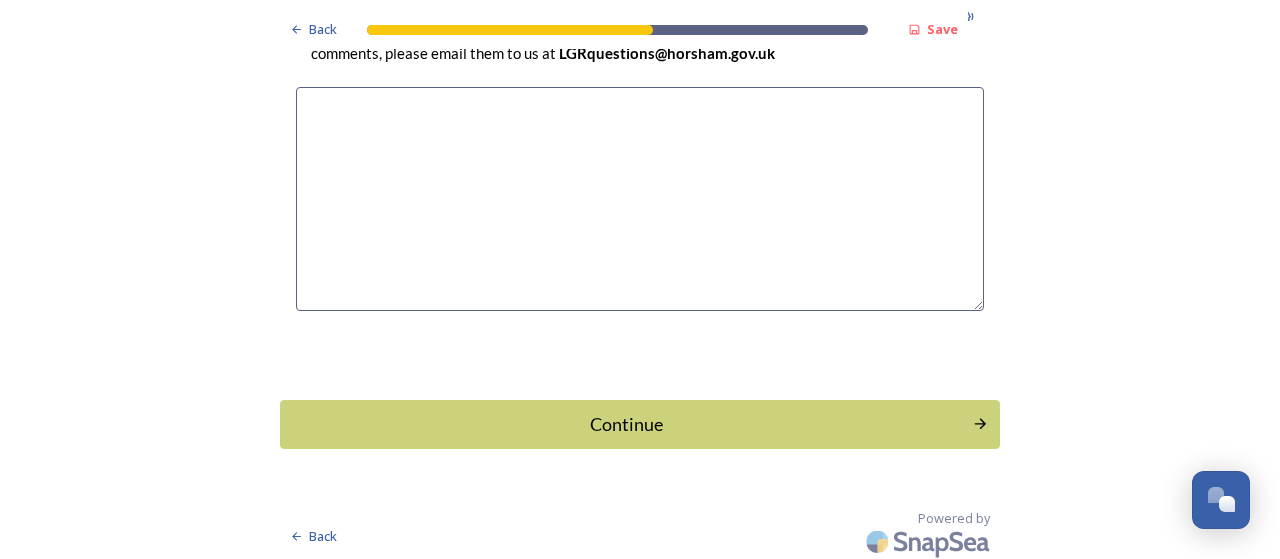 scroll, scrollTop: 5884, scrollLeft: 0, axis: vertical 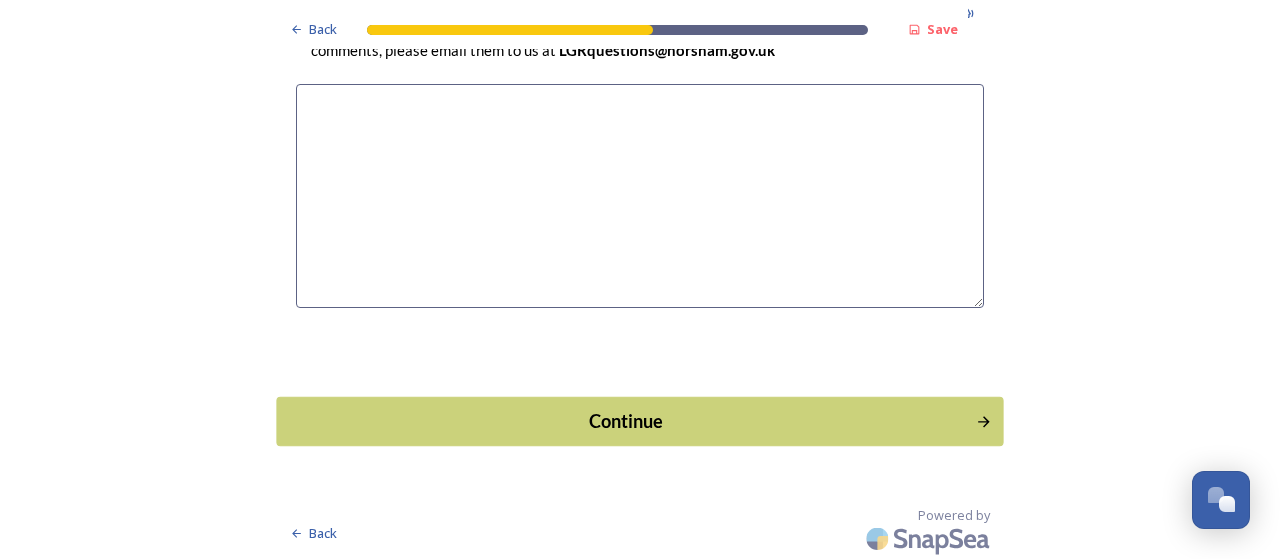 click on "Continue" at bounding box center [639, 420] 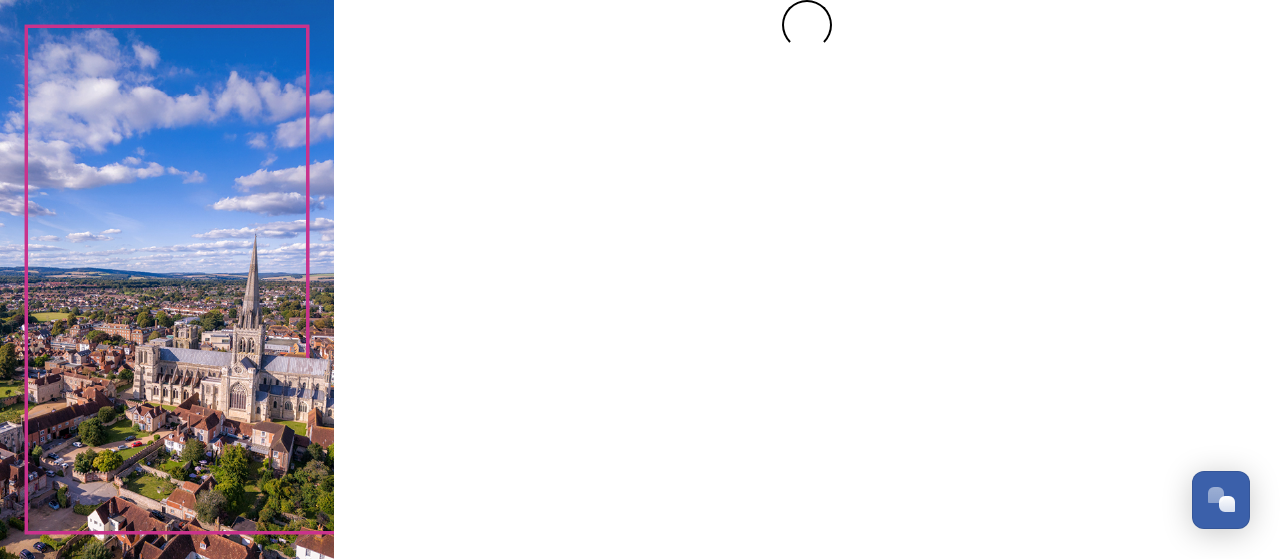 scroll, scrollTop: 0, scrollLeft: 0, axis: both 